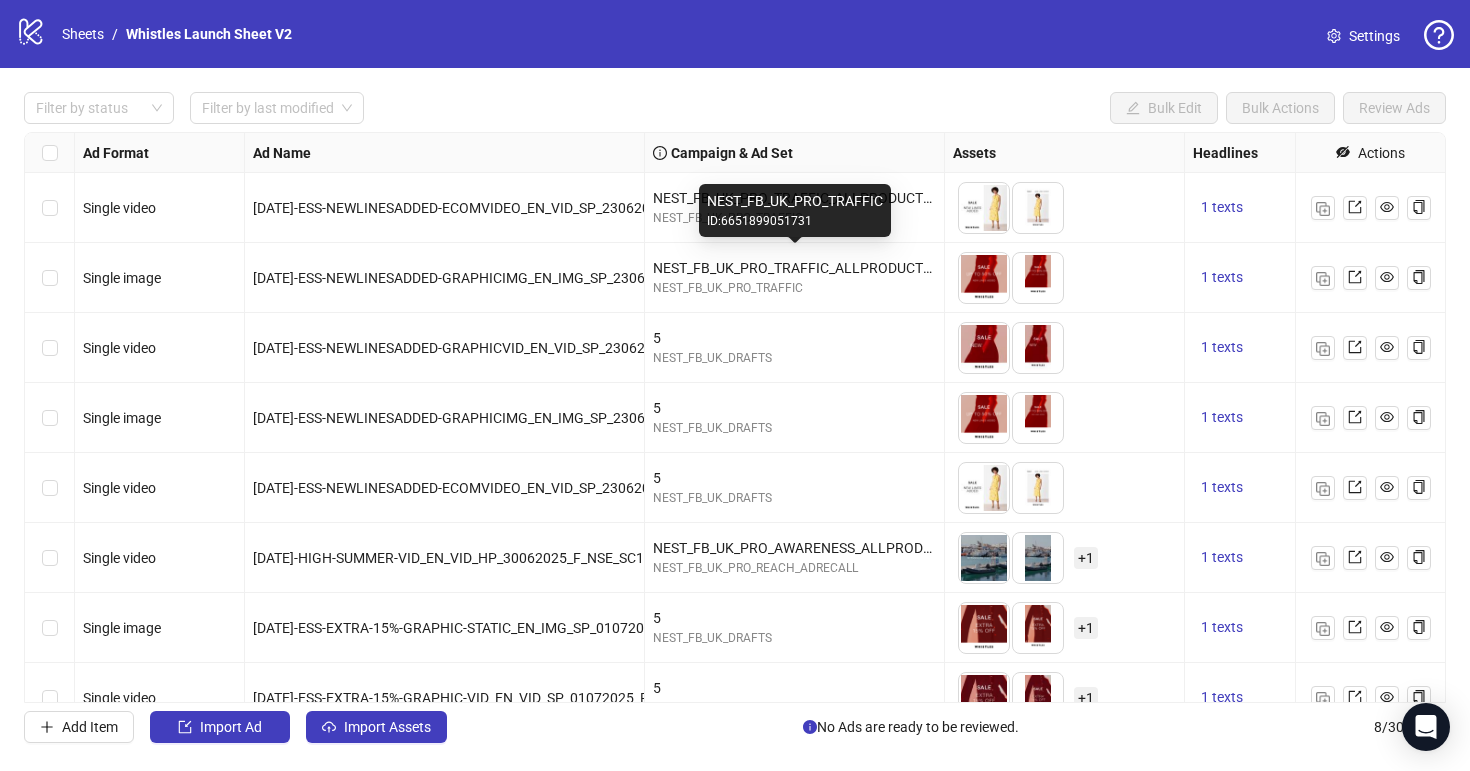 scroll, scrollTop: 0, scrollLeft: 0, axis: both 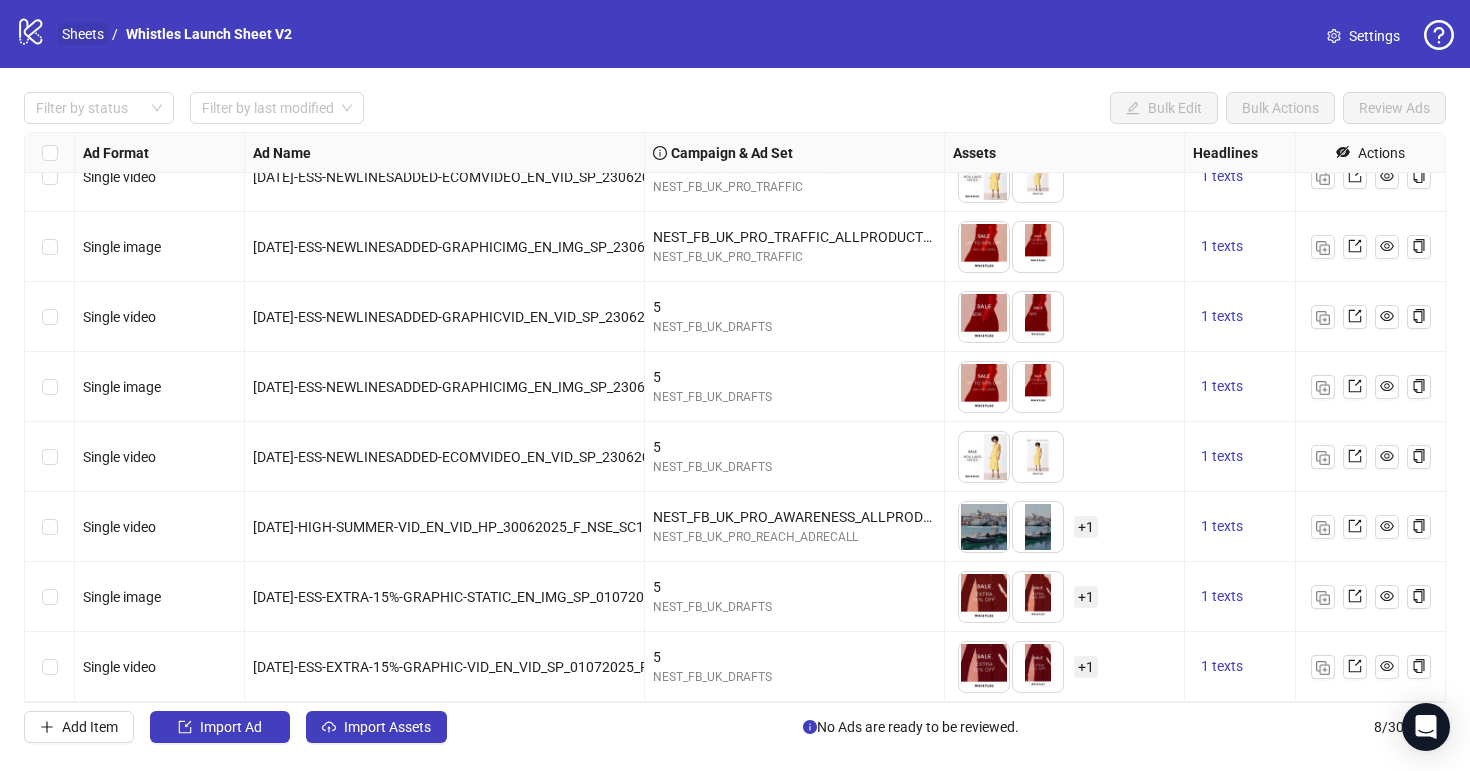 click on "Sheets" at bounding box center [83, 34] 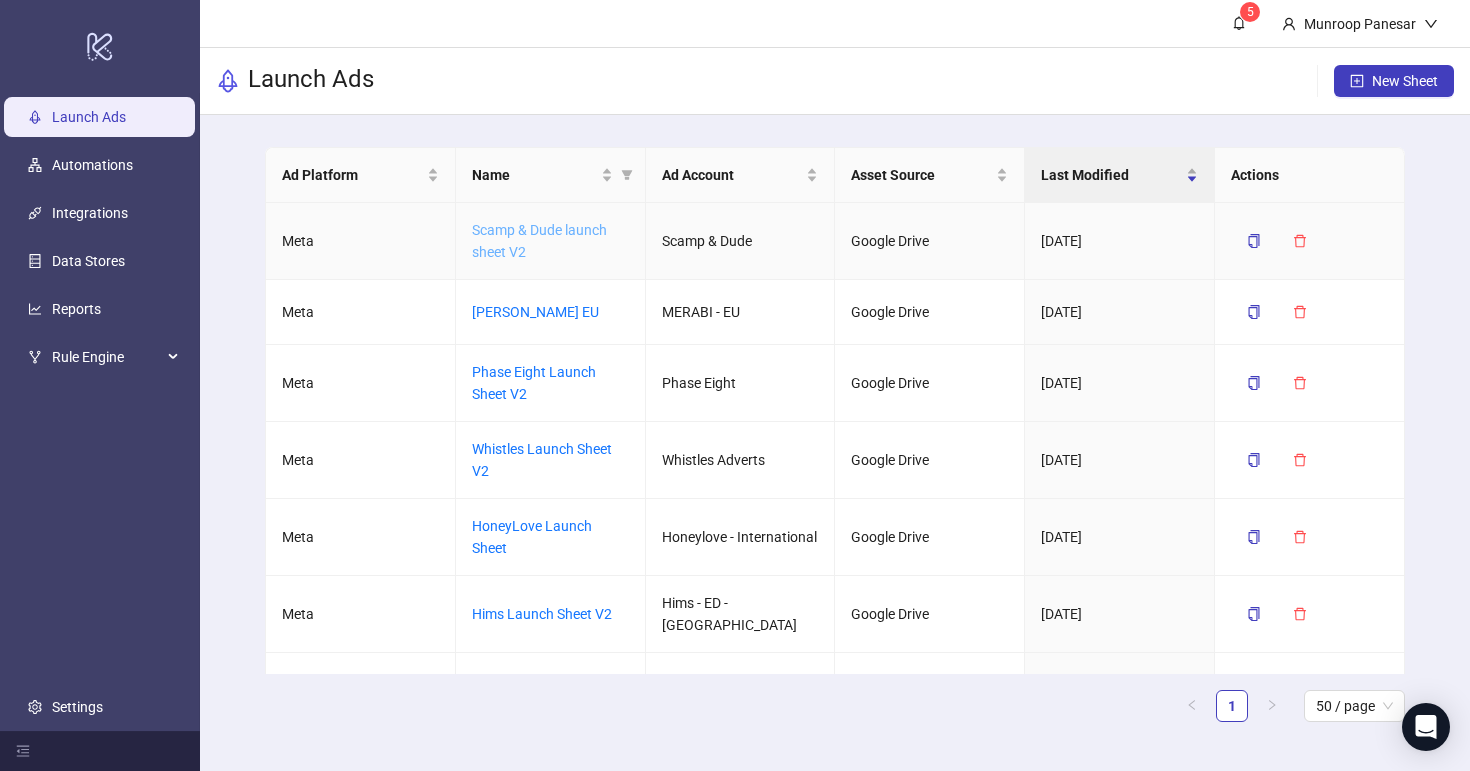 click on "Scamp & Dude launch sheet V2" at bounding box center [539, 241] 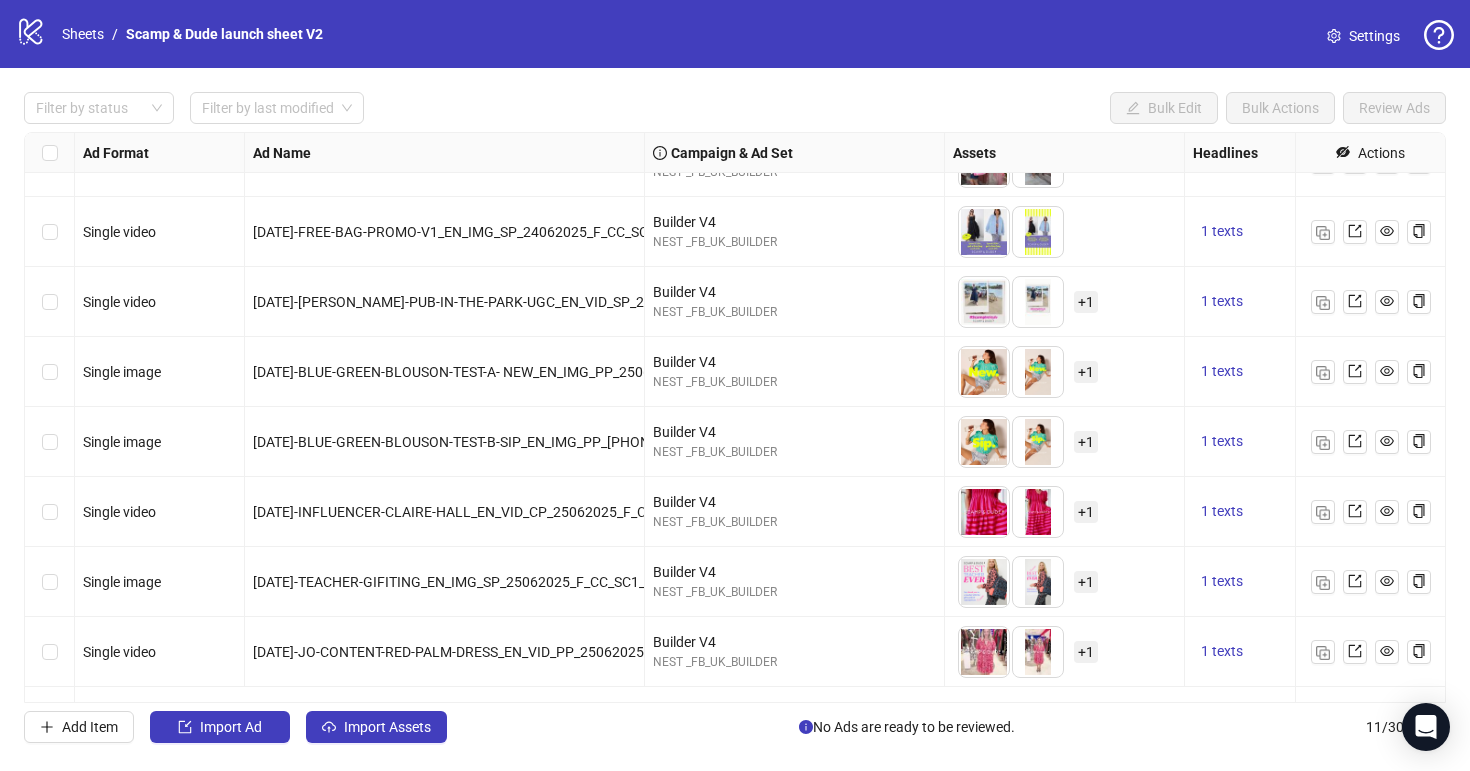 scroll, scrollTop: 241, scrollLeft: 0, axis: vertical 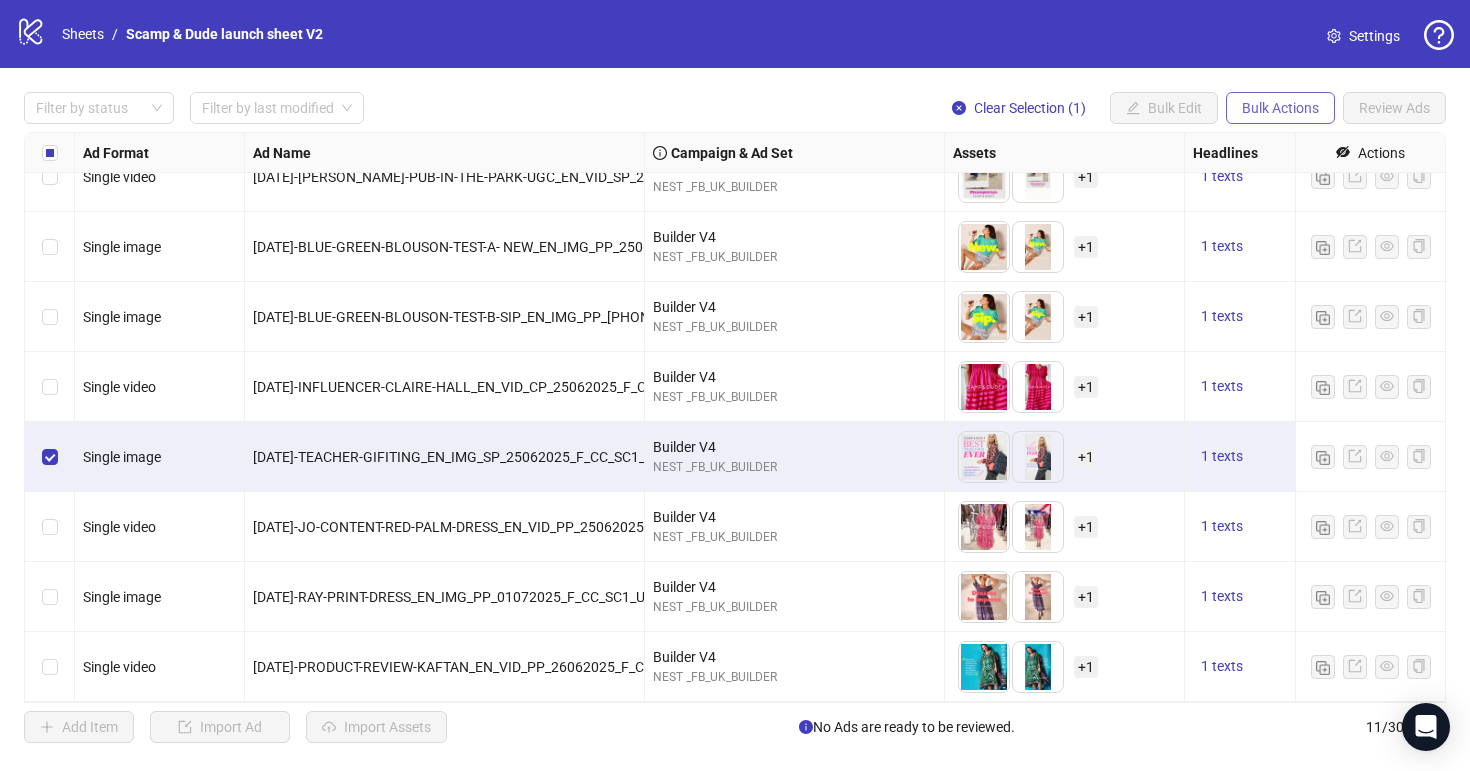 click on "Bulk Actions" at bounding box center [1280, 108] 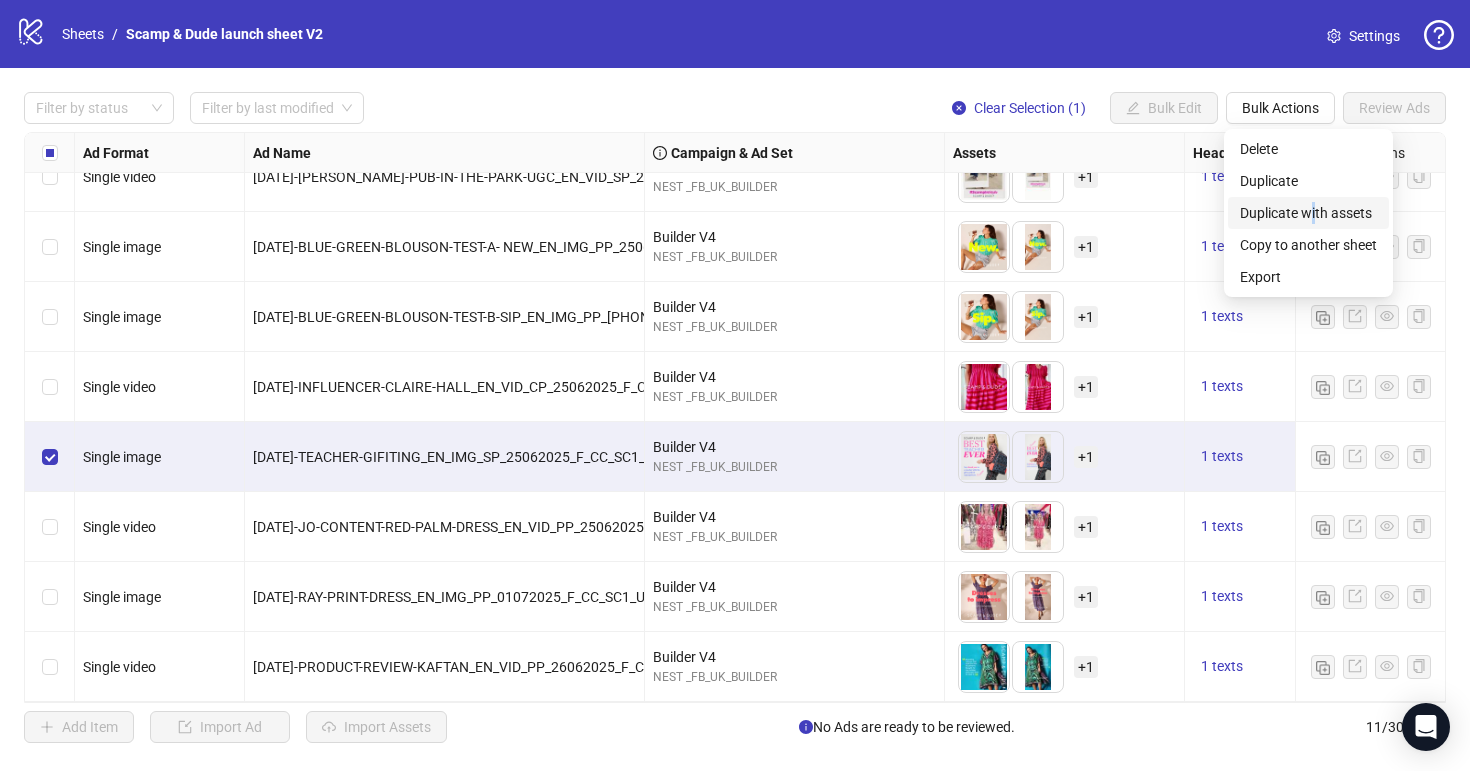 click on "Duplicate with assets" at bounding box center (1308, 213) 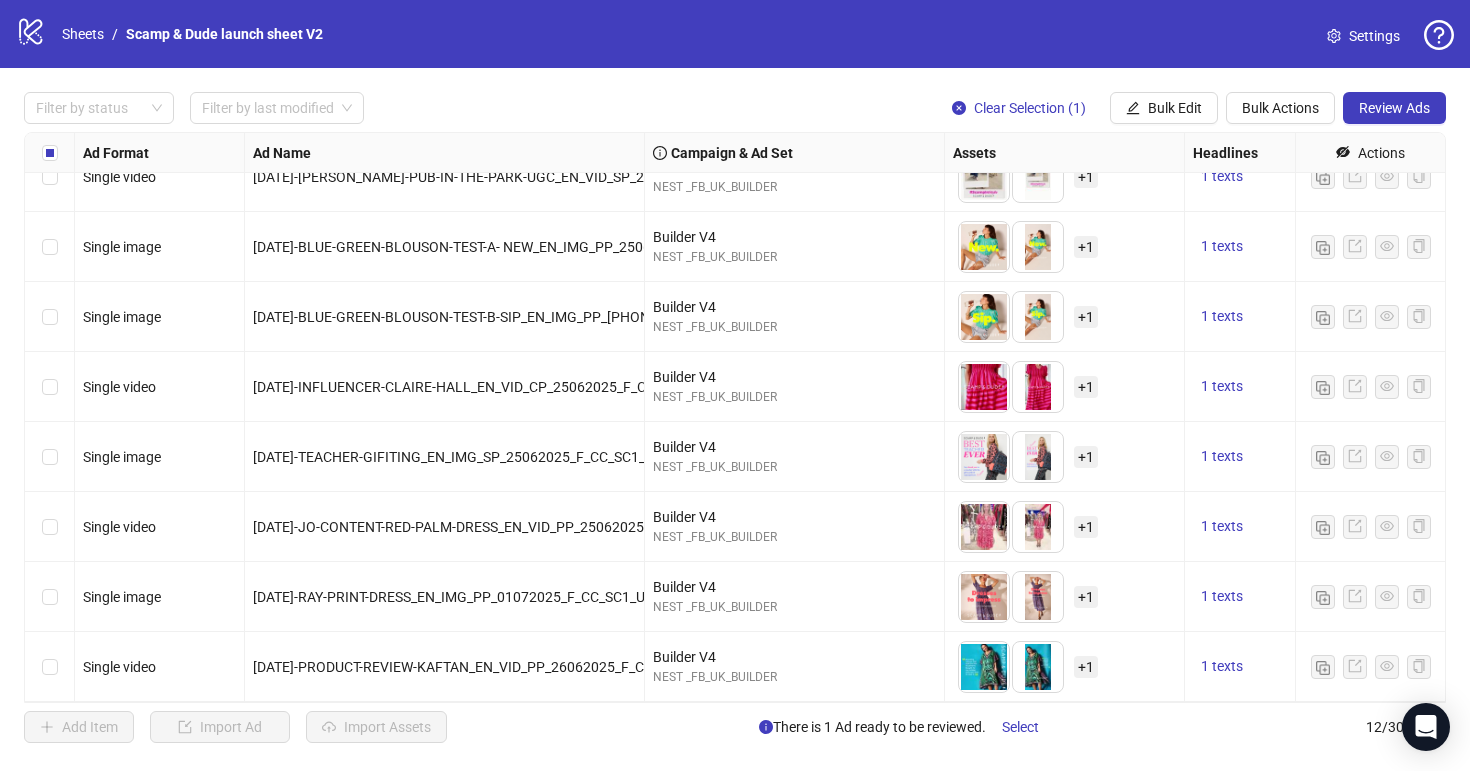 scroll, scrollTop: 311, scrollLeft: 0, axis: vertical 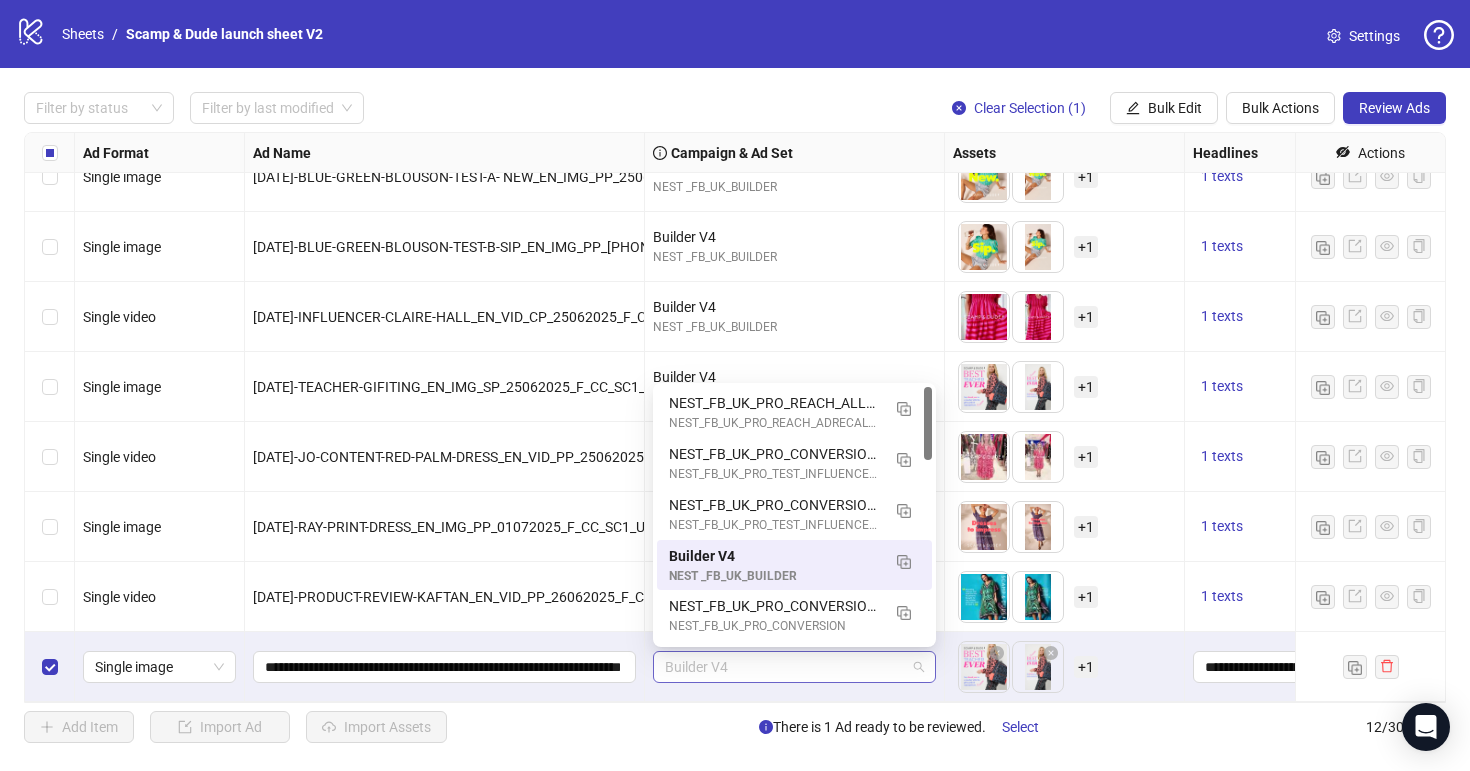 click on "Builder V4" at bounding box center [794, 667] 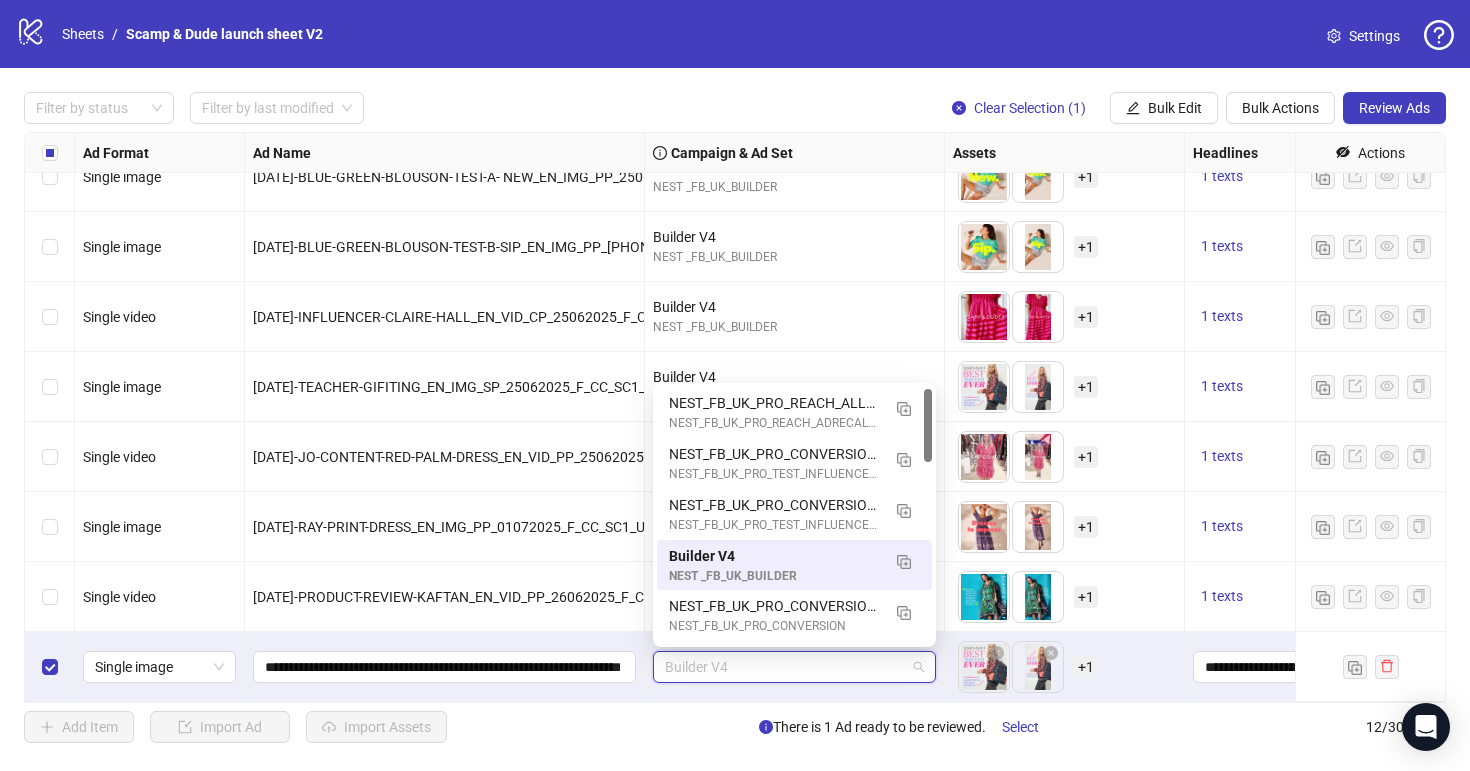 scroll, scrollTop: 7, scrollLeft: 0, axis: vertical 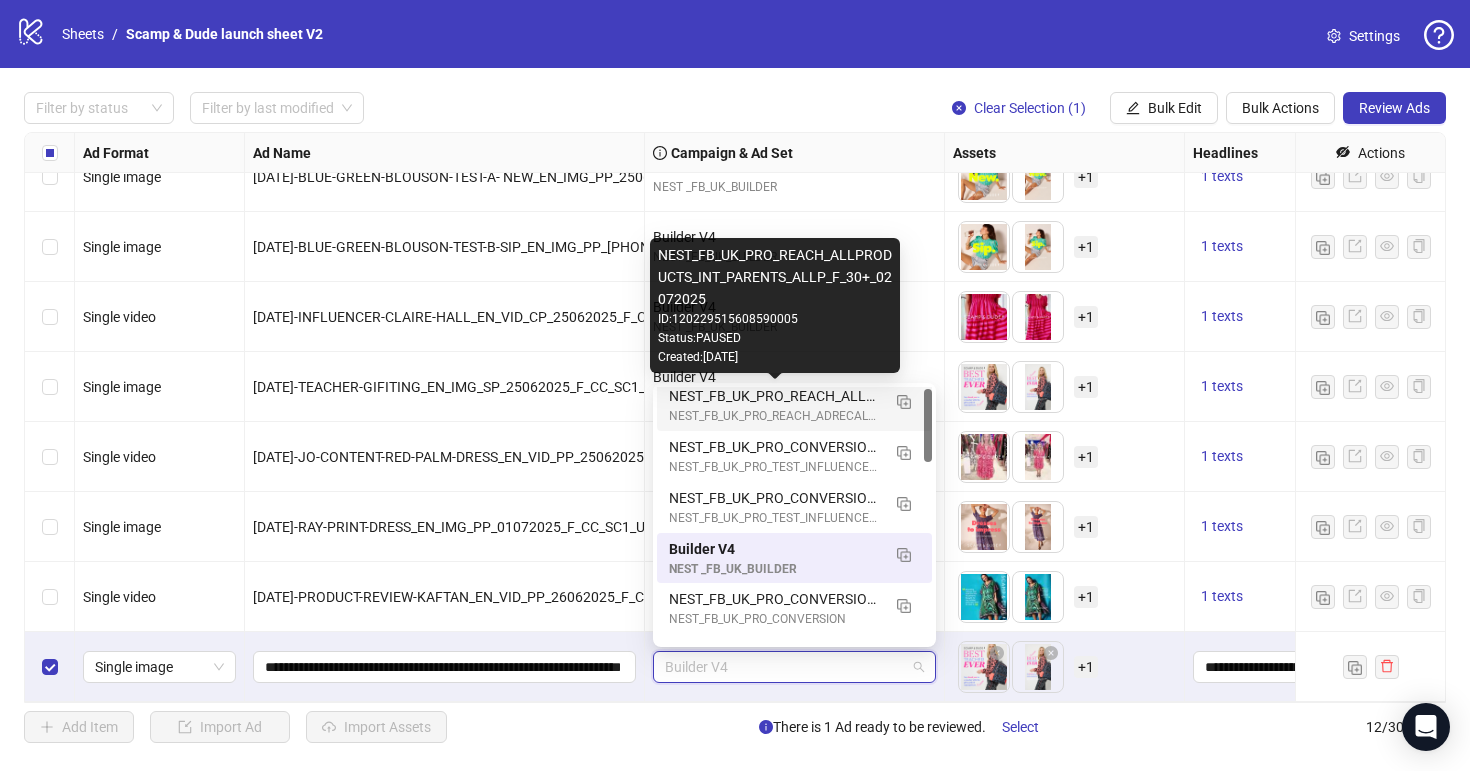 click on "NEST_FB_UK_PRO_REACH_ALLPRODUCTS_INT_PARENTS_ALLP_F_30+_02072025" at bounding box center [774, 396] 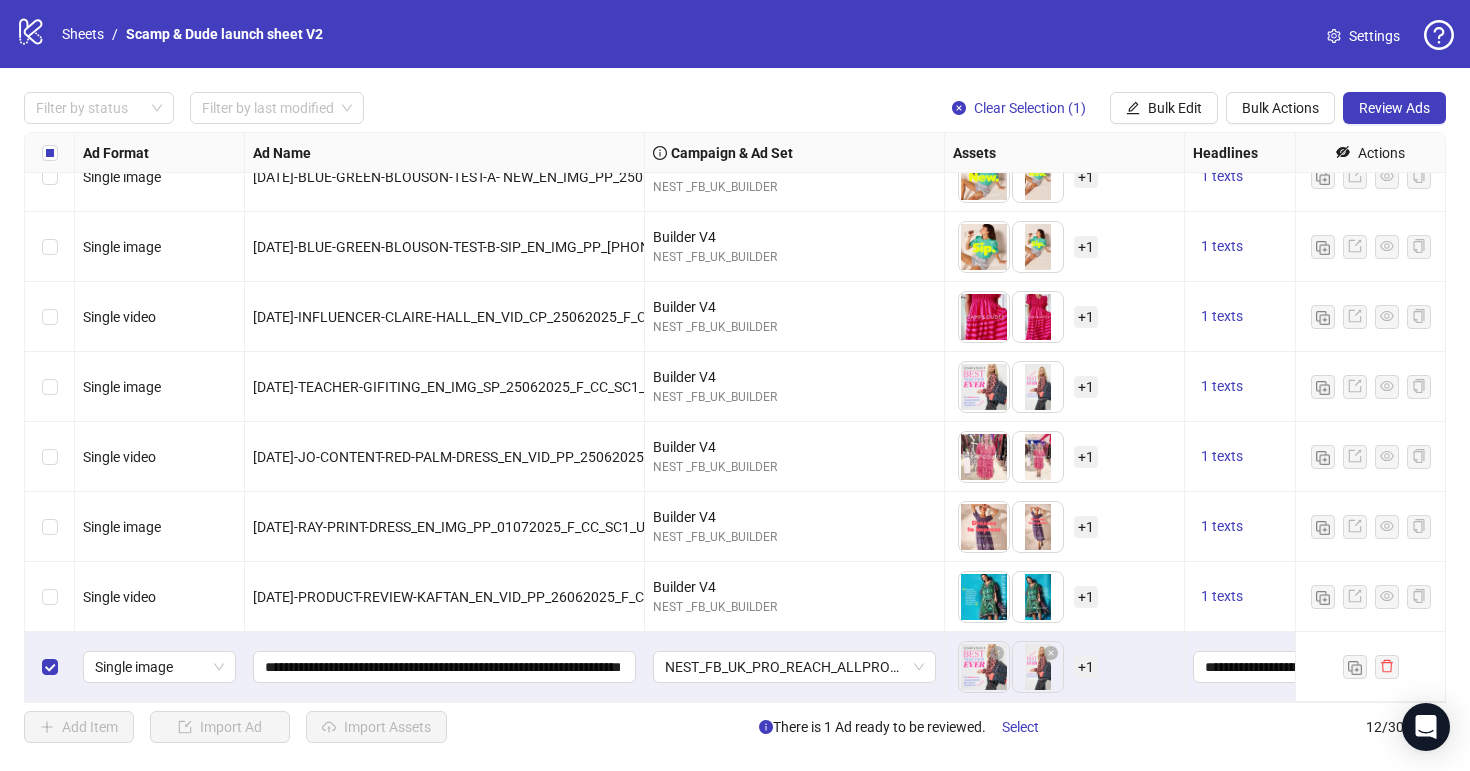 click on "Filter by status Filter by last modified Clear Selection (1) Bulk Edit Bulk Actions Review Ads Ad Format Ad Name Campaign & Ad Set Assets Headlines Primary Texts Descriptions Destination URL App Product Page ID Display URL Leadgen Form Product Set ID Call to Action Actions Single video [DATE]-FREE-BAG-PROMO-V1_EN_IMG_SP_24062025_F_CC_SC4_USP3_GWPJUN Builder V4 NEST _FB_UK_BUILDER
To pick up a draggable item, press the space bar.
While dragging, use the arrow keys to move the item.
Press space again to drop the item in its new position, or press escape to cancel.
1 texts 1 texts Single video [DATE]-[PERSON_NAME]-PUB-IN-THE-PARK-UGC_EN_VID_SP_25062025_F_CC_SC13_USP7_MARLOW-COMMUNITY Builder V4 NEST _FB_UK_BUILDER
To pick up a draggable item, press the space bar.
While dragging, use the arrow keys to move the item.
Press space again to drop the item in its new position, or press escape to cancel.
+ 1 1 texts 1 texts Single image Builder V4 NEST _FB_UK_BUILDER + 1 1 texts 1 texts + 1 + 1" at bounding box center [735, 417] 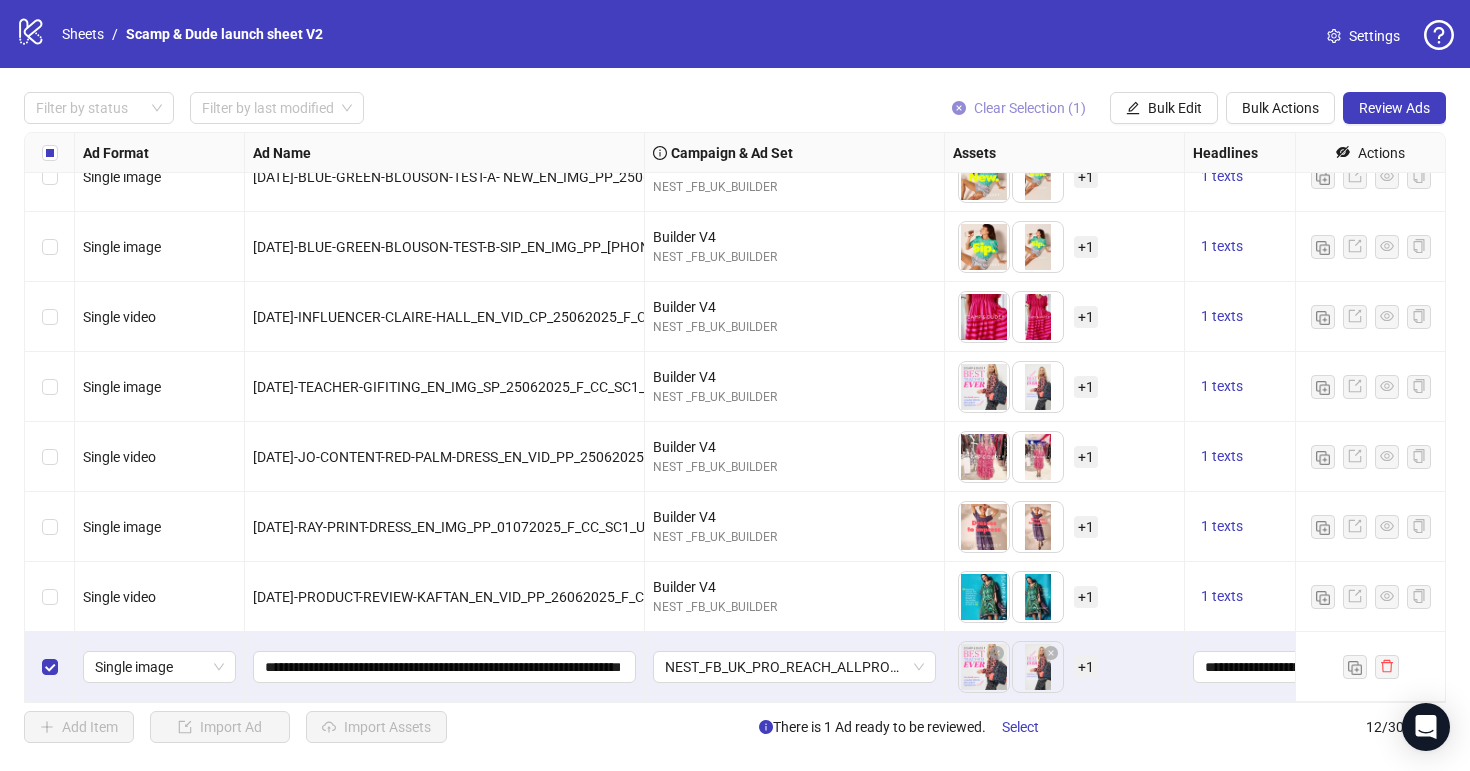 click on "Clear Selection (1)" at bounding box center (1019, 108) 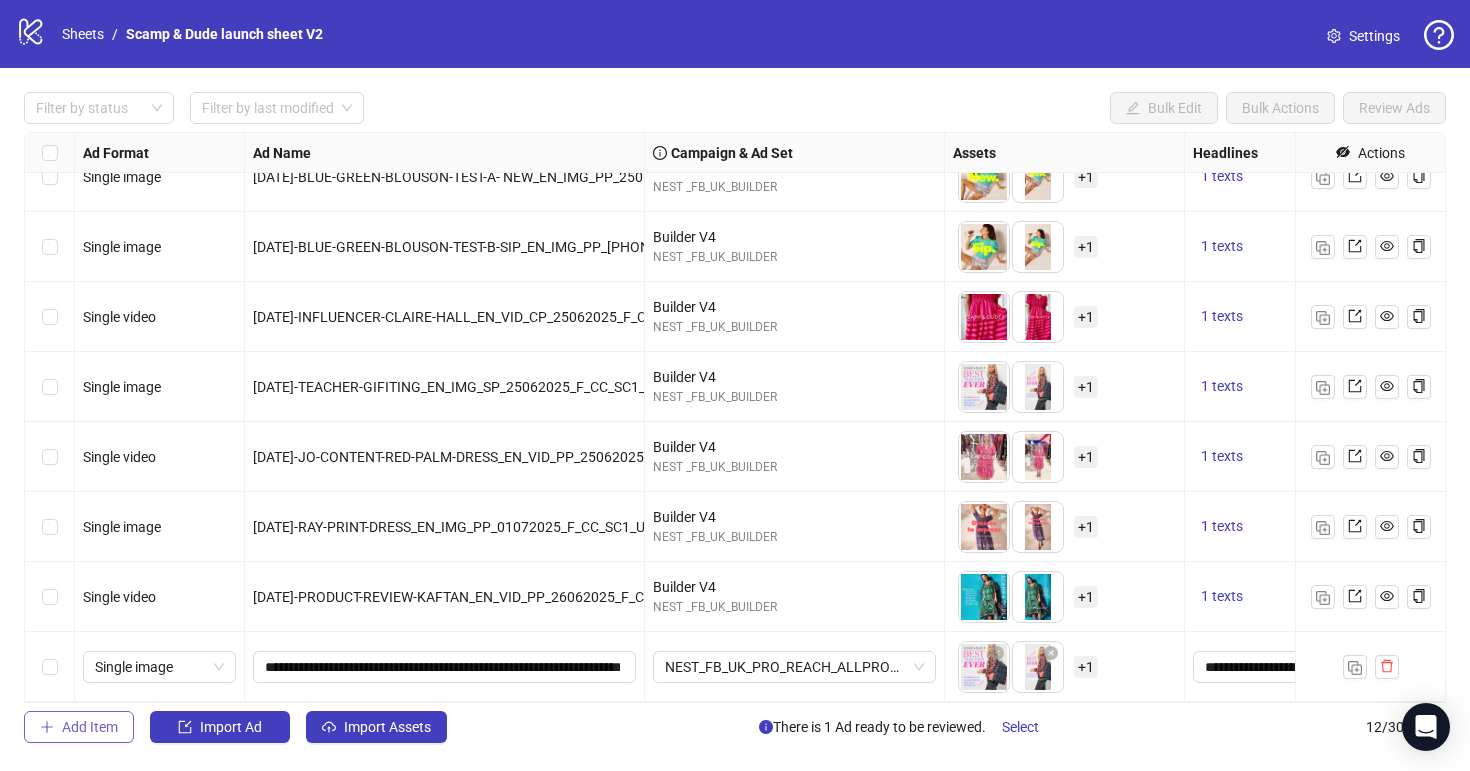 click on "Add Item" at bounding box center [90, 727] 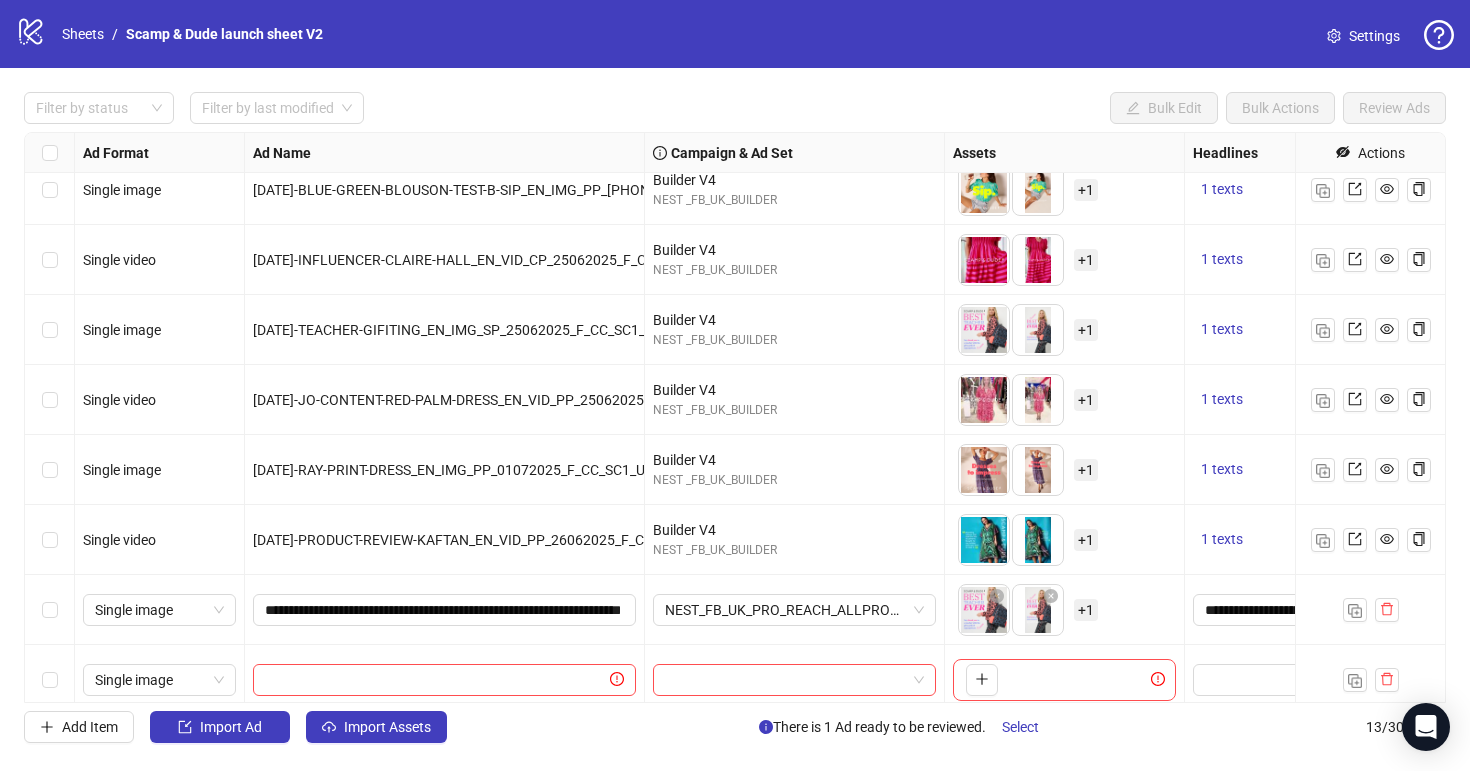 scroll, scrollTop: 381, scrollLeft: 0, axis: vertical 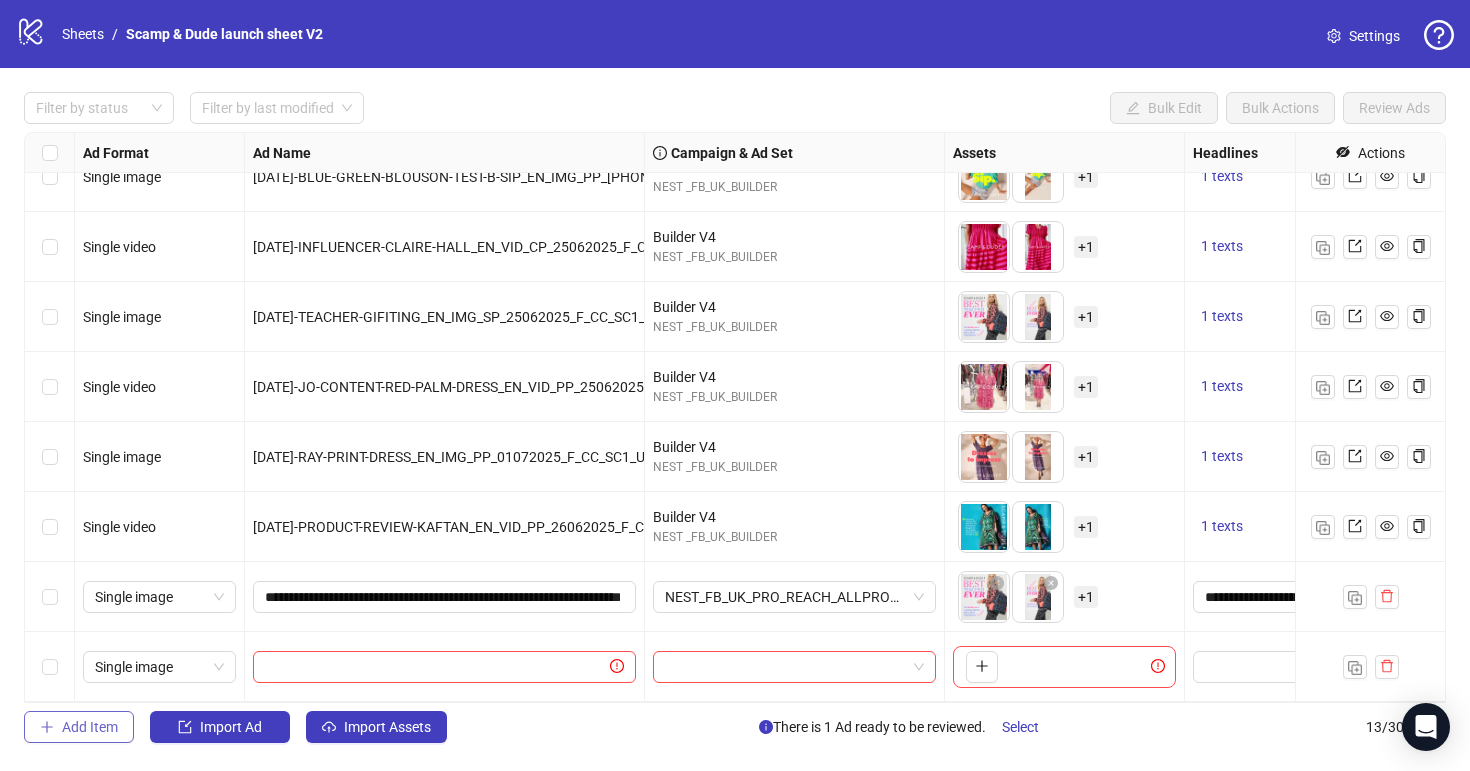 click on "Add Item" at bounding box center [90, 727] 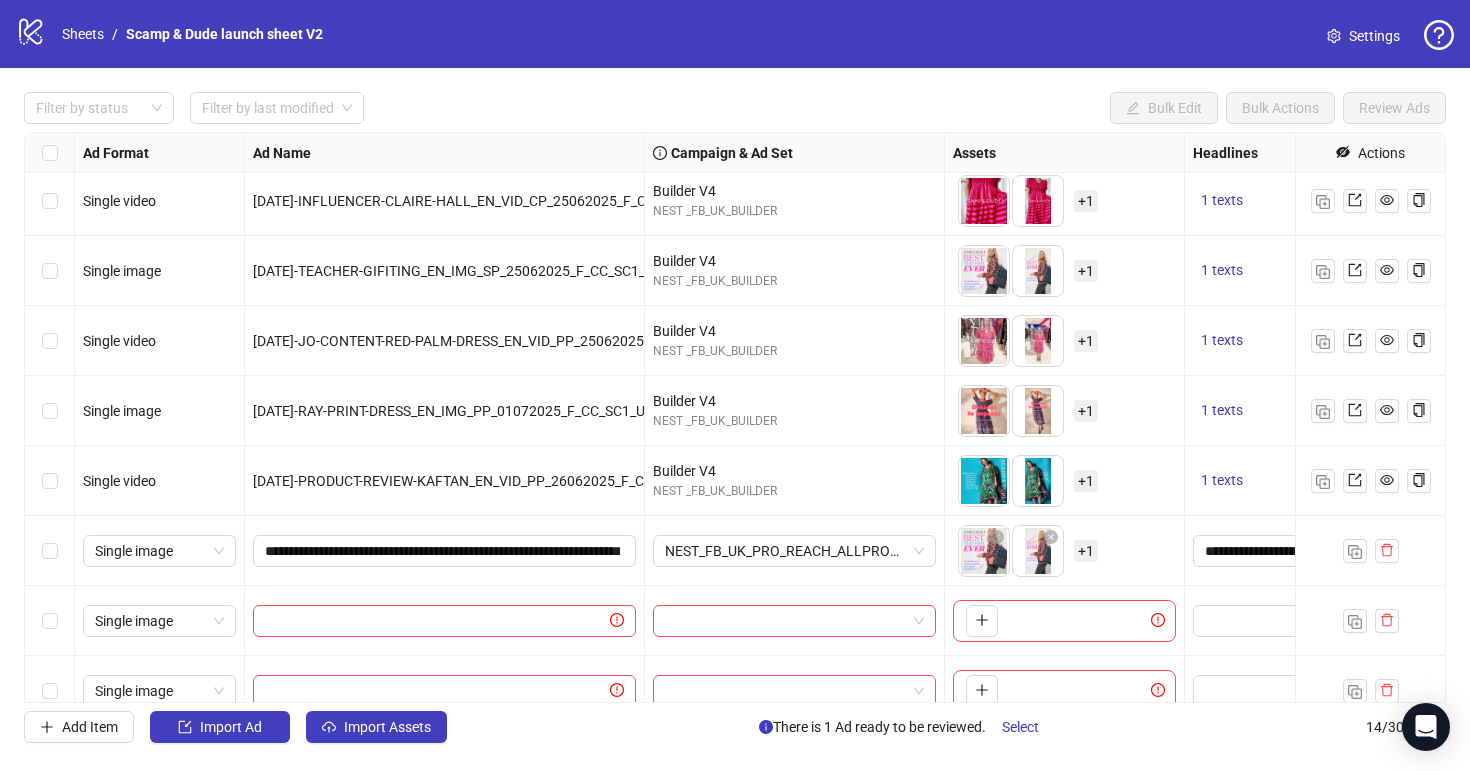 scroll, scrollTop: 451, scrollLeft: 0, axis: vertical 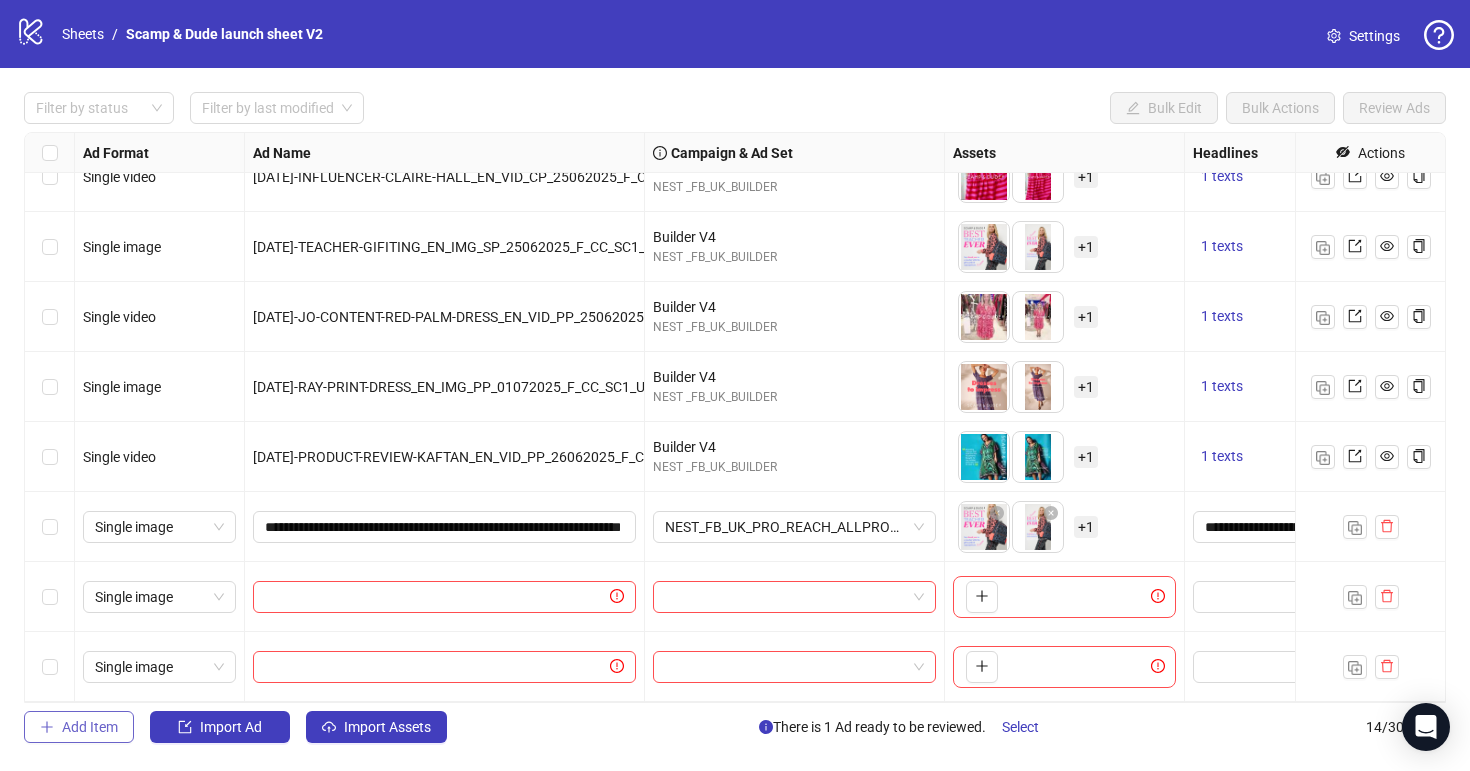 click on "Add Item" at bounding box center [90, 727] 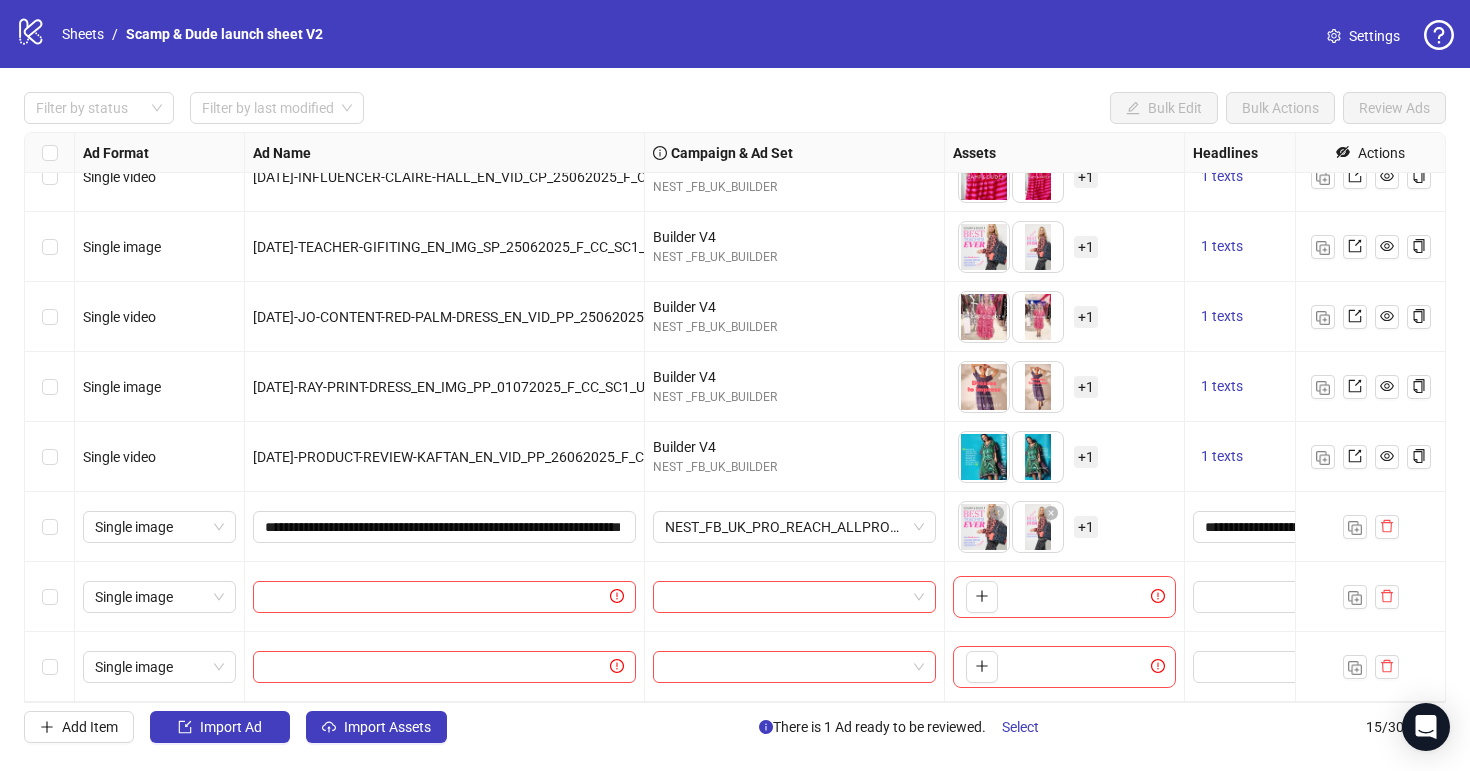 scroll, scrollTop: 521, scrollLeft: 0, axis: vertical 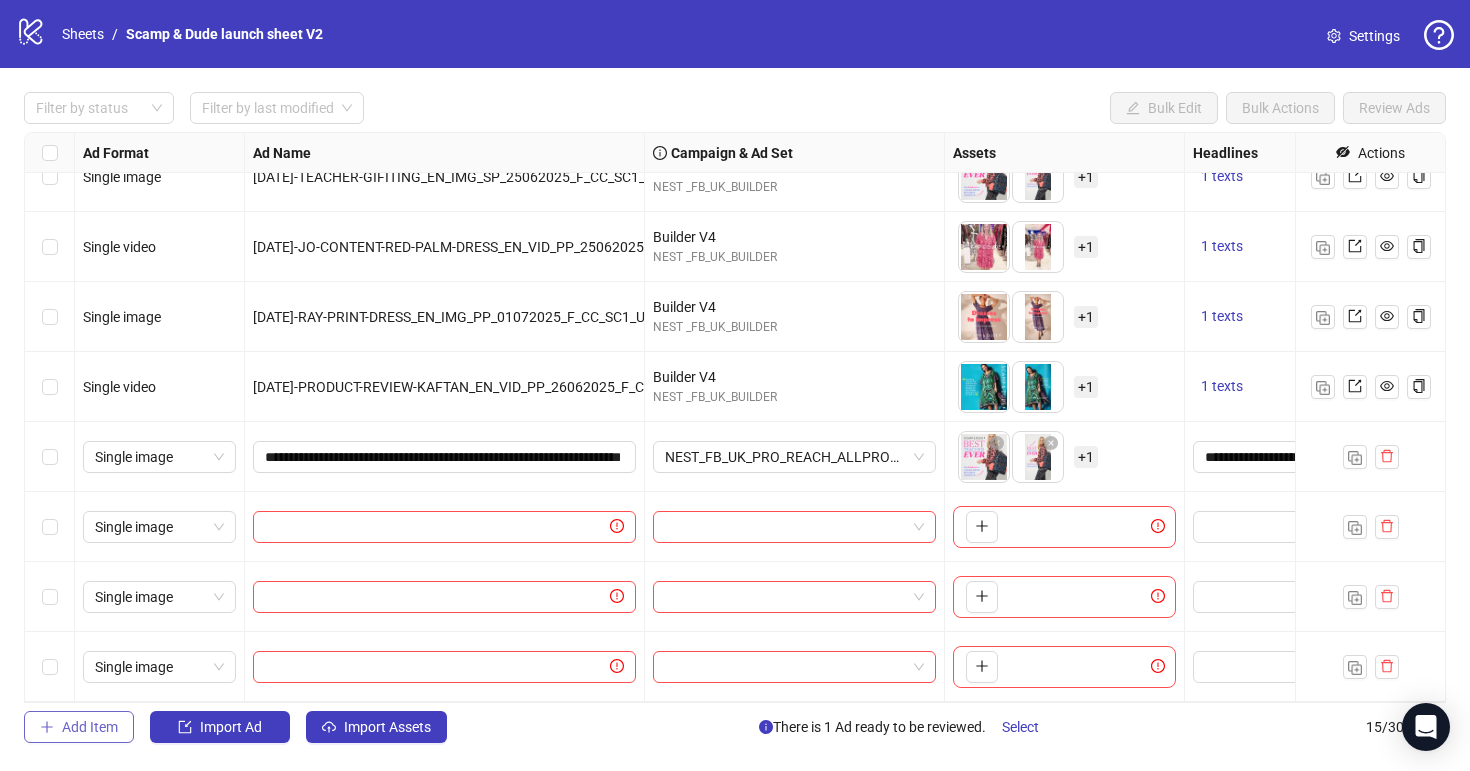 click on "Add Item" at bounding box center [79, 727] 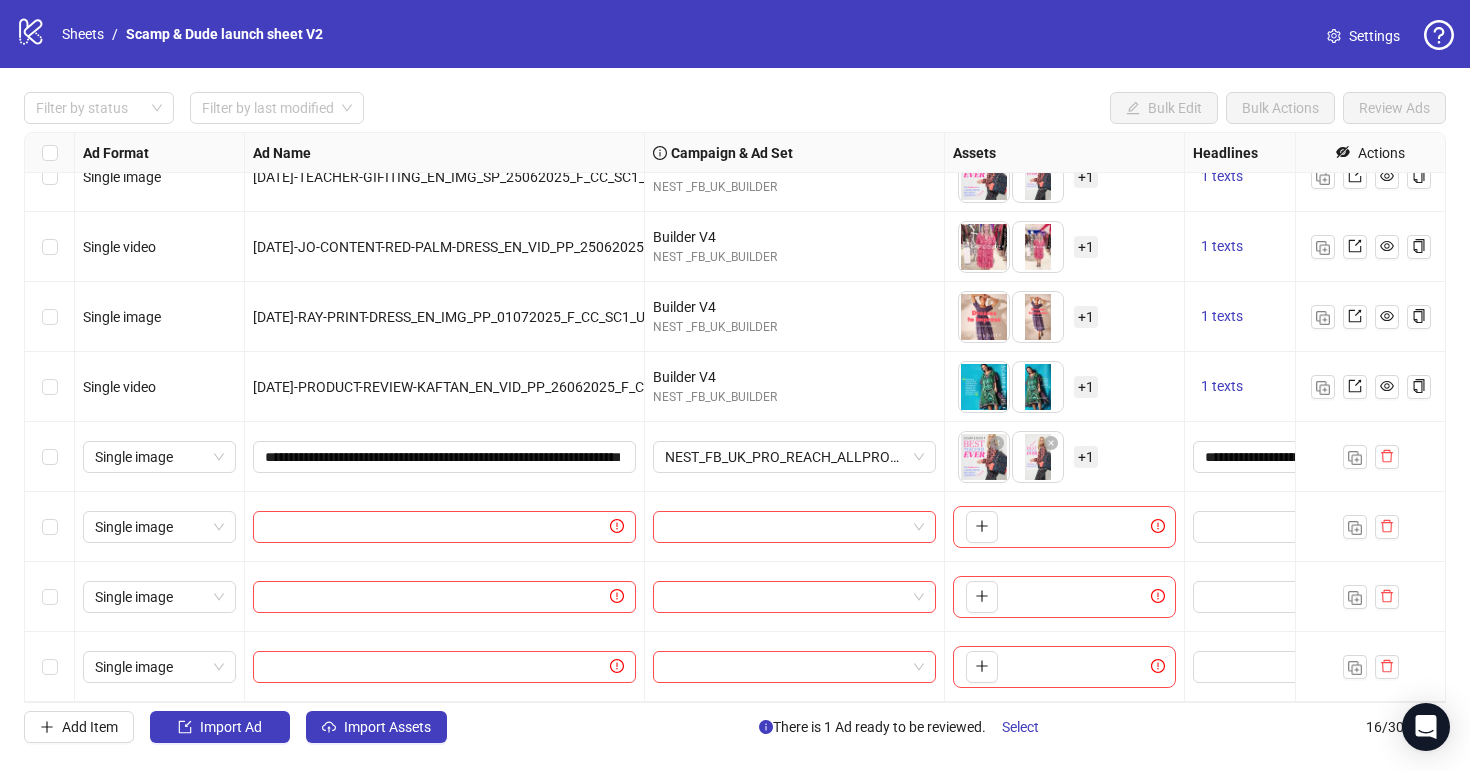scroll, scrollTop: 591, scrollLeft: 0, axis: vertical 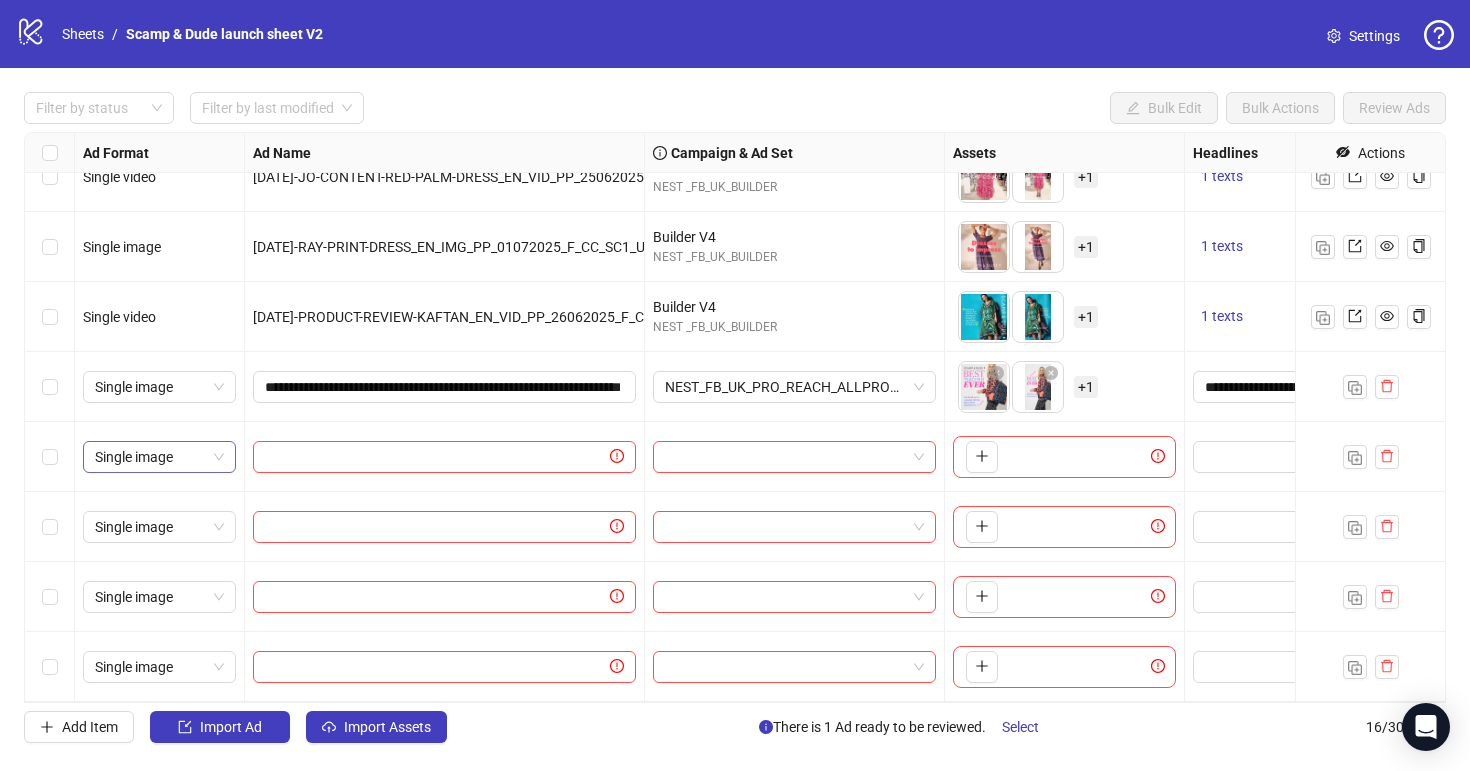 click on "Single image" at bounding box center [159, 457] 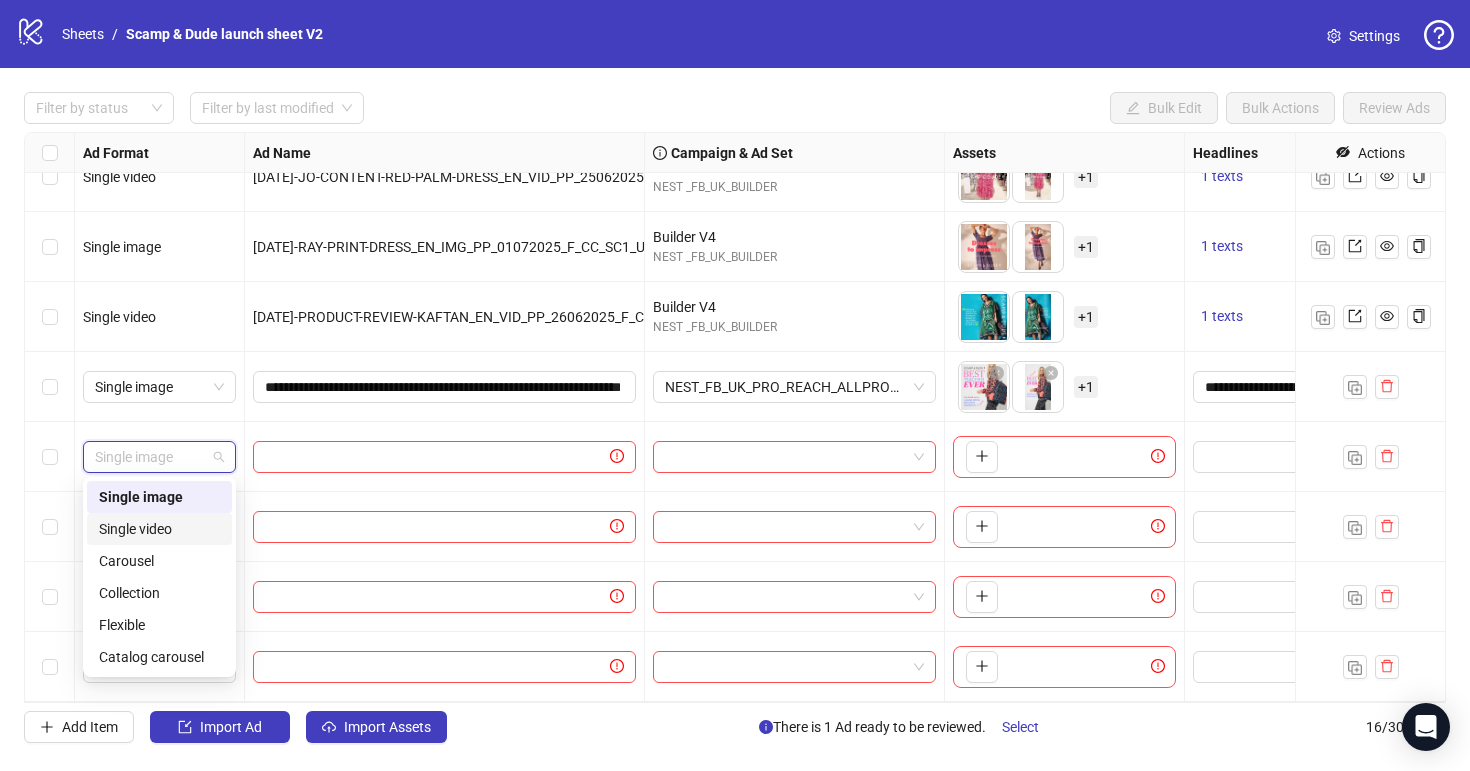 click on "Single video" at bounding box center [159, 529] 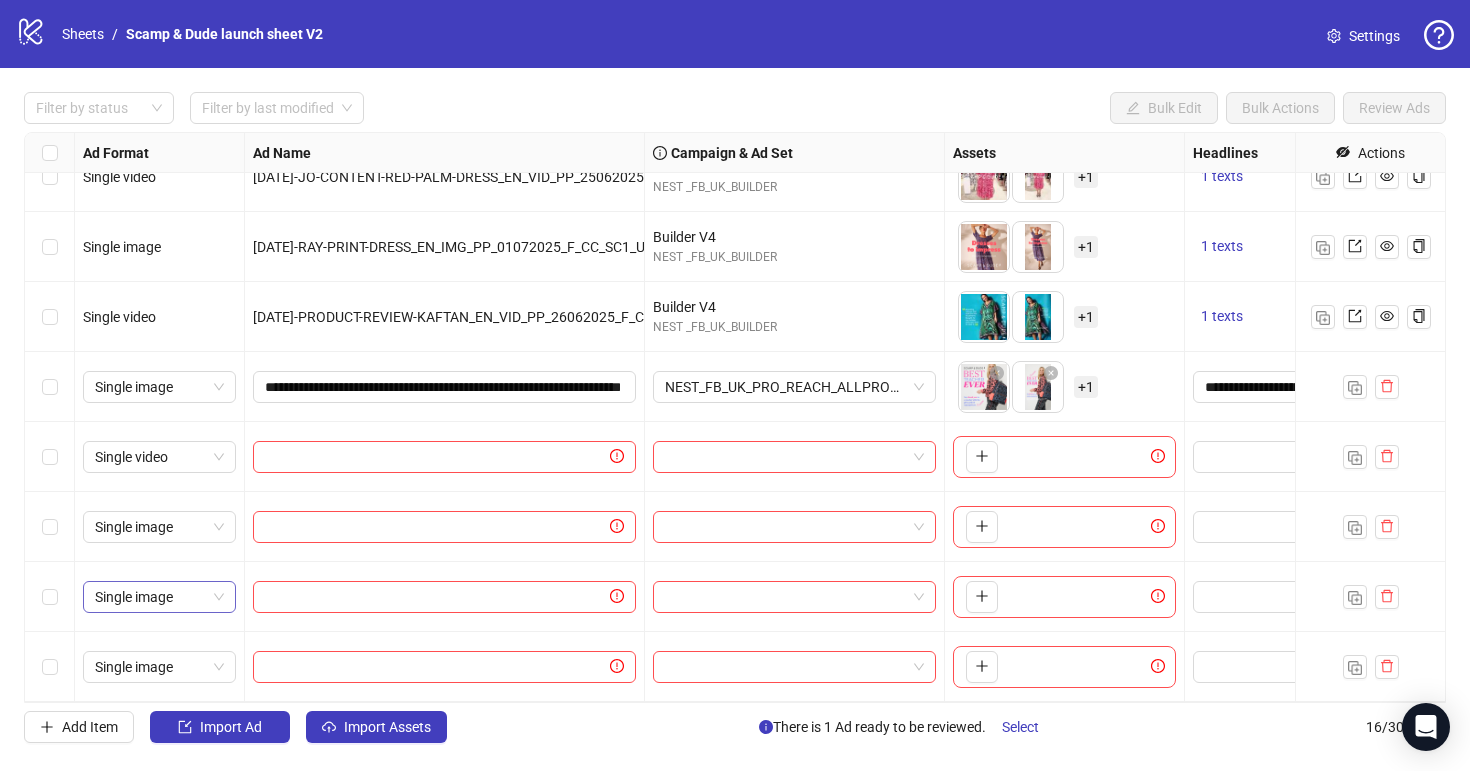 click on "Single image" at bounding box center [159, 597] 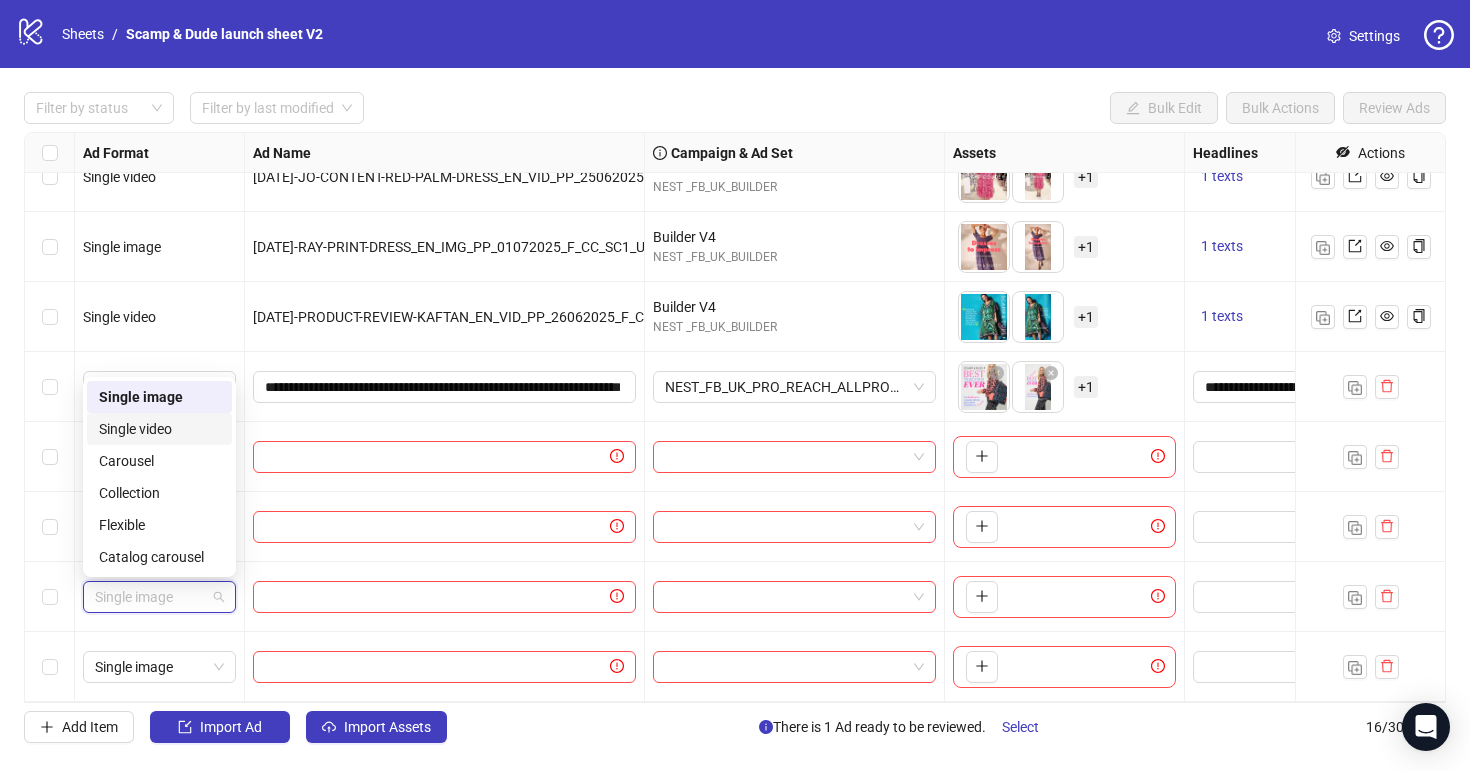 click on "Single video" at bounding box center [159, 429] 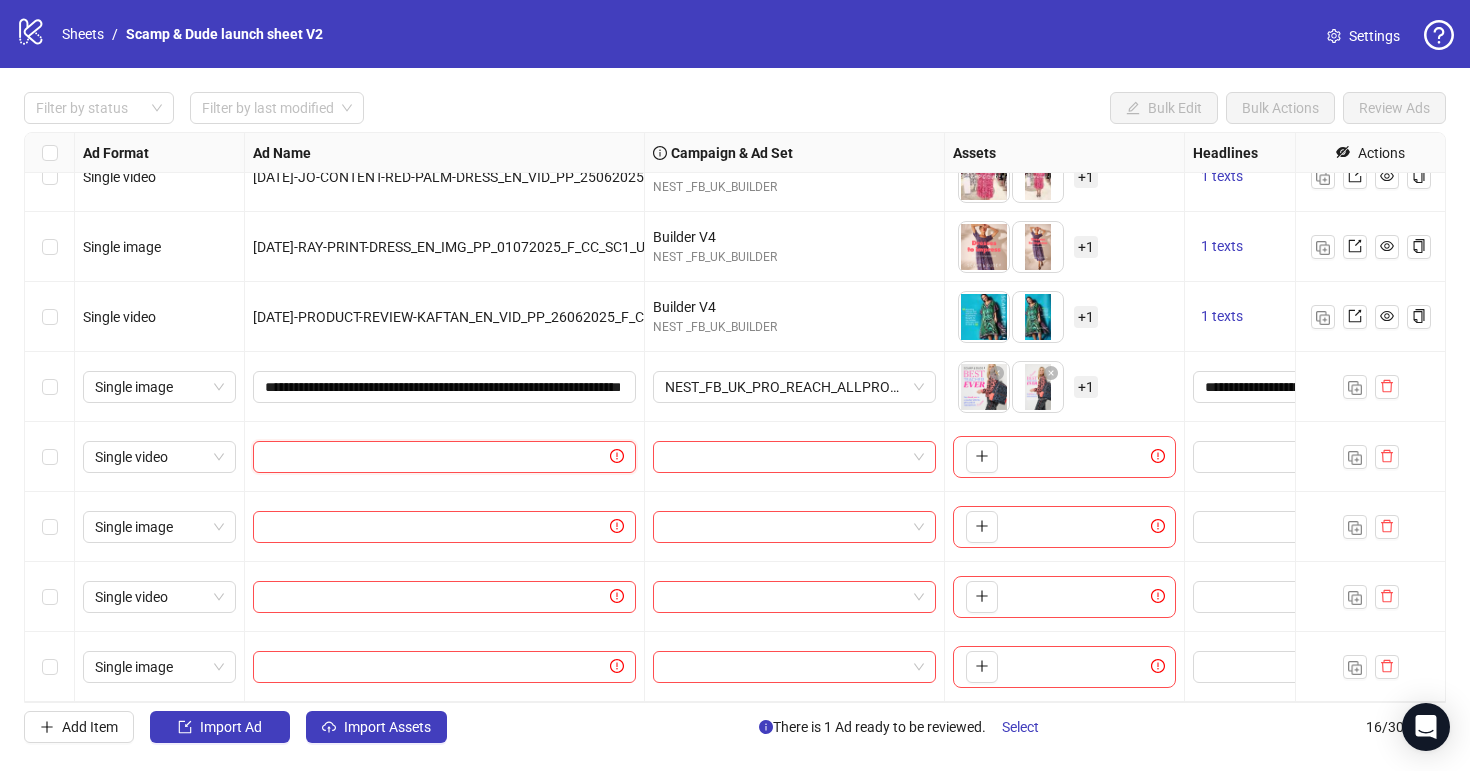 click at bounding box center [435, 457] 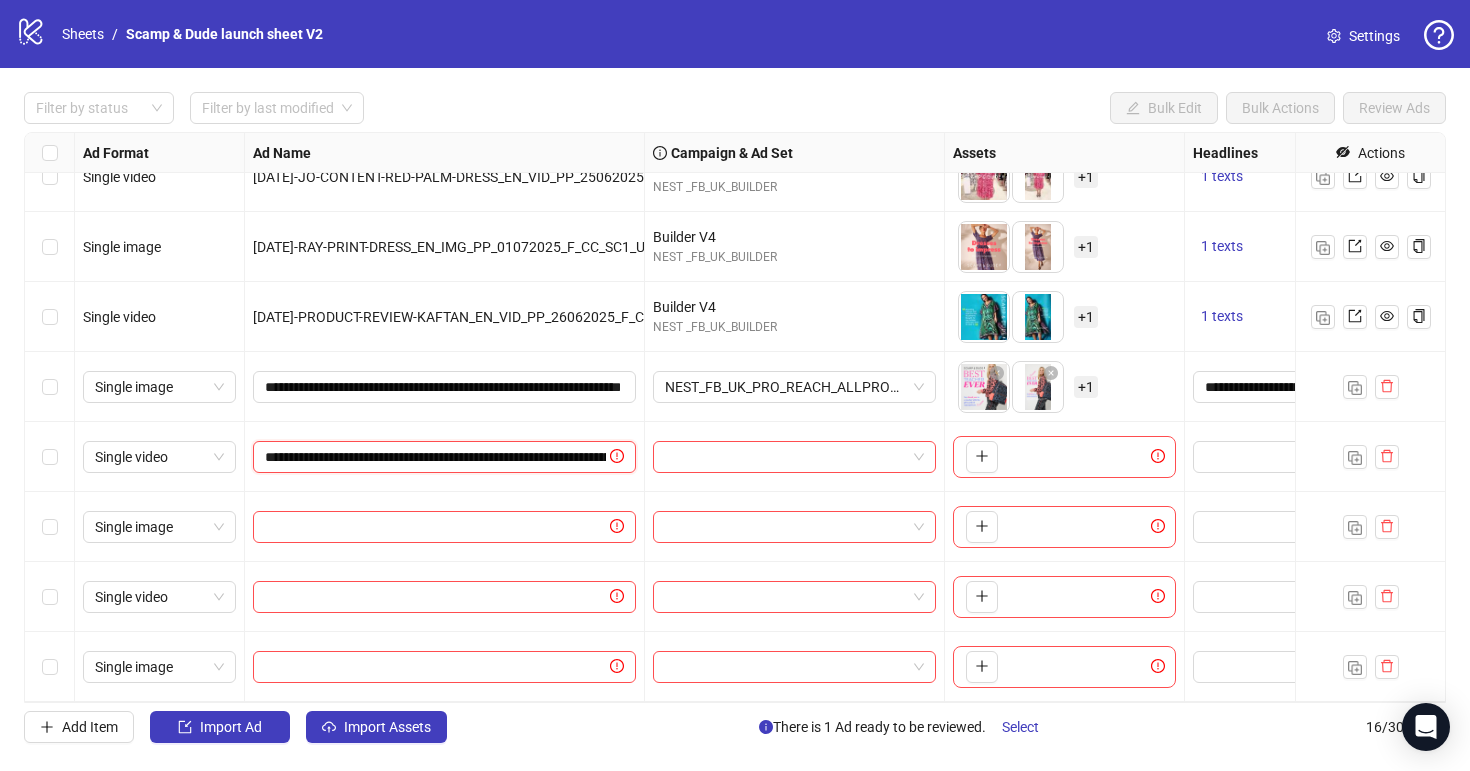 scroll, scrollTop: 0, scrollLeft: 241, axis: horizontal 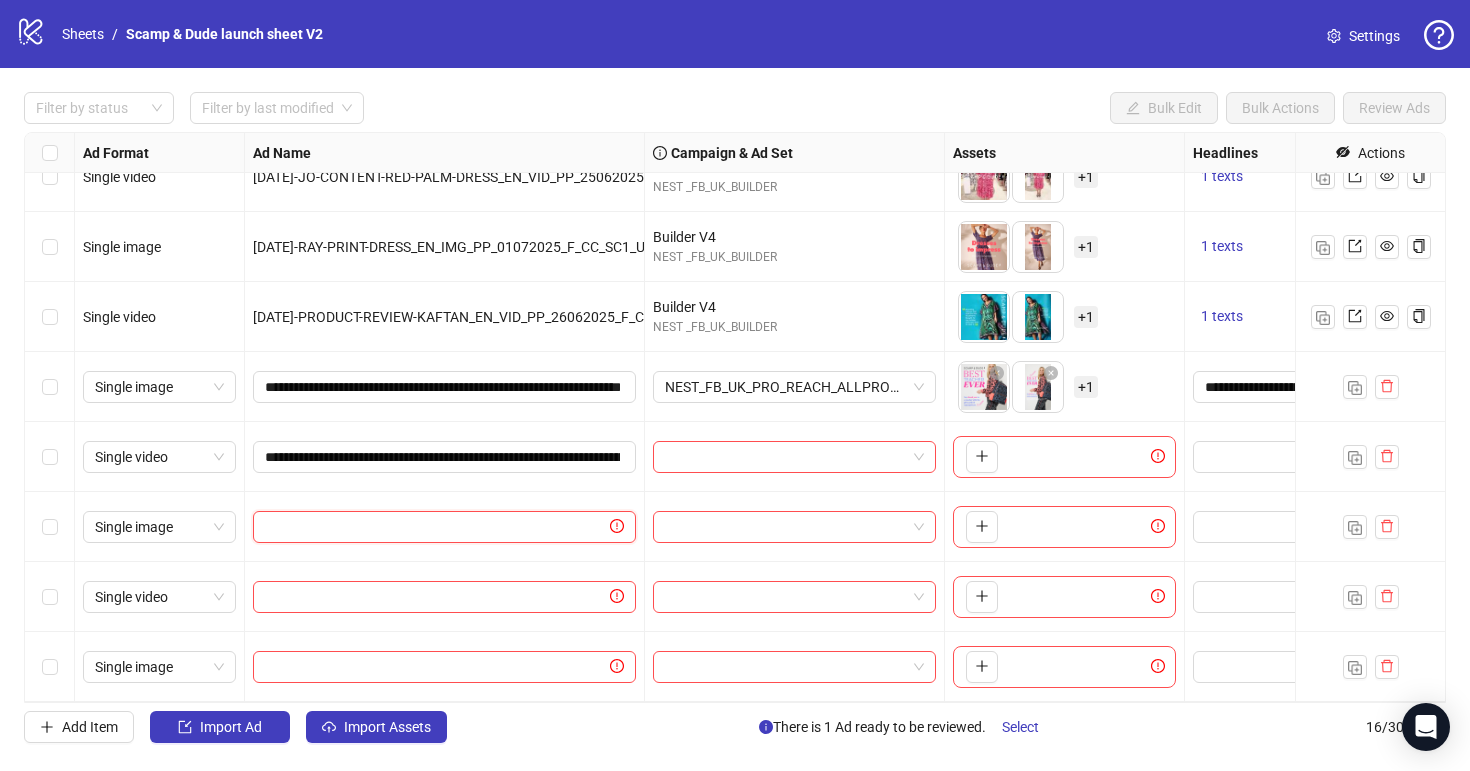 click at bounding box center (435, 527) 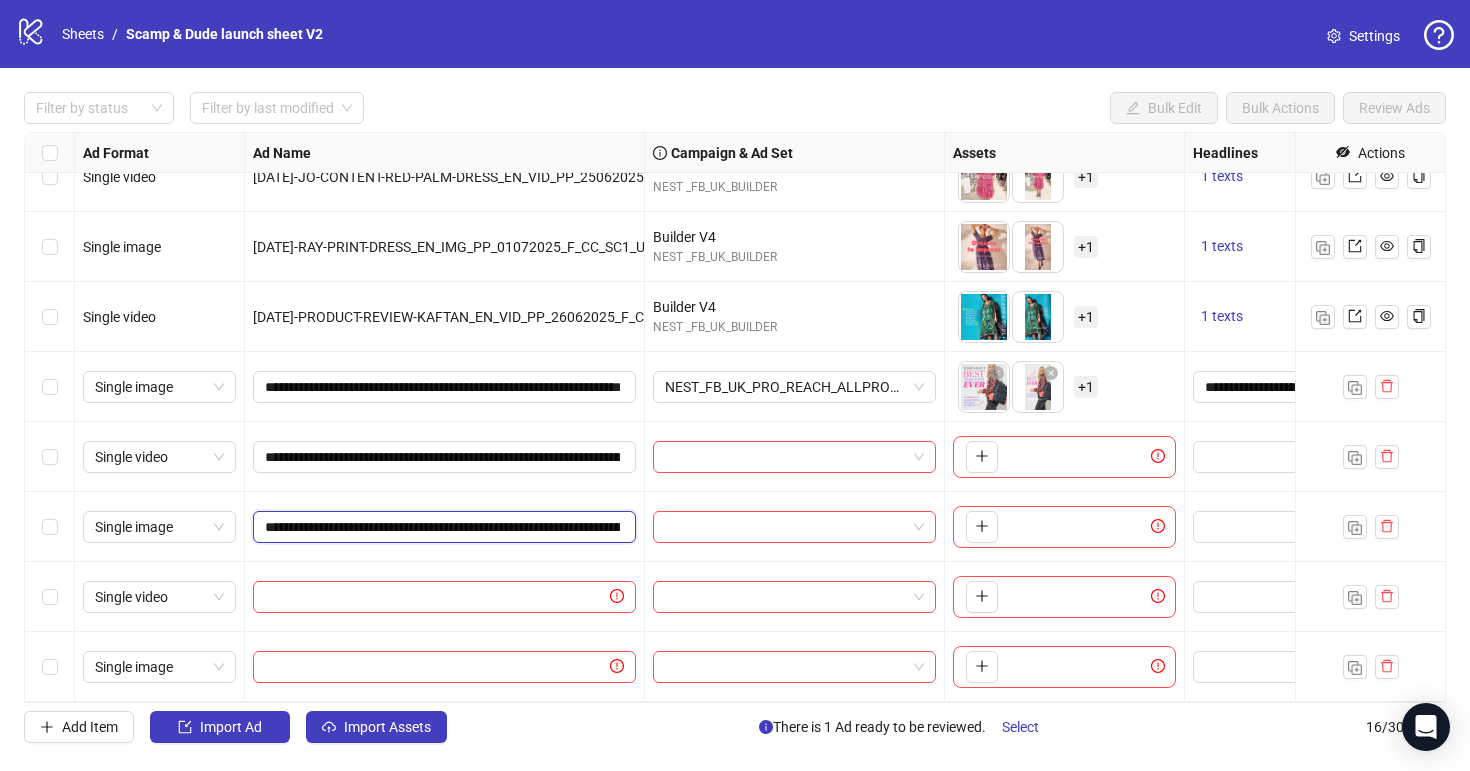 scroll, scrollTop: 0, scrollLeft: 277, axis: horizontal 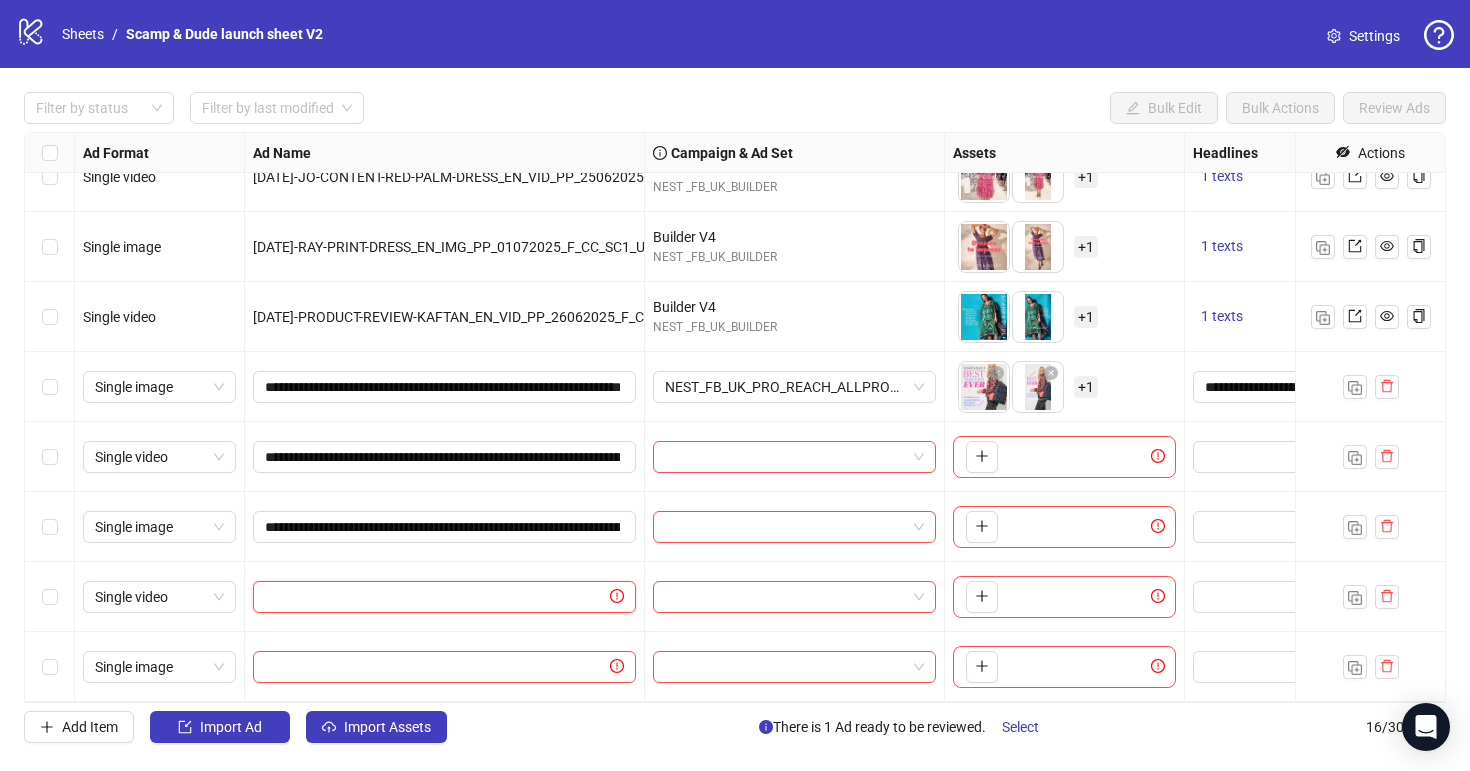 click at bounding box center [435, 597] 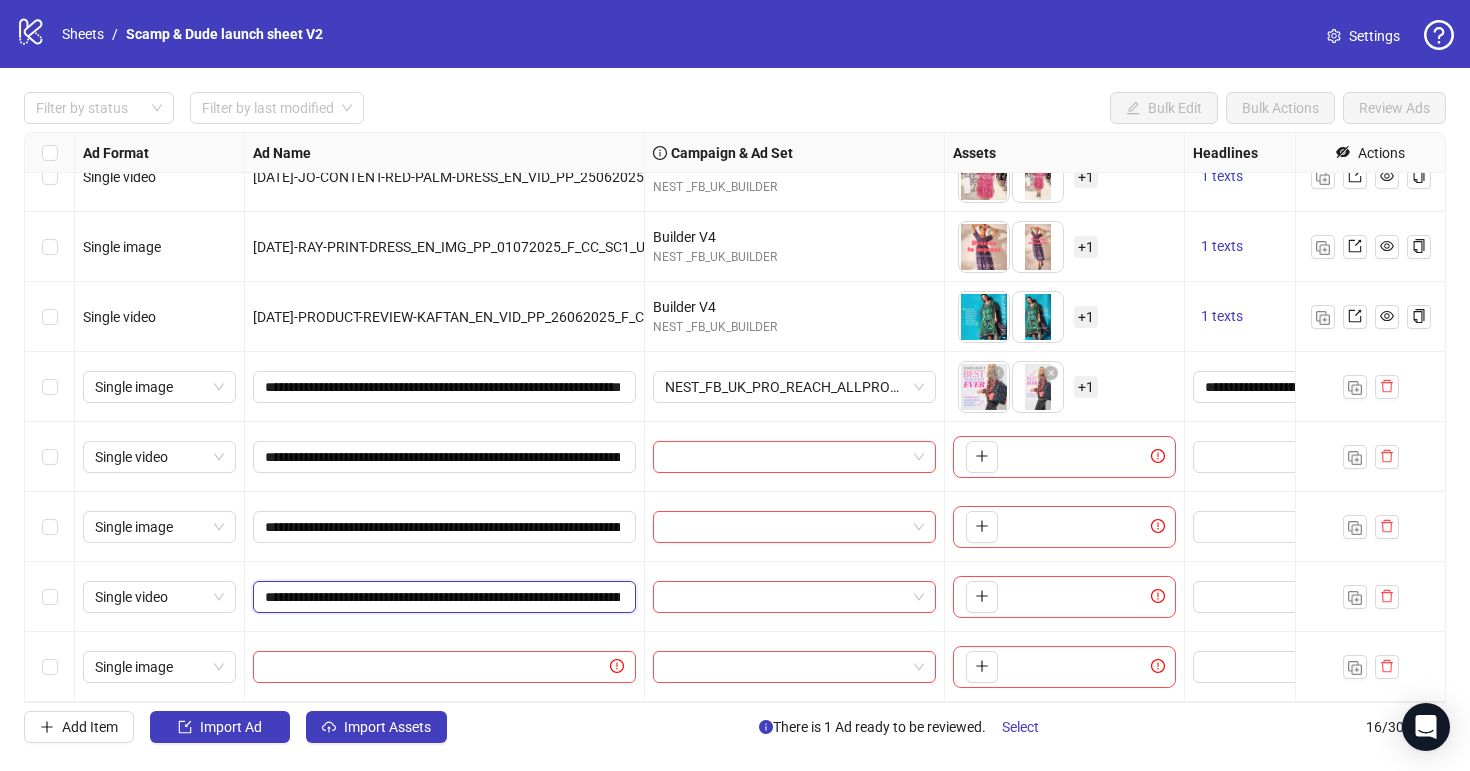 scroll, scrollTop: 0, scrollLeft: 236, axis: horizontal 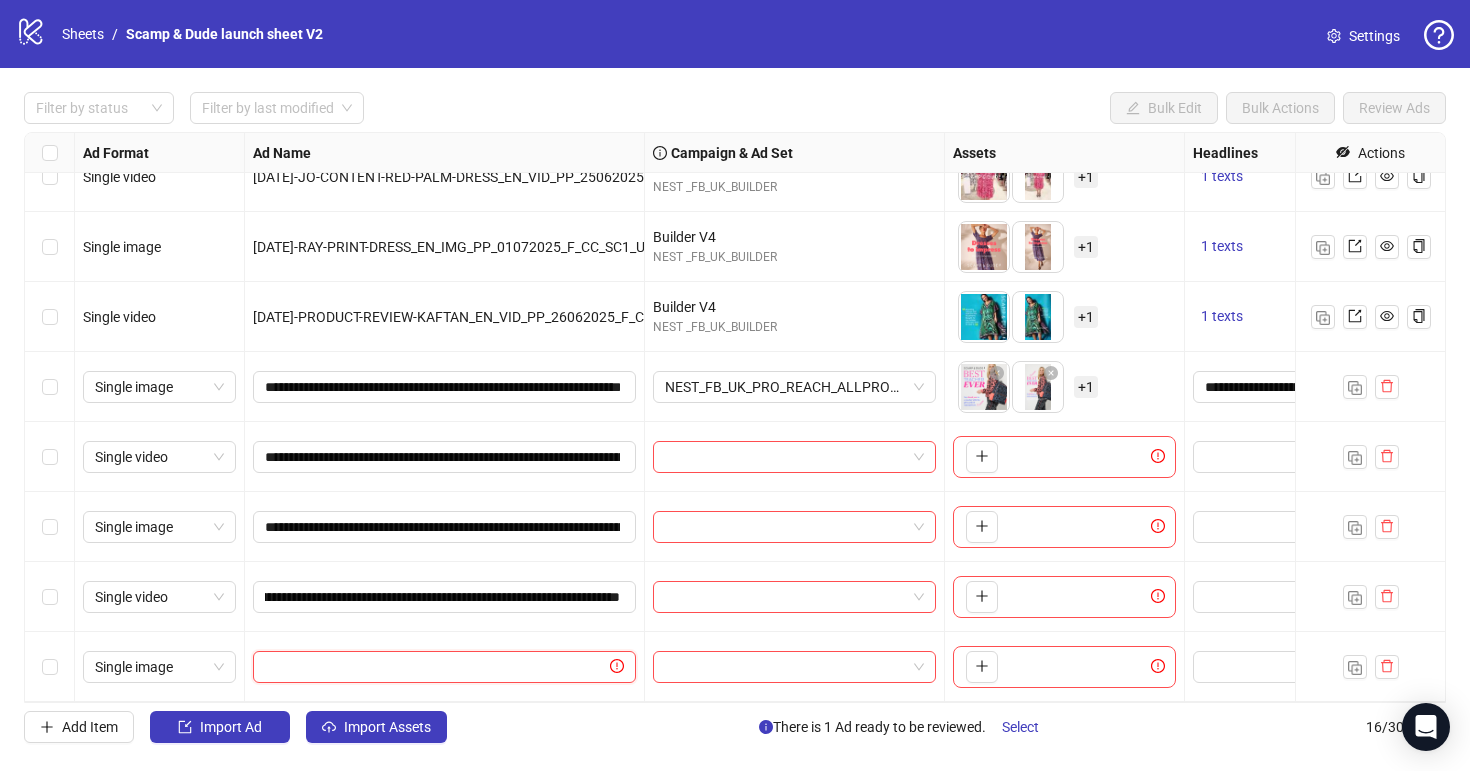 click at bounding box center (435, 667) 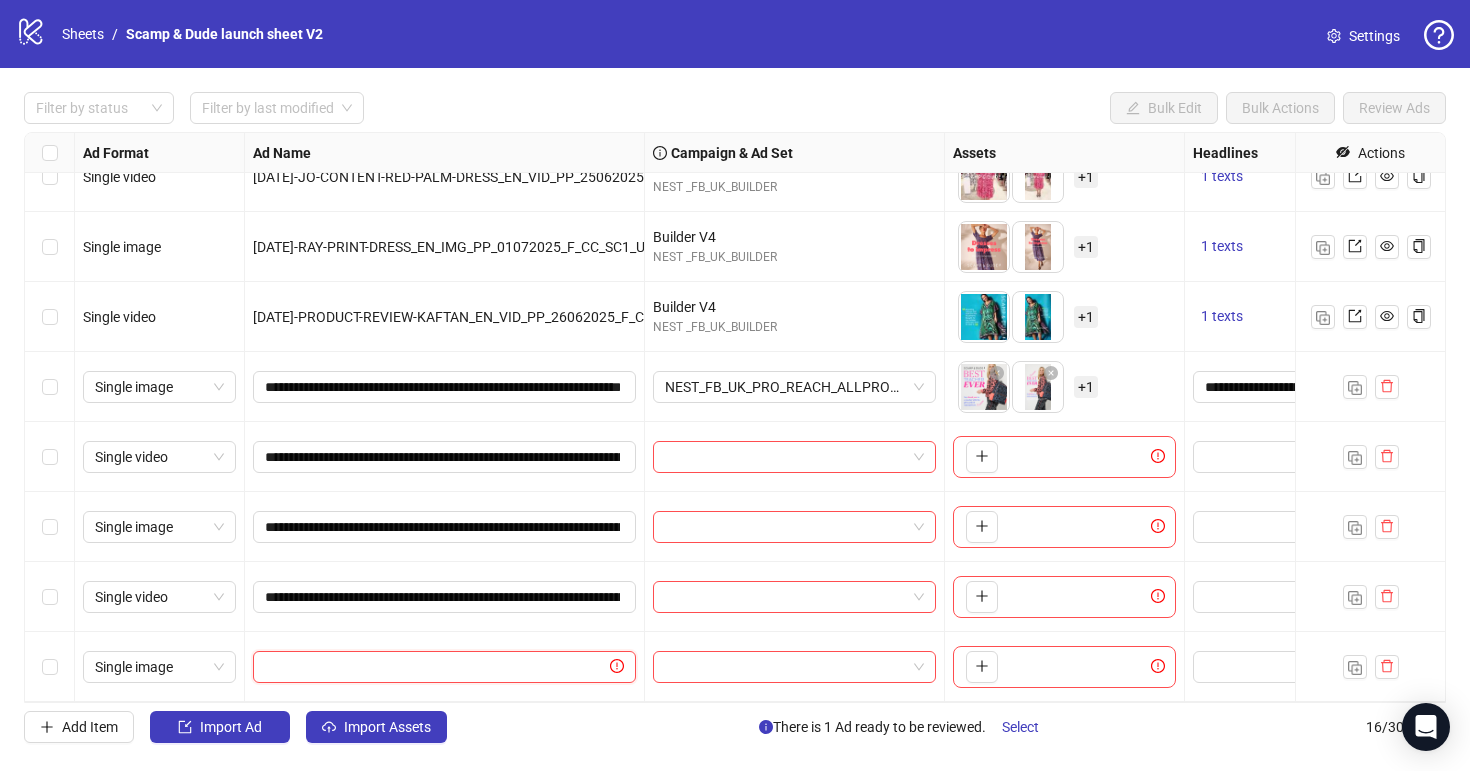 click at bounding box center [435, 667] 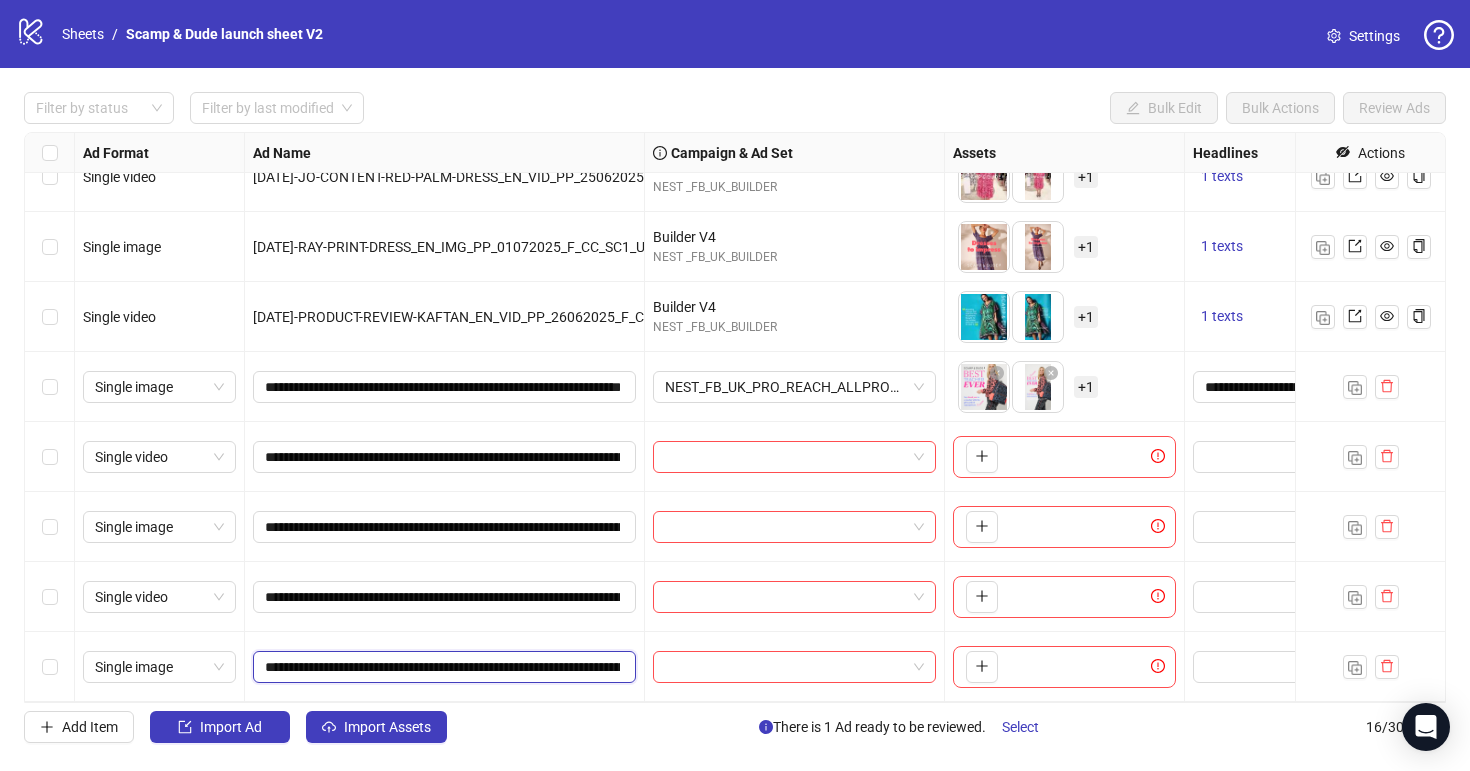 scroll, scrollTop: 0, scrollLeft: 277, axis: horizontal 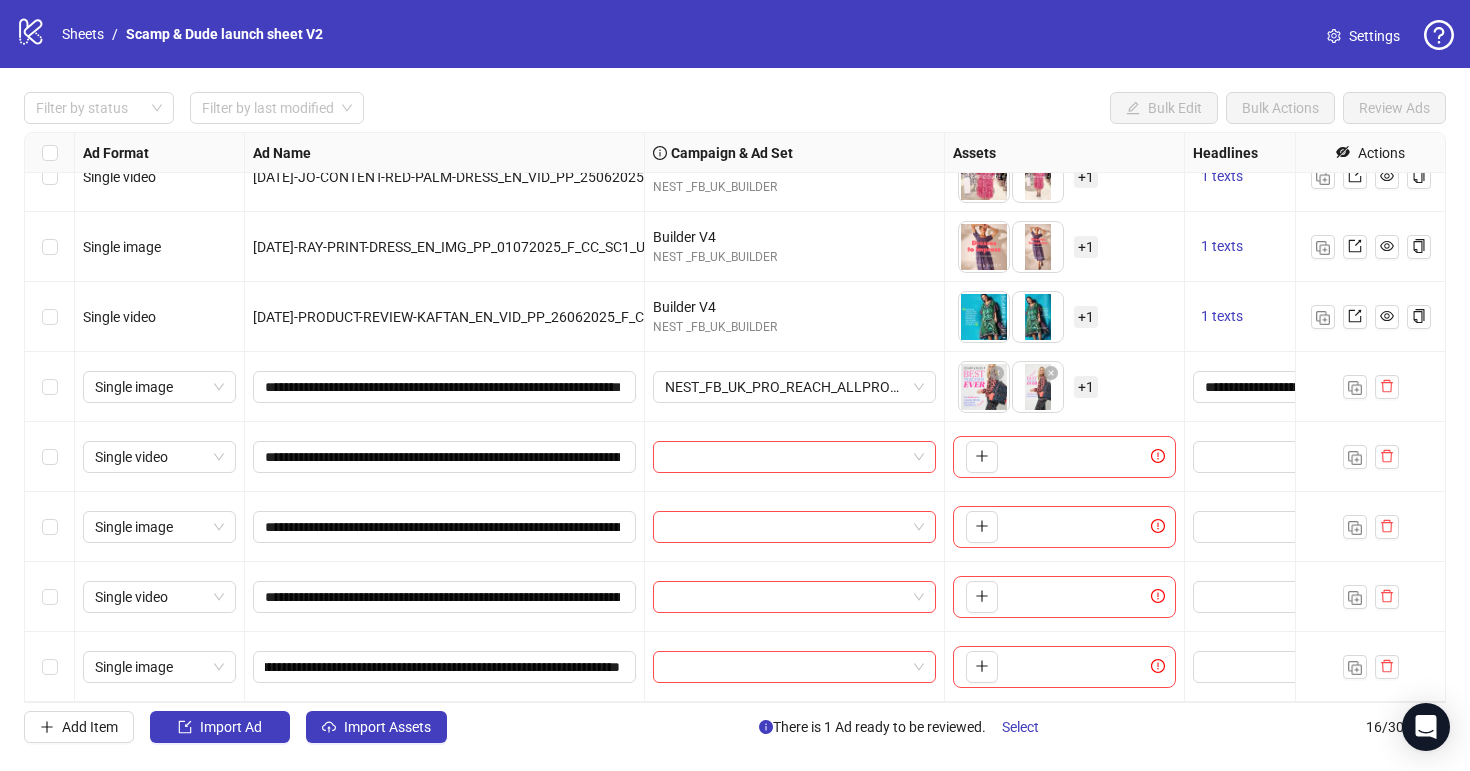 click on "Add Item Import Ad Import Assets  There is 1 Ad ready to be reviewed. Select 16 / 300  items" at bounding box center [735, 727] 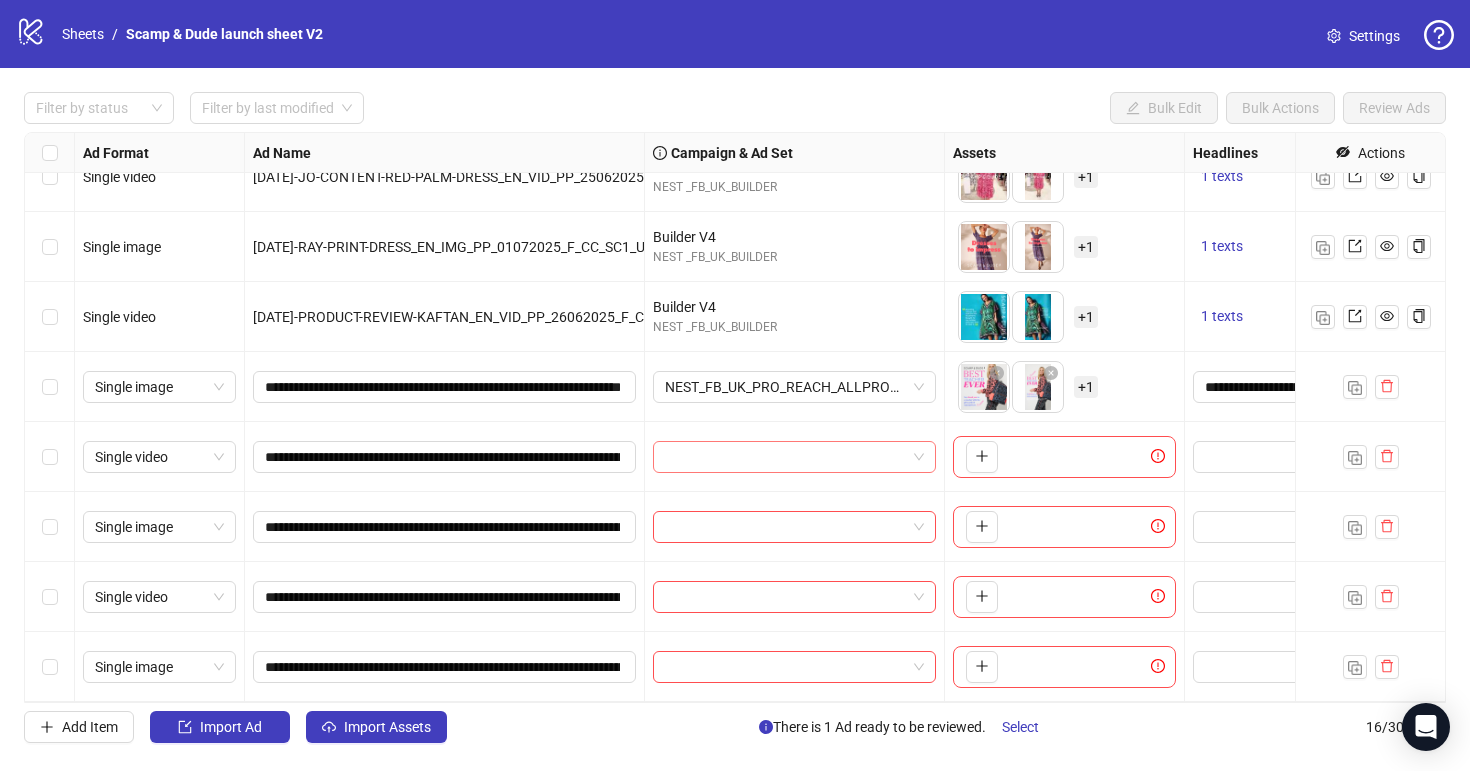 click at bounding box center [785, 457] 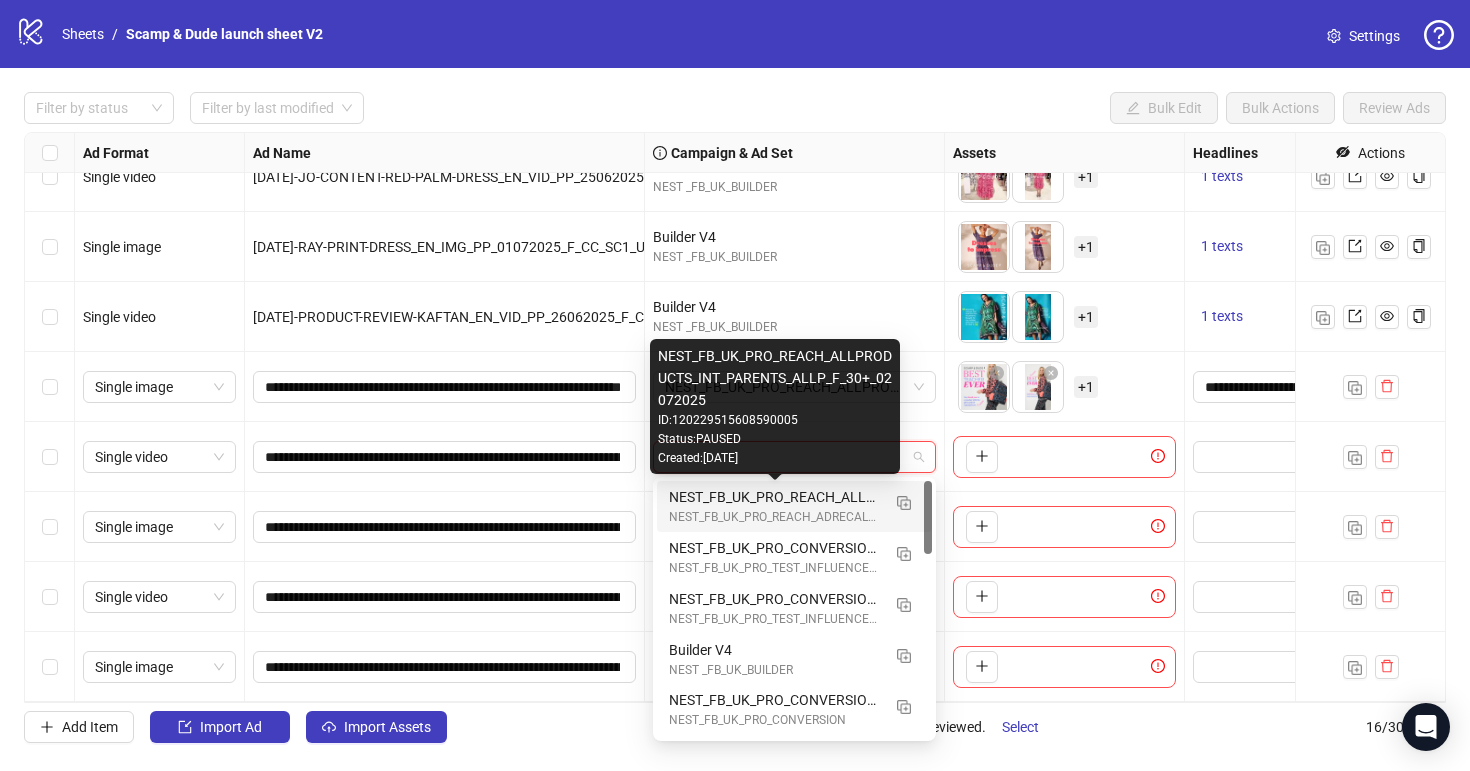 click on "NEST_FB_UK_PRO_REACH_ALLPRODUCTS_INT_PARENTS_ALLP_F_30+_02072025" at bounding box center [774, 497] 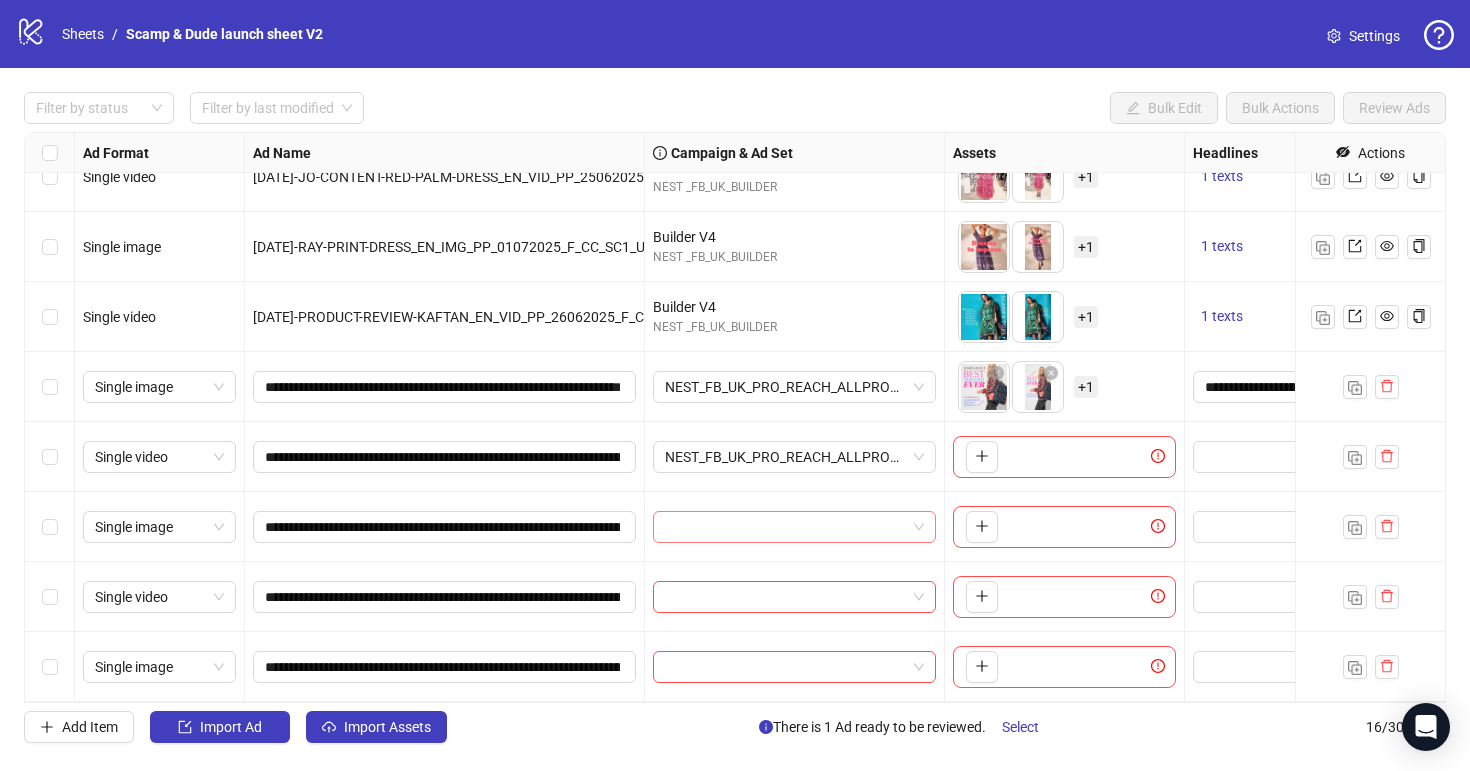 click at bounding box center (785, 527) 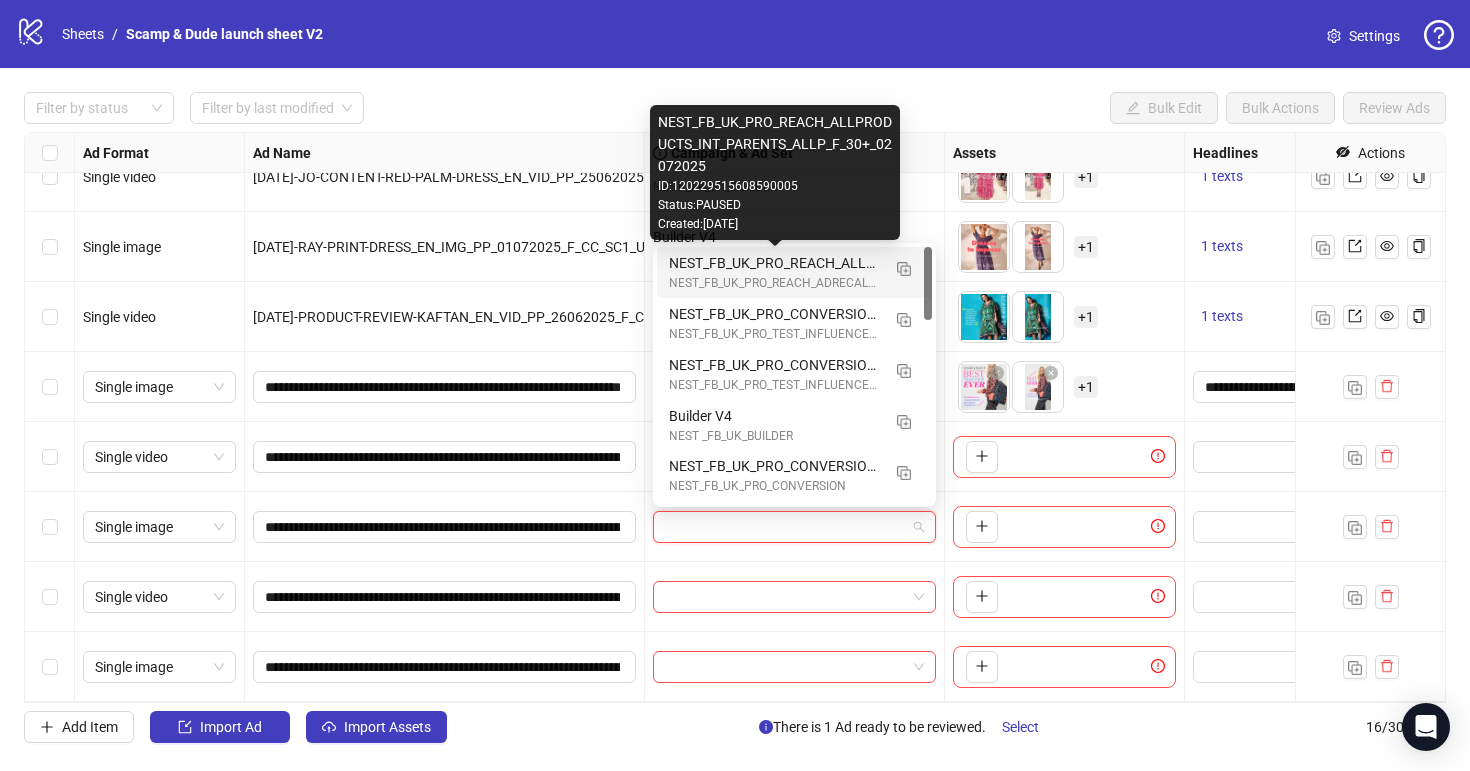 click on "NEST_FB_UK_PRO_REACH_ALLPRODUCTS_INT_PARENTS_ALLP_F_30+_02072025" at bounding box center [774, 263] 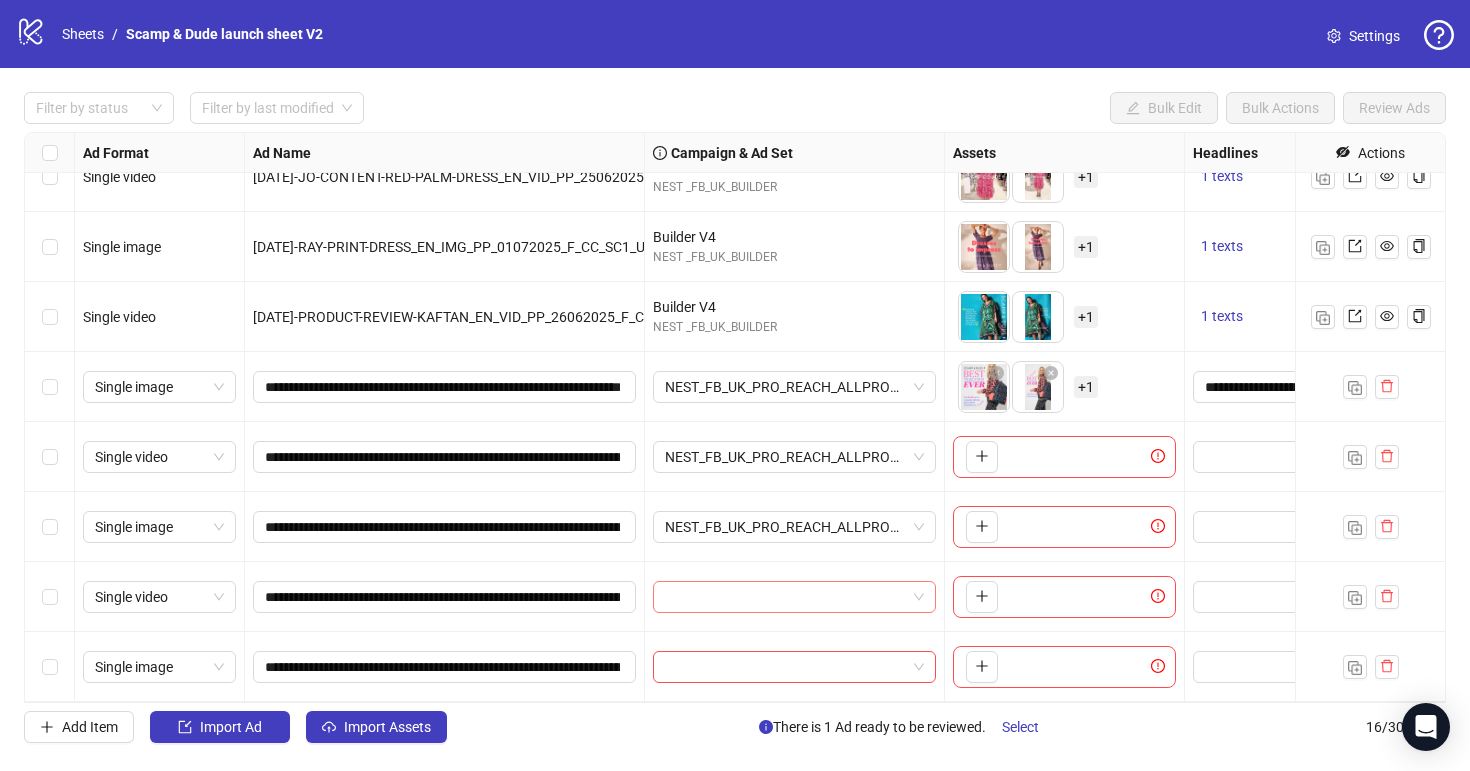 click at bounding box center (785, 597) 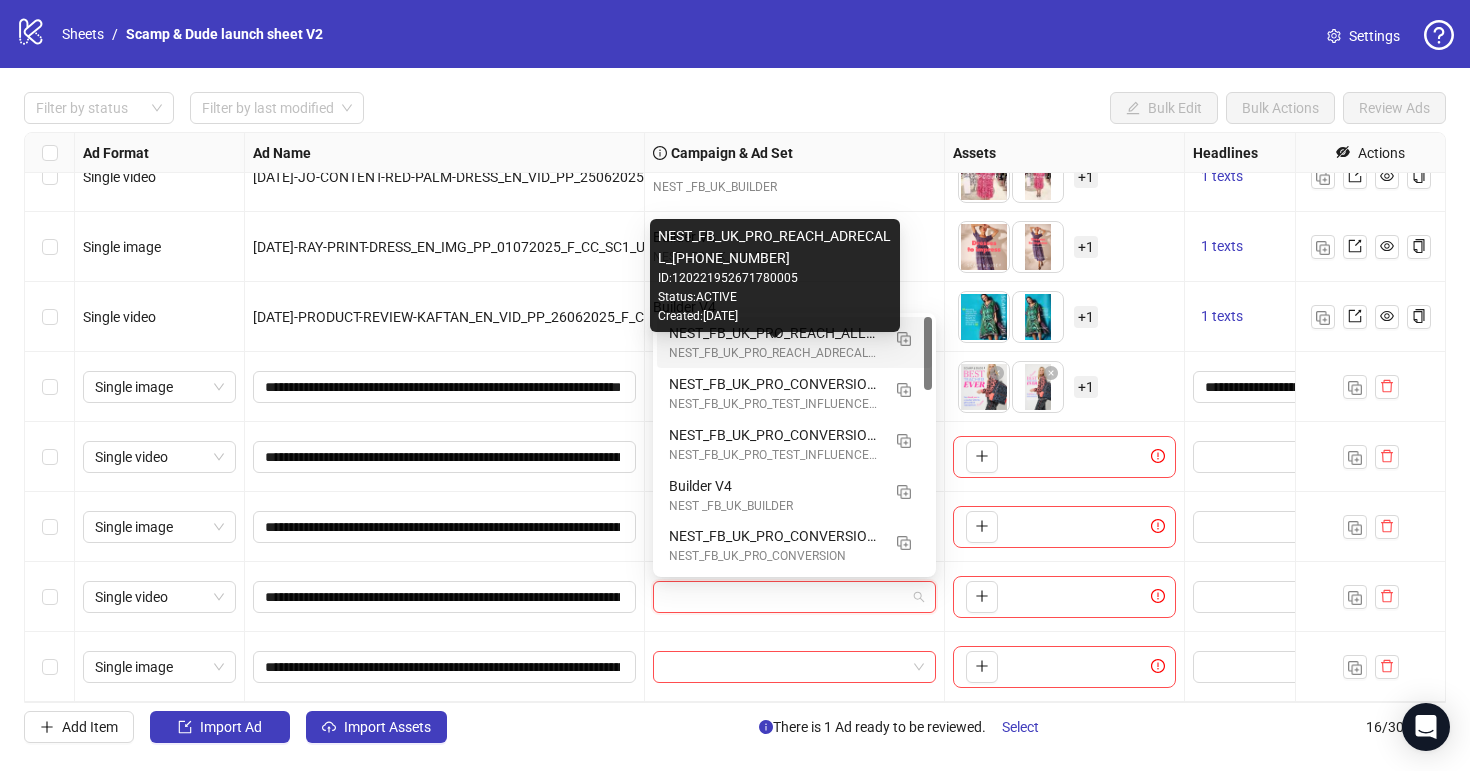 click on "NEST_FB_UK_PRO_REACH_ADRECALL_[PHONE_NUMBER]" at bounding box center [774, 353] 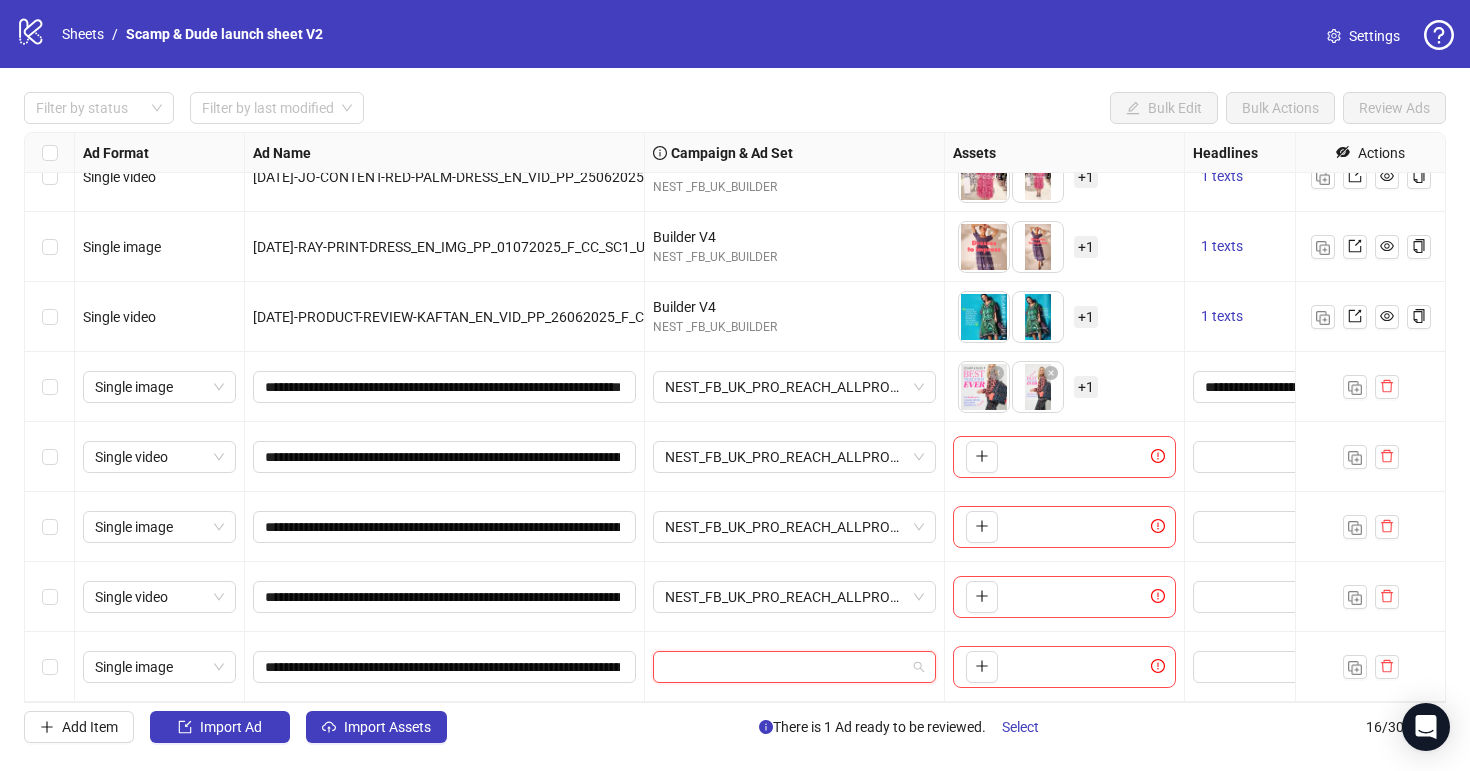 click at bounding box center (785, 667) 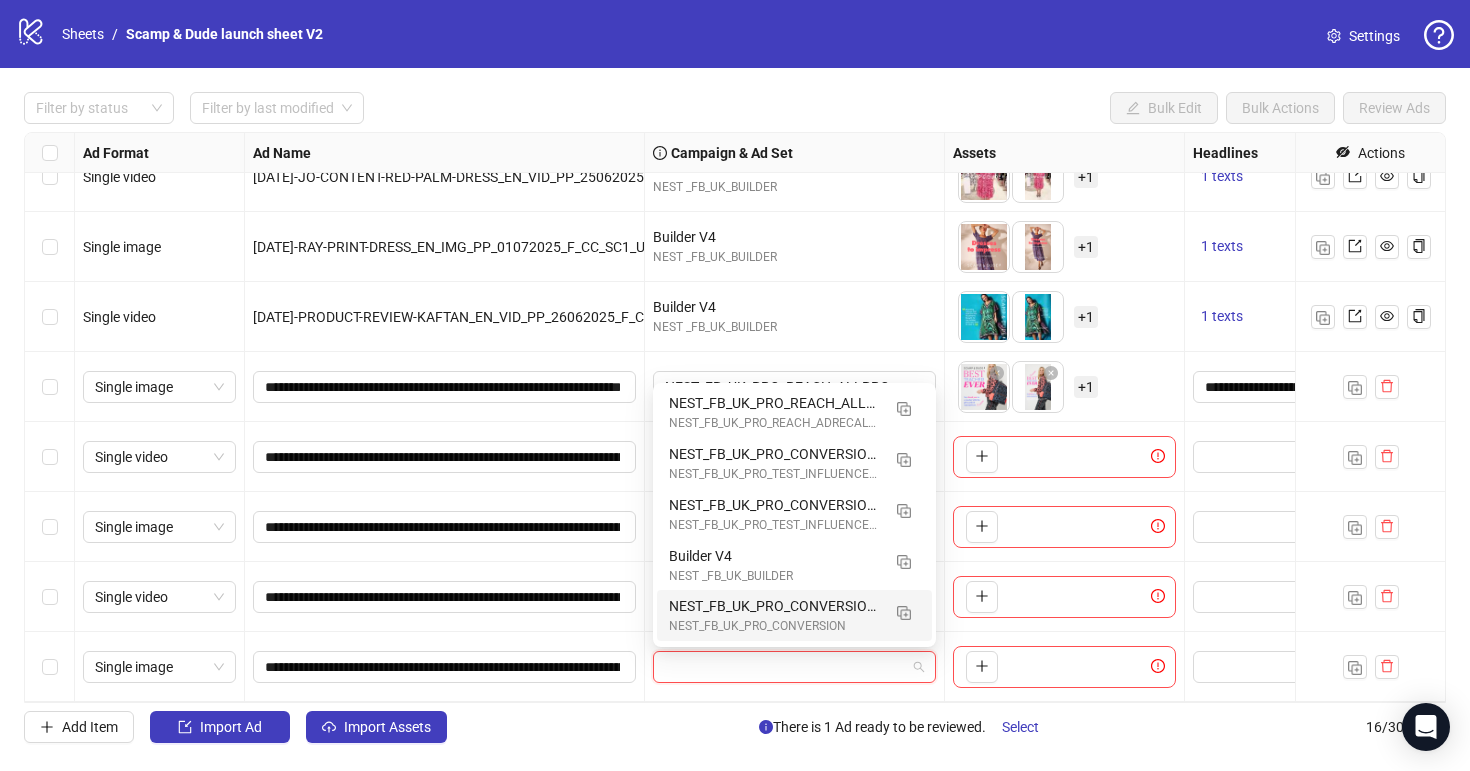 click on "Add Item Import Ad Import Assets  There is 1 Ad ready to be reviewed. Select 16 / 300  items" at bounding box center [735, 727] 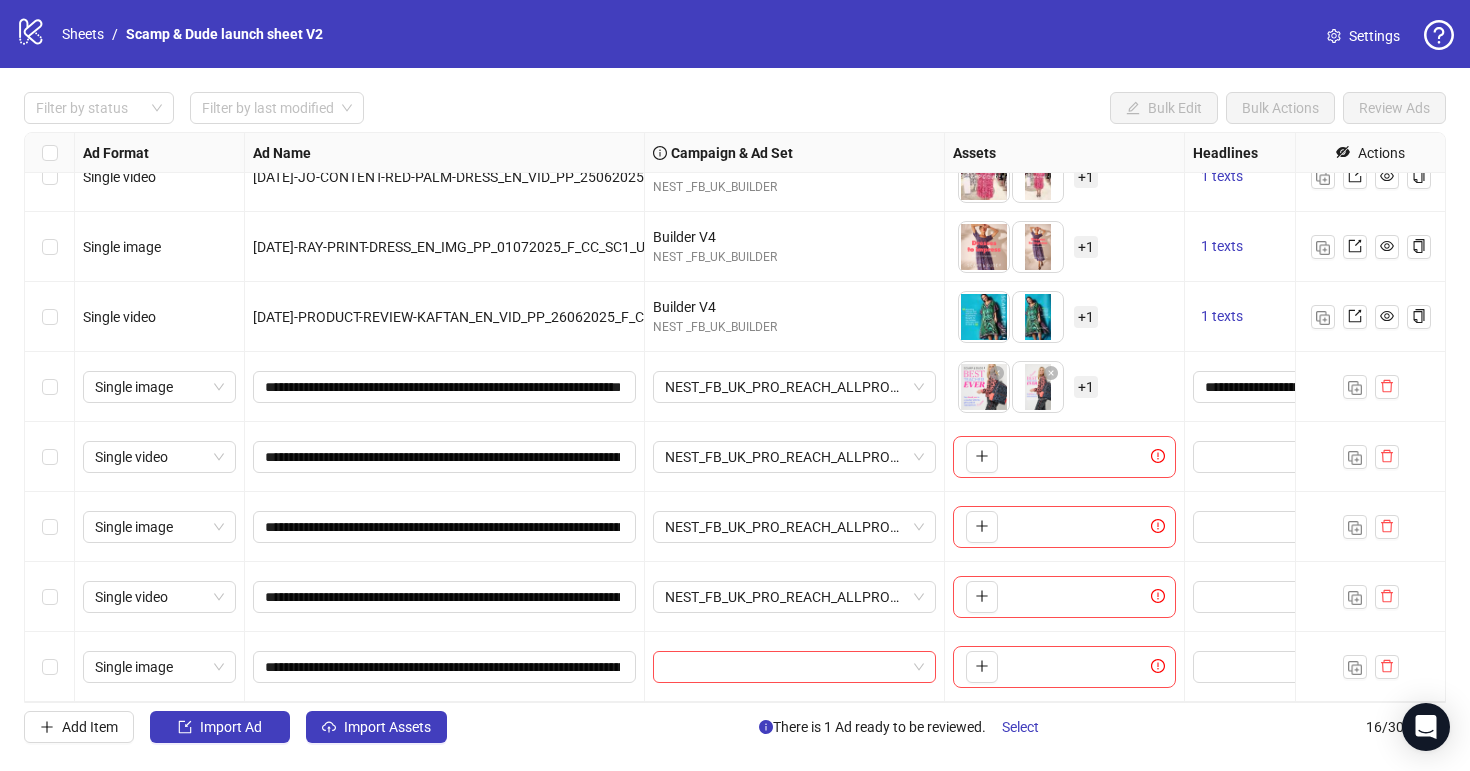 click on "NEST_FB_UK_PRO_REACH_ALLPRODUCTS_INT_PARENTS_ALLP_F_30+_02072025" at bounding box center (795, 597) 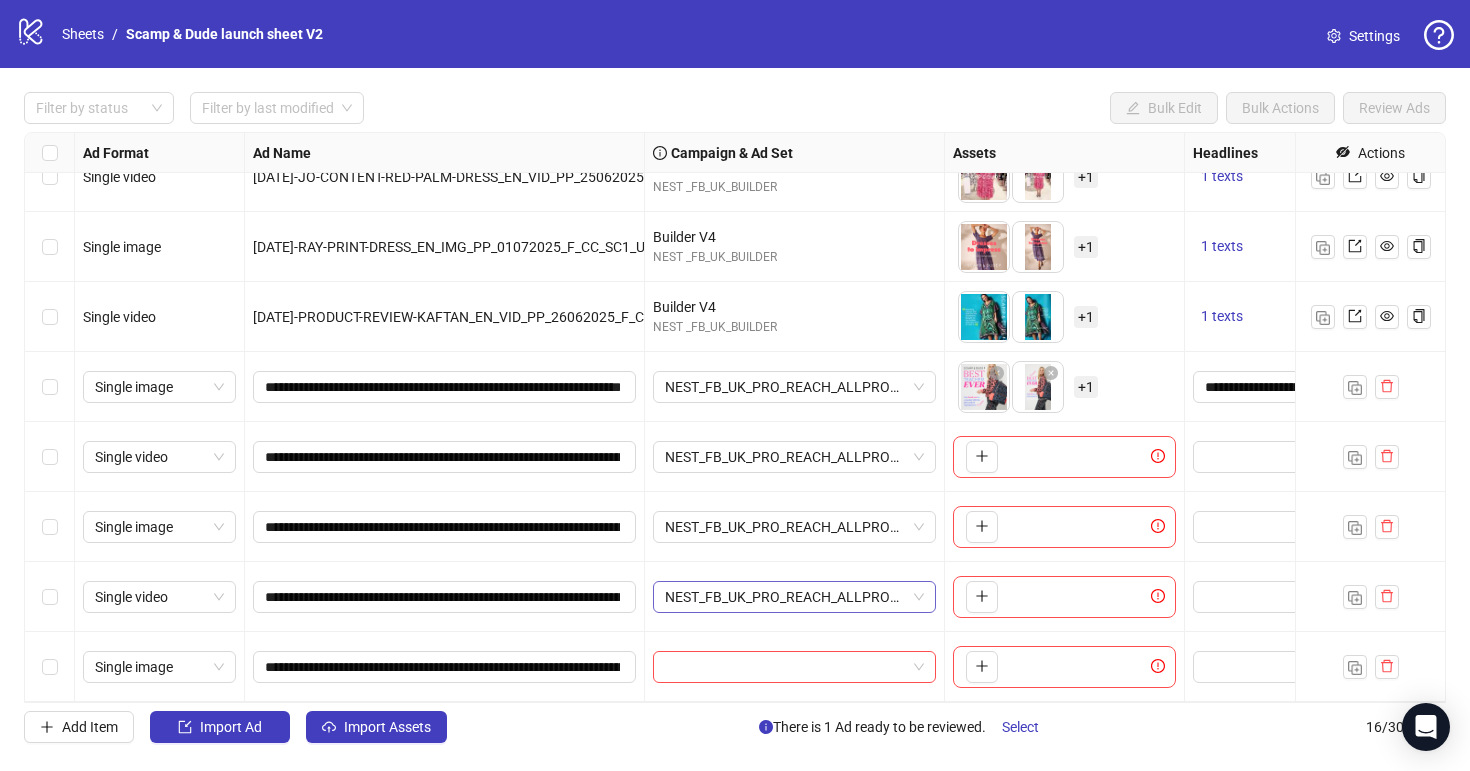 click on "NEST_FB_UK_PRO_REACH_ALLPRODUCTS_INT_PARENTS_ALLP_F_30+_02072025" at bounding box center [794, 597] 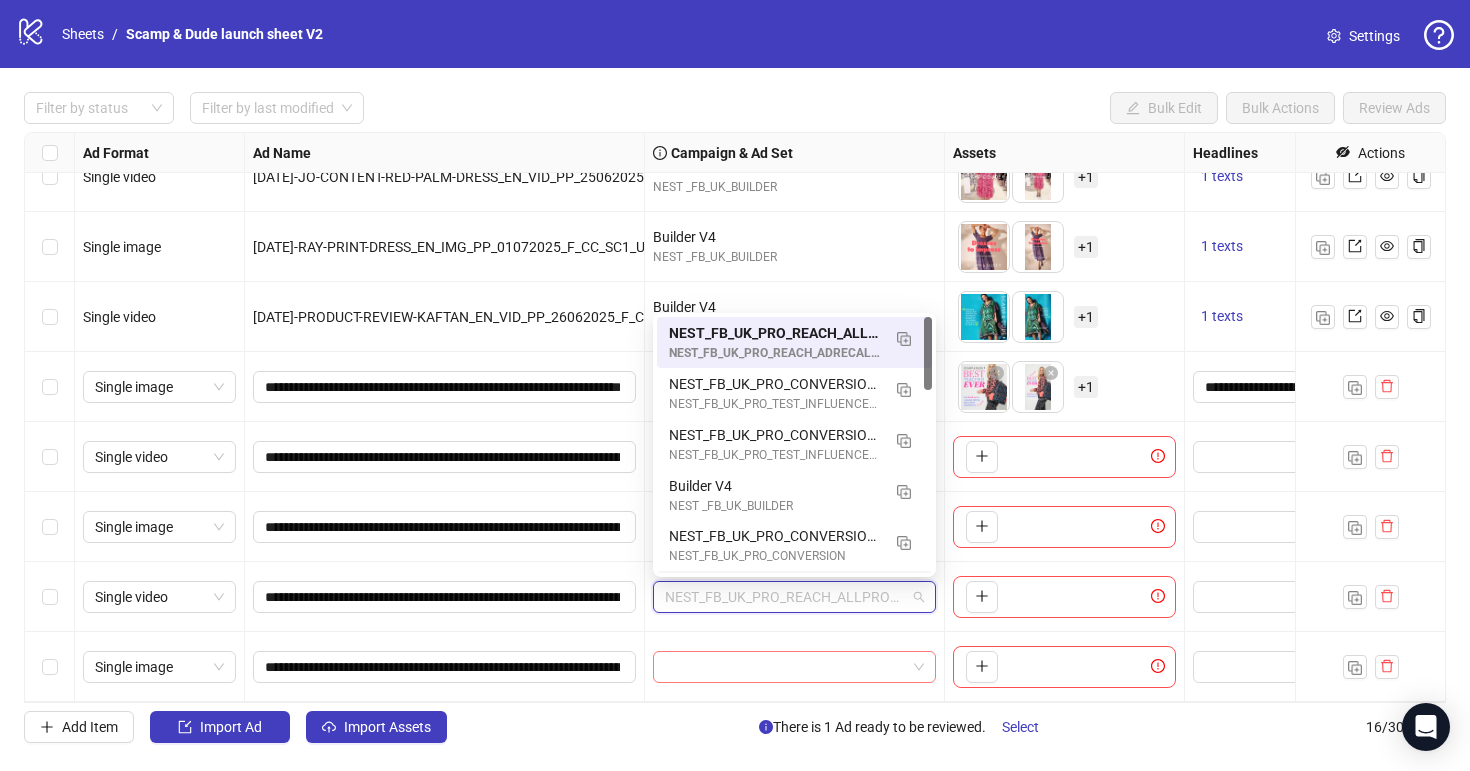 click at bounding box center [785, 667] 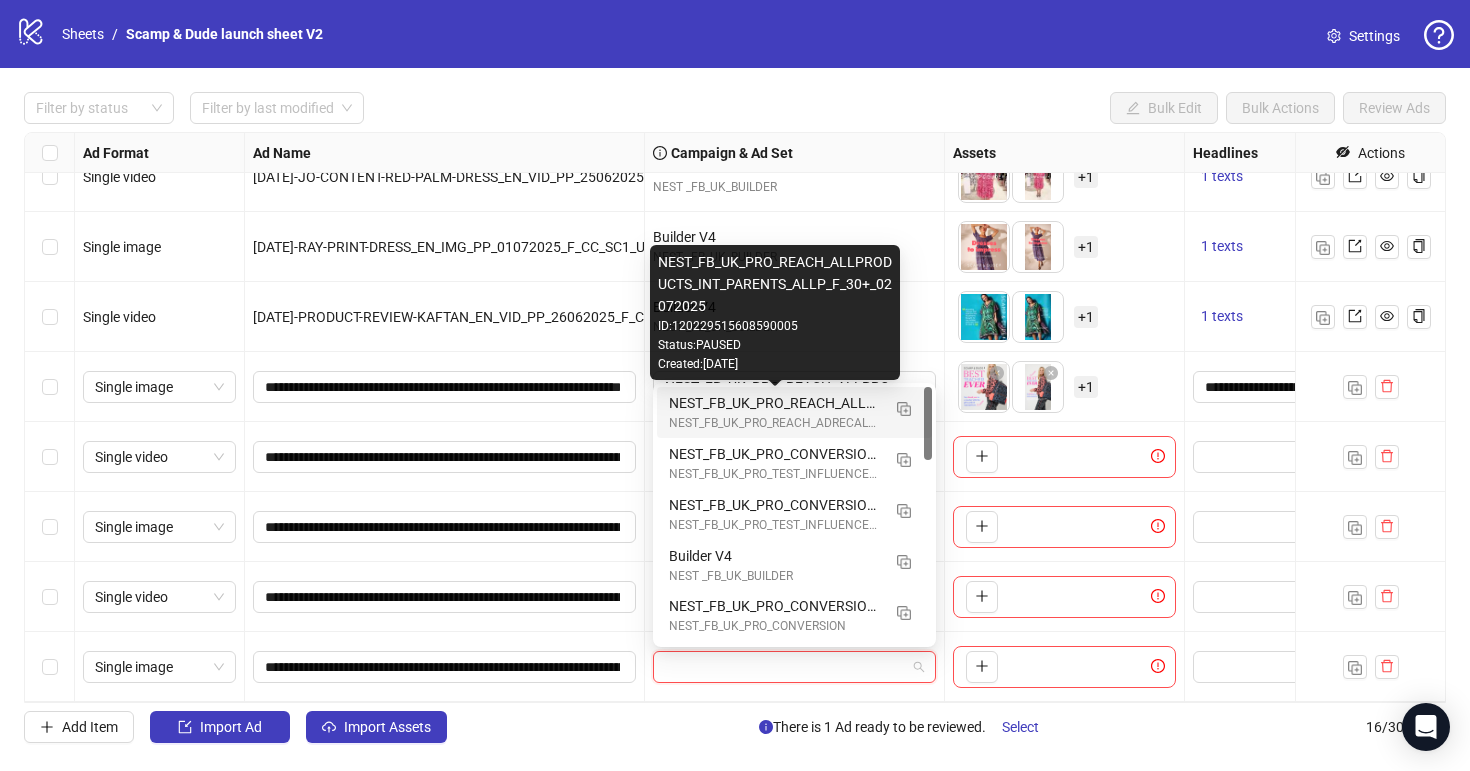click on "NEST_FB_UK_PRO_REACH_ALLPRODUCTS_INT_PARENTS_ALLP_F_30+_02072025" at bounding box center (774, 403) 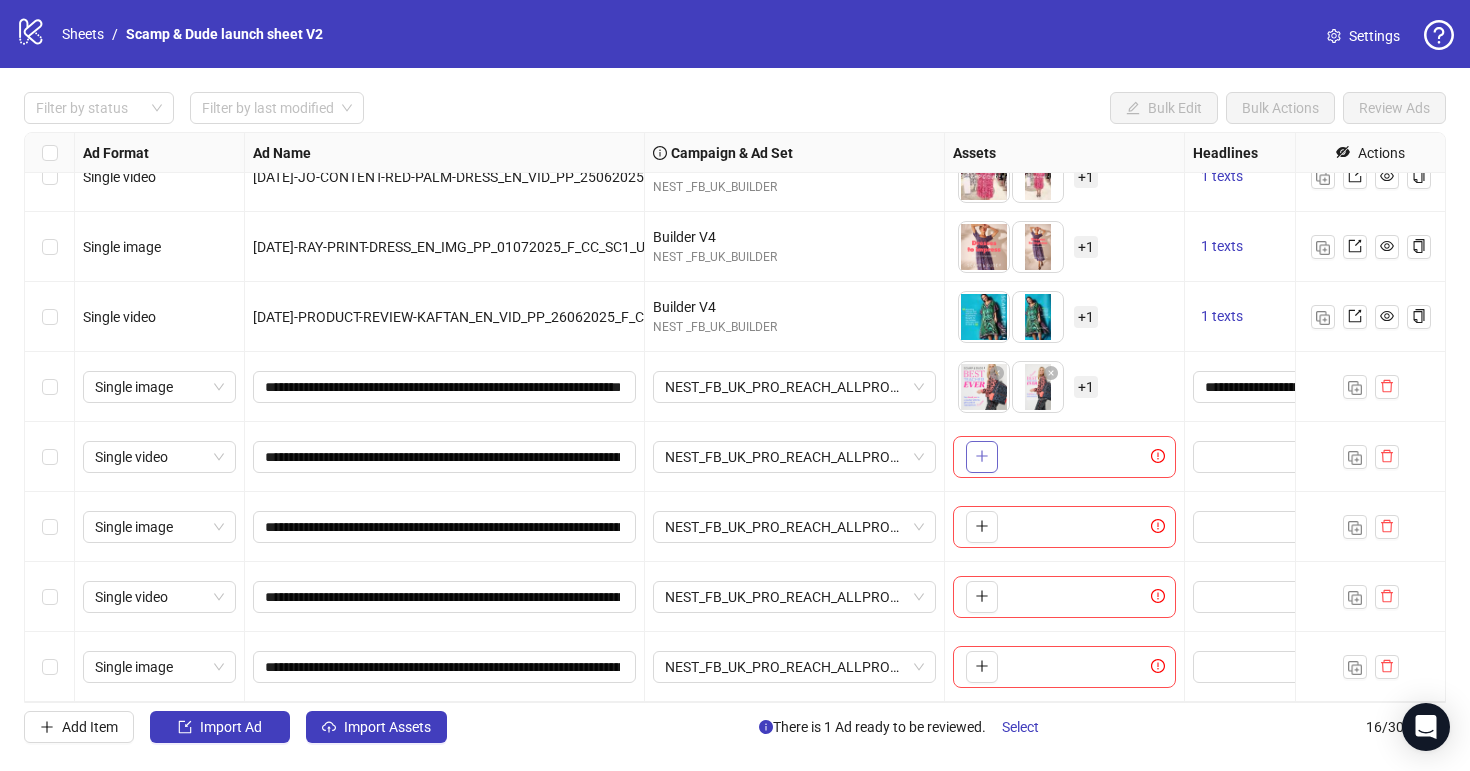 click 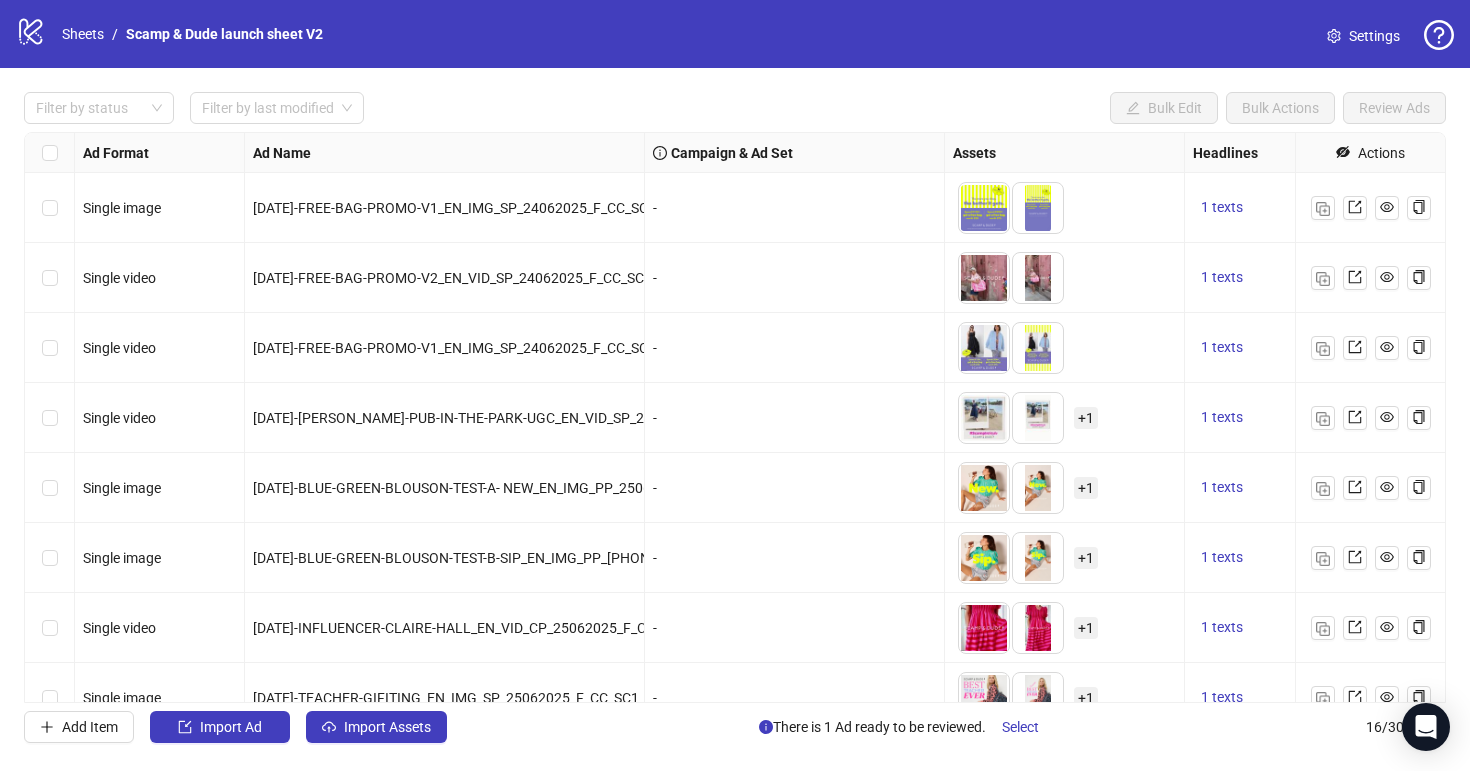 scroll, scrollTop: 0, scrollLeft: 0, axis: both 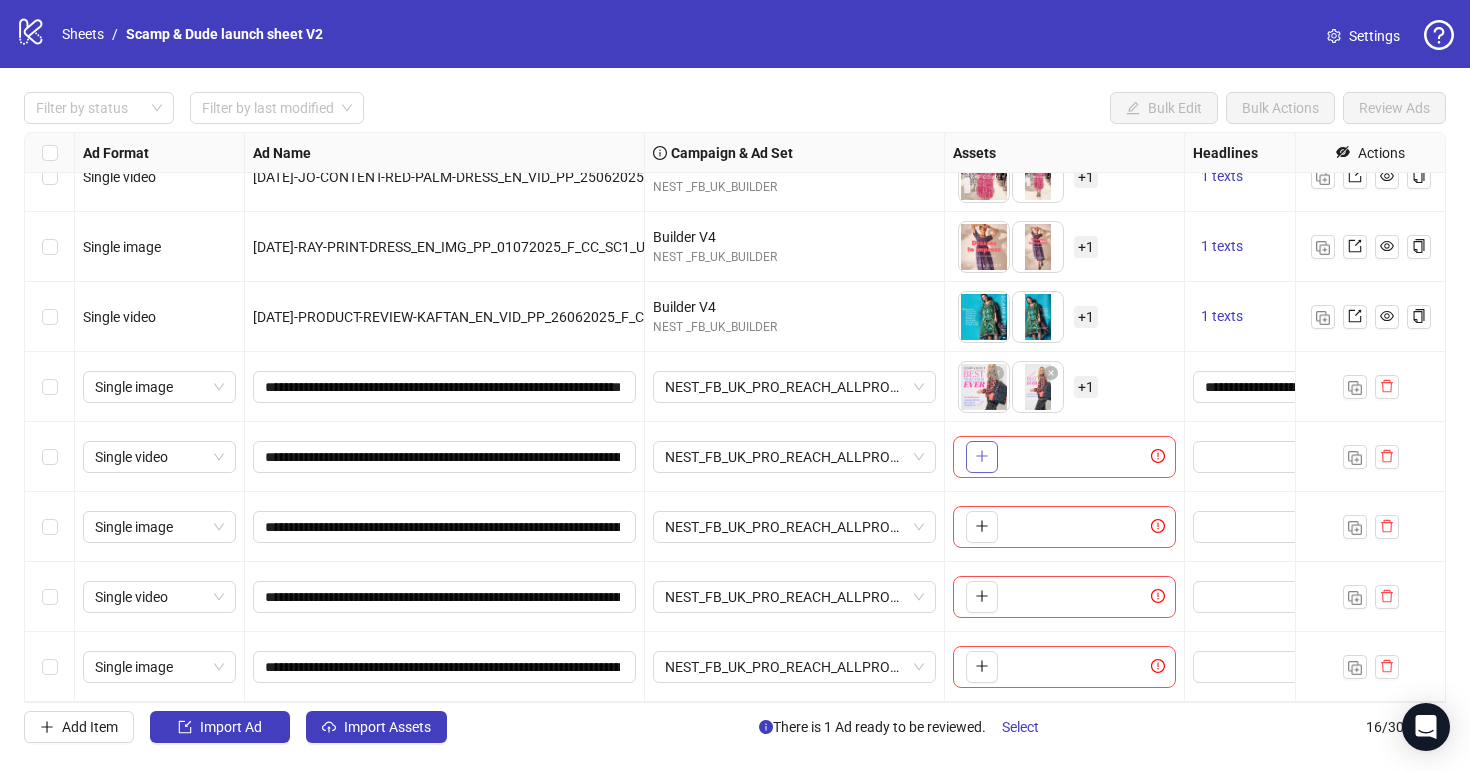 click 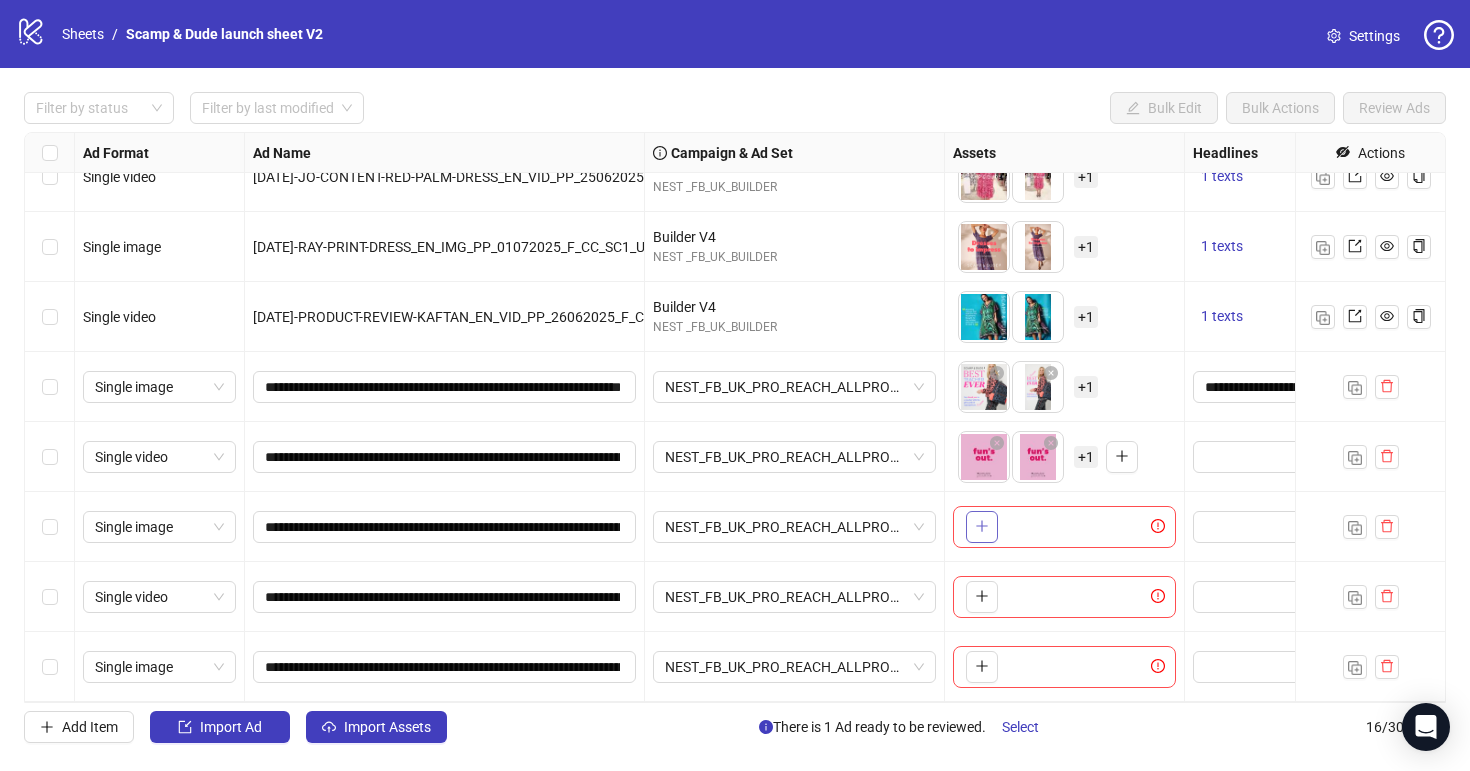 click 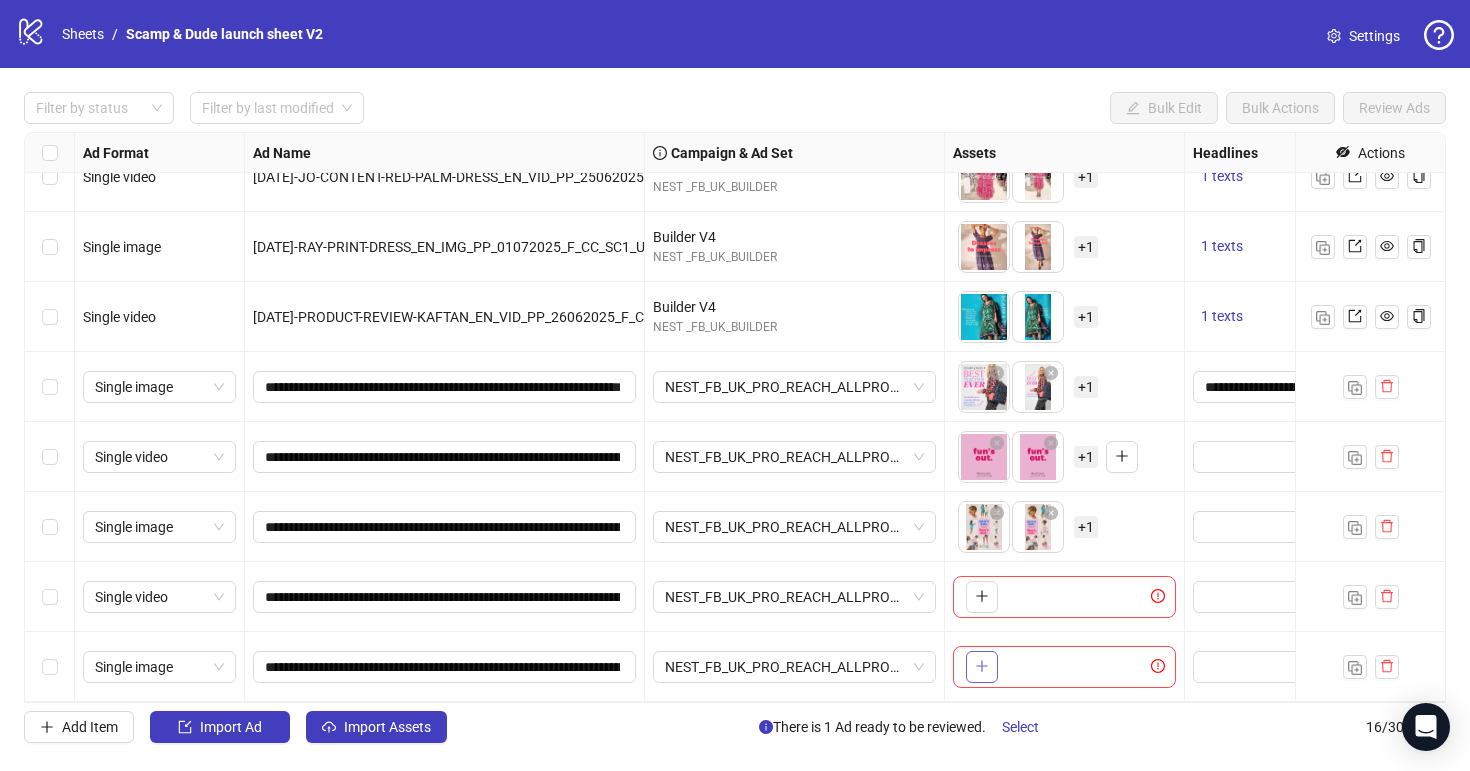 click 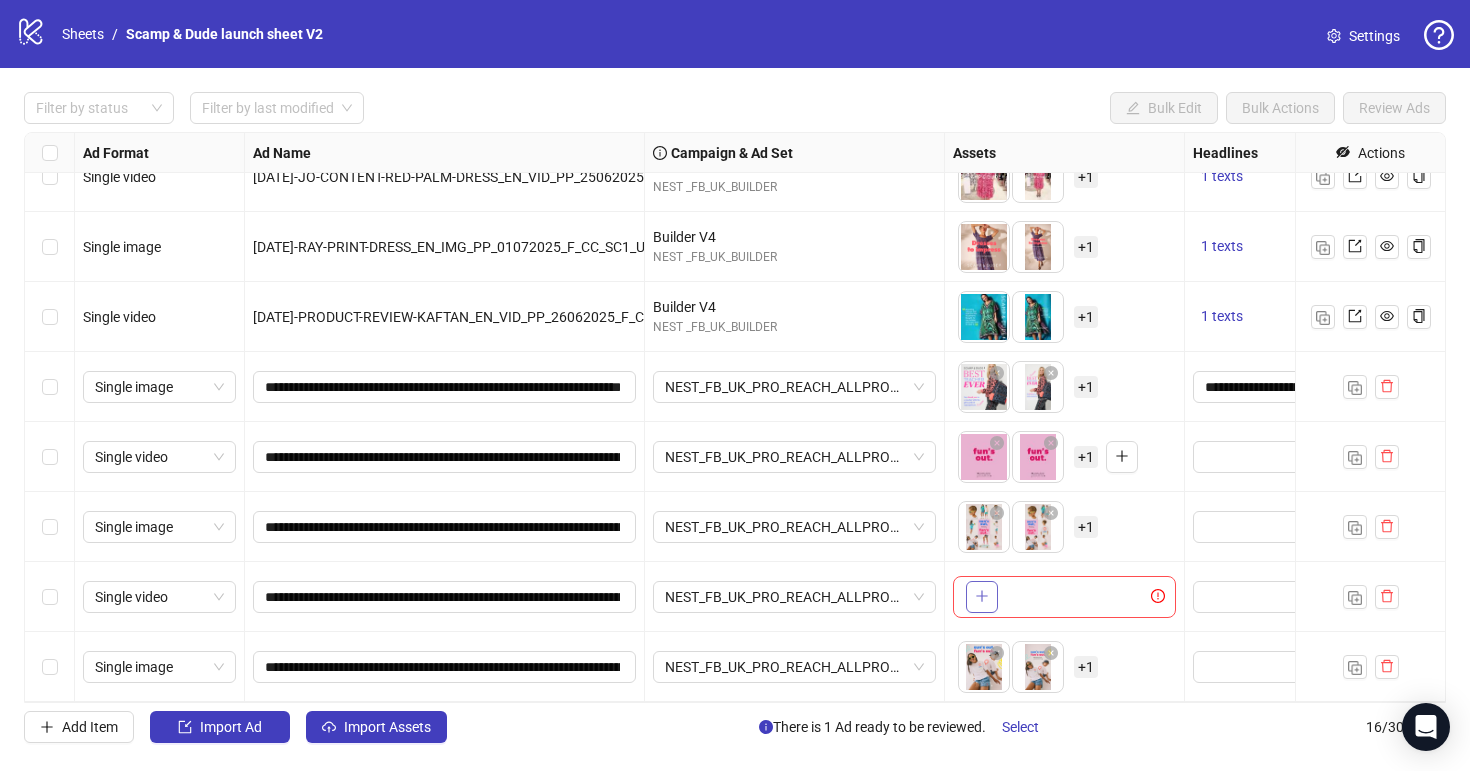click 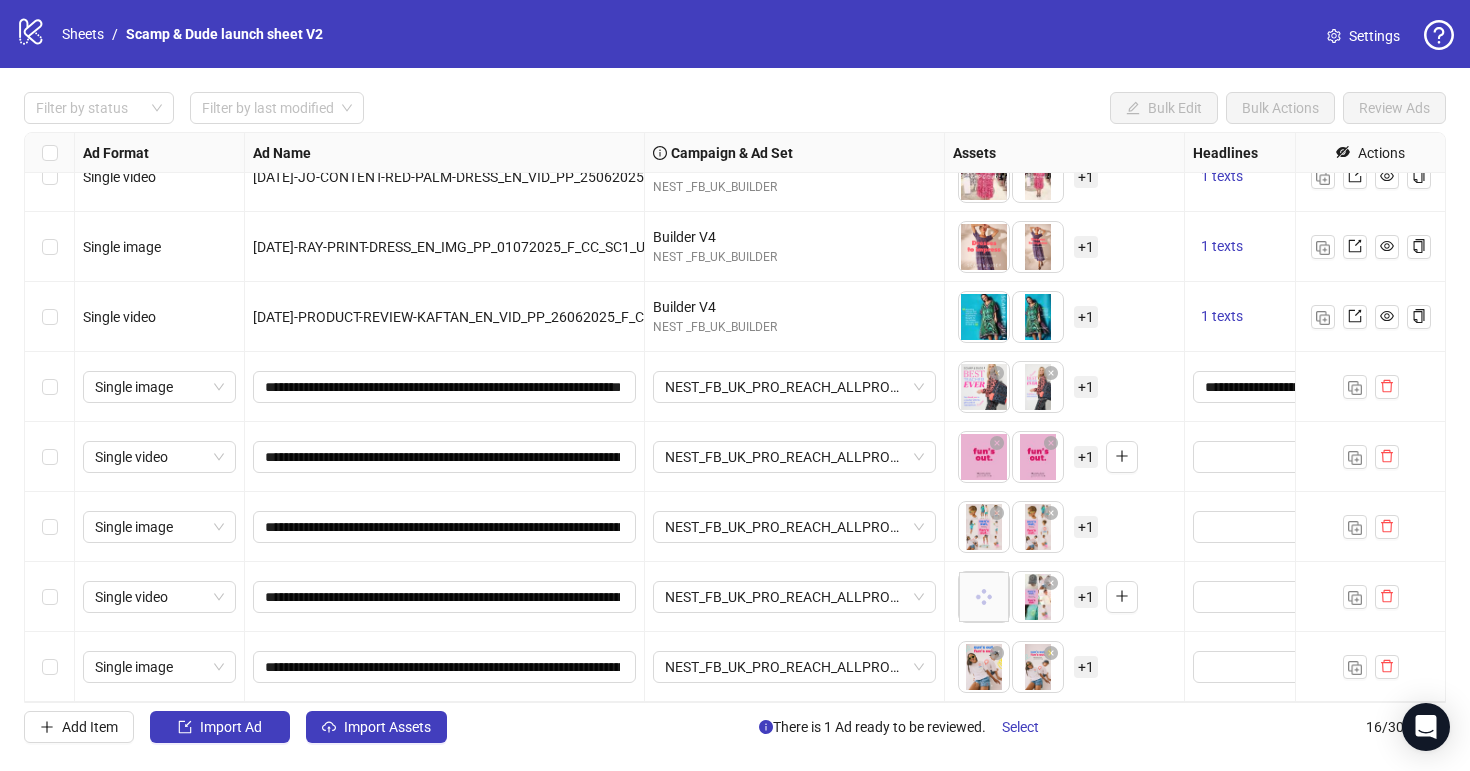 click on "+ 1" at bounding box center (1086, 387) 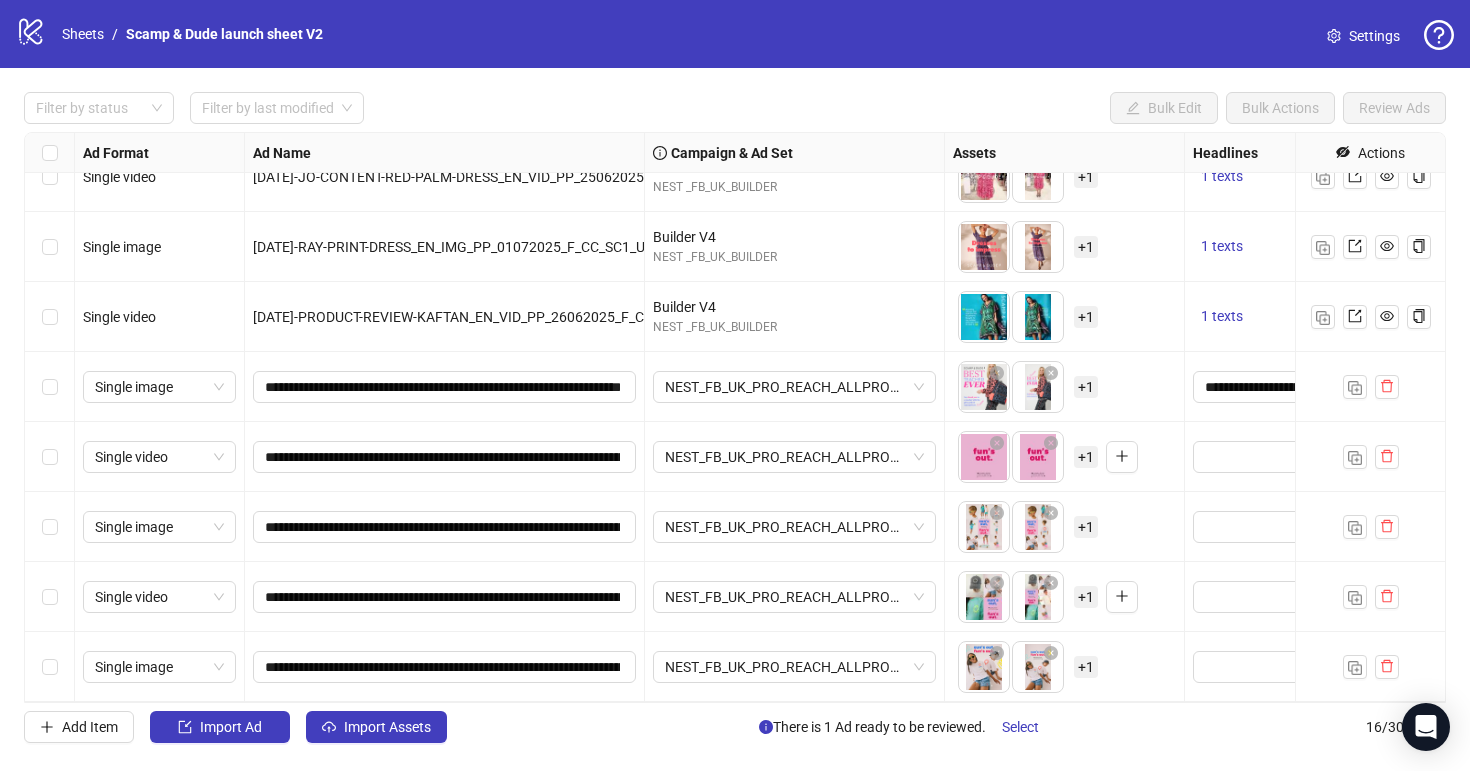 click on "To pick up a draggable item, press the space bar.
While dragging, use the arrow keys to move the item.
Press space again to drop the item in its new position, or press escape to cancel.
+ 1" at bounding box center (1064, 387) 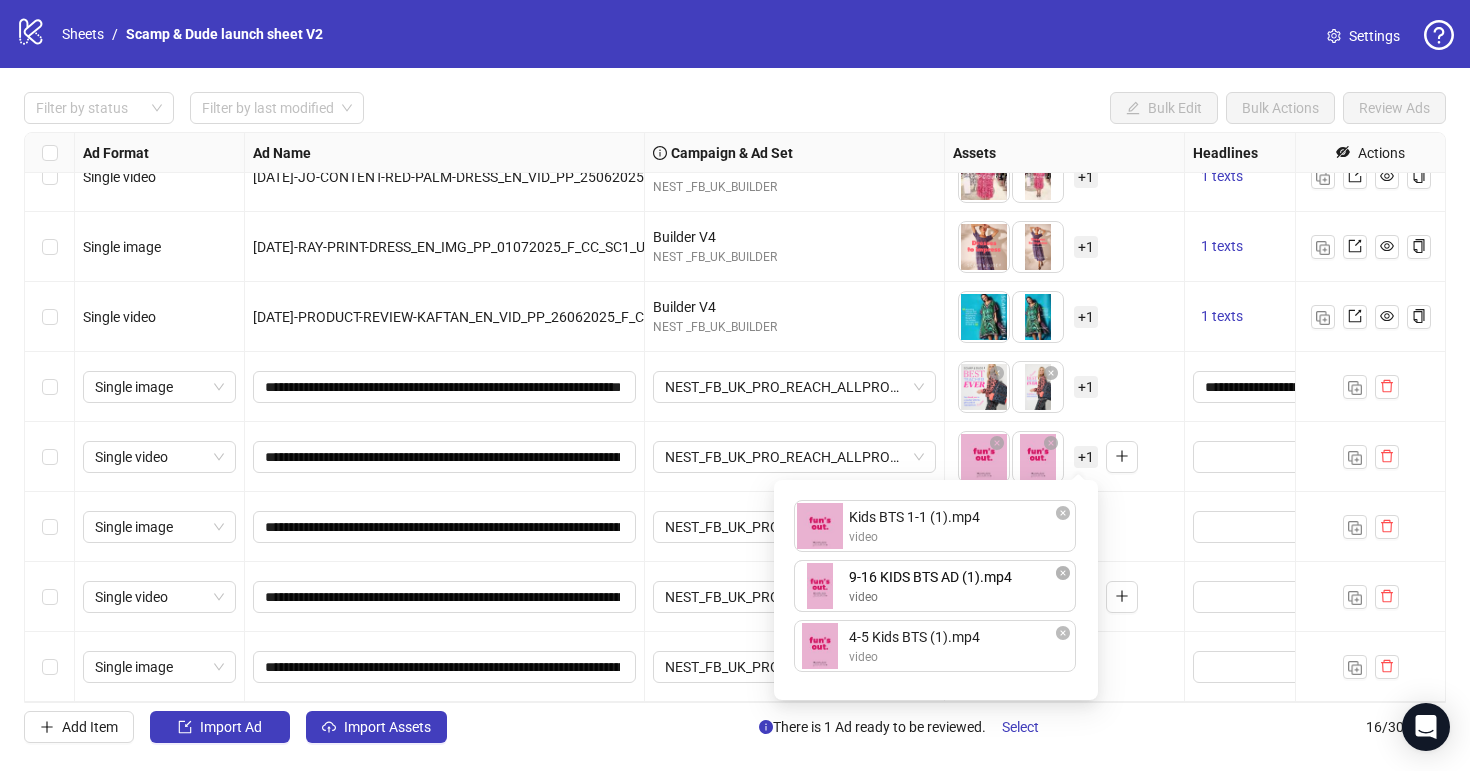 drag, startPoint x: 952, startPoint y: 638, endPoint x: 952, endPoint y: 577, distance: 61 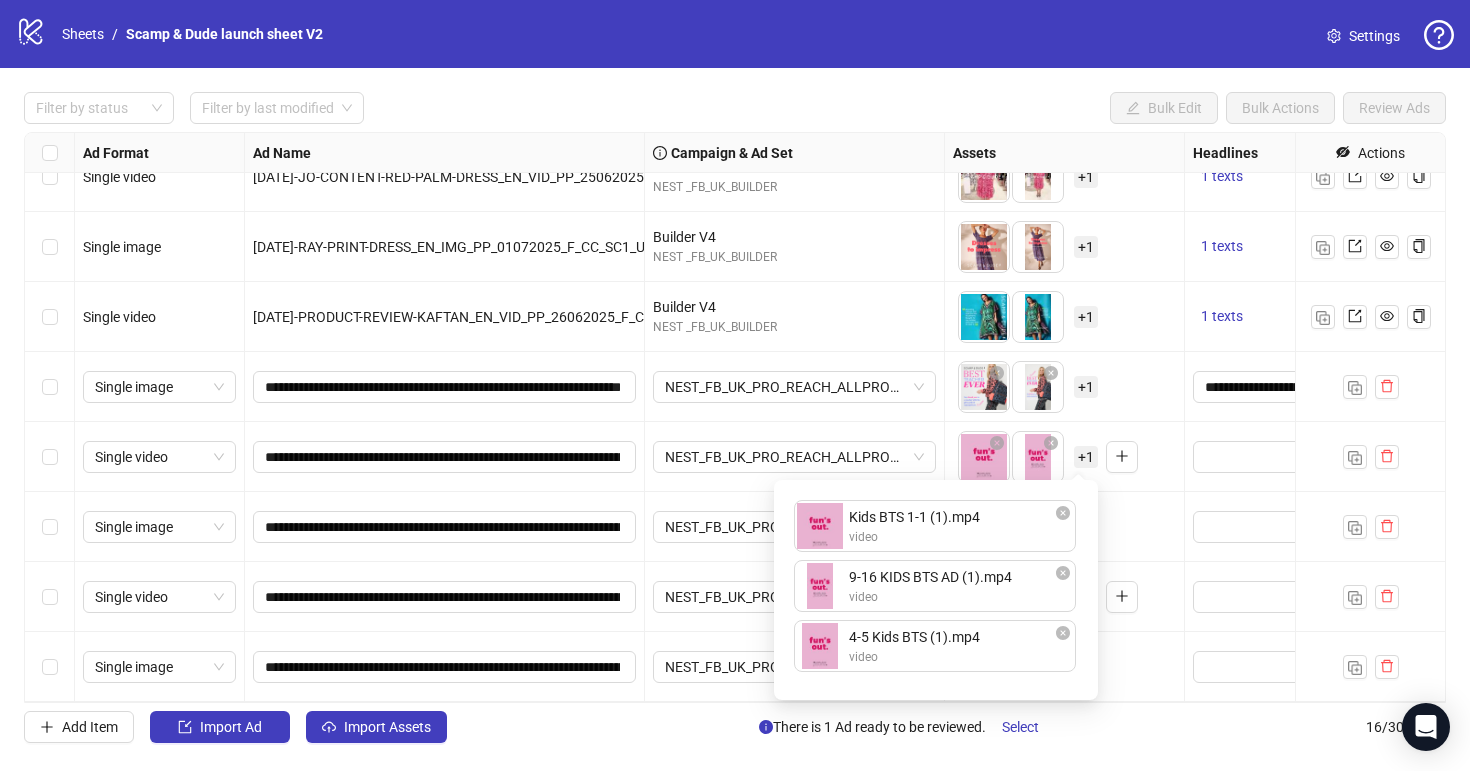 click on "To pick up a draggable item, press the space bar.
While dragging, use the arrow keys to move the item.
Press space again to drop the item in its new position, or press escape to cancel.
+ 1" at bounding box center [1048, 597] 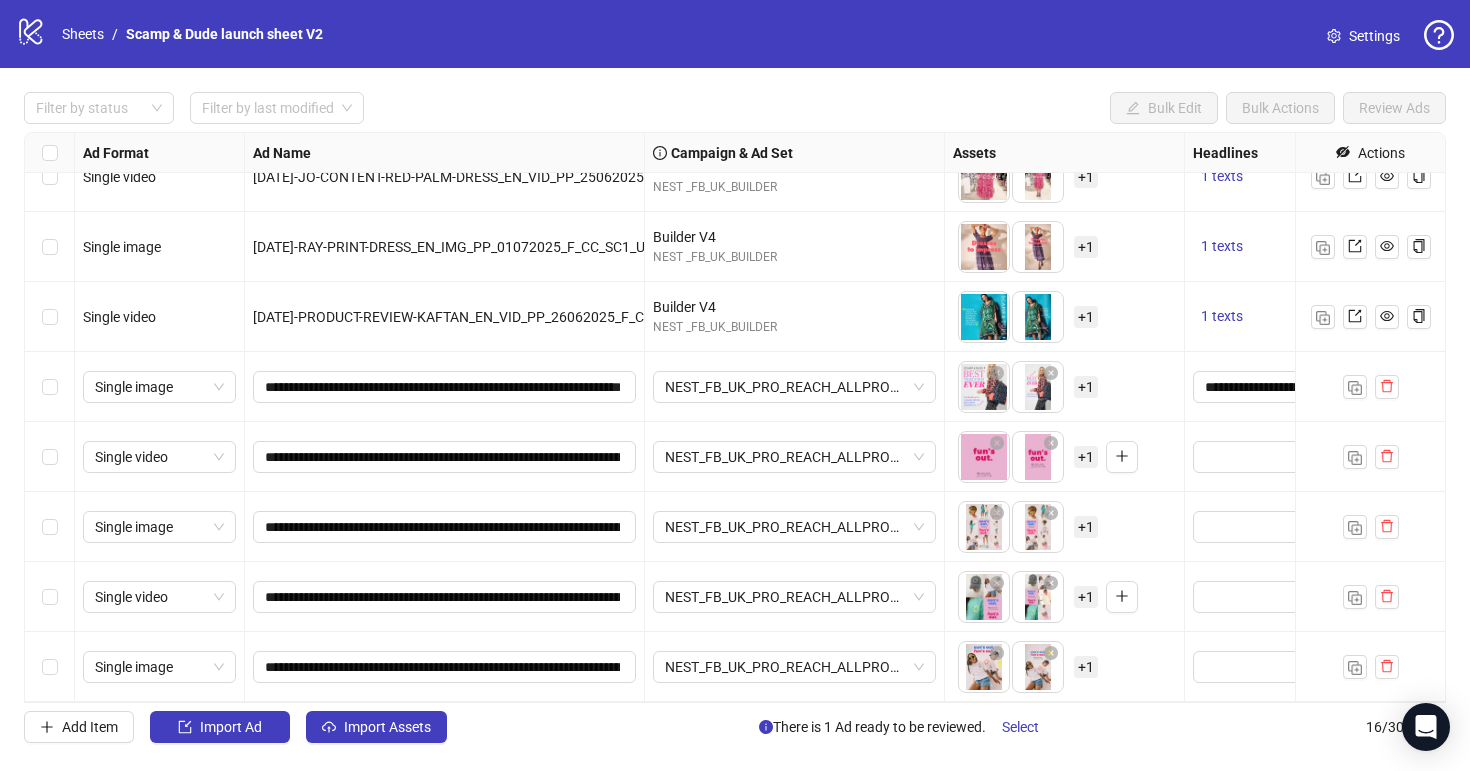 click on "To pick up a draggable item, press the space bar.
While dragging, use the arrow keys to move the item.
Press space again to drop the item in its new position, or press escape to cancel.
+ 1" at bounding box center (1028, 527) 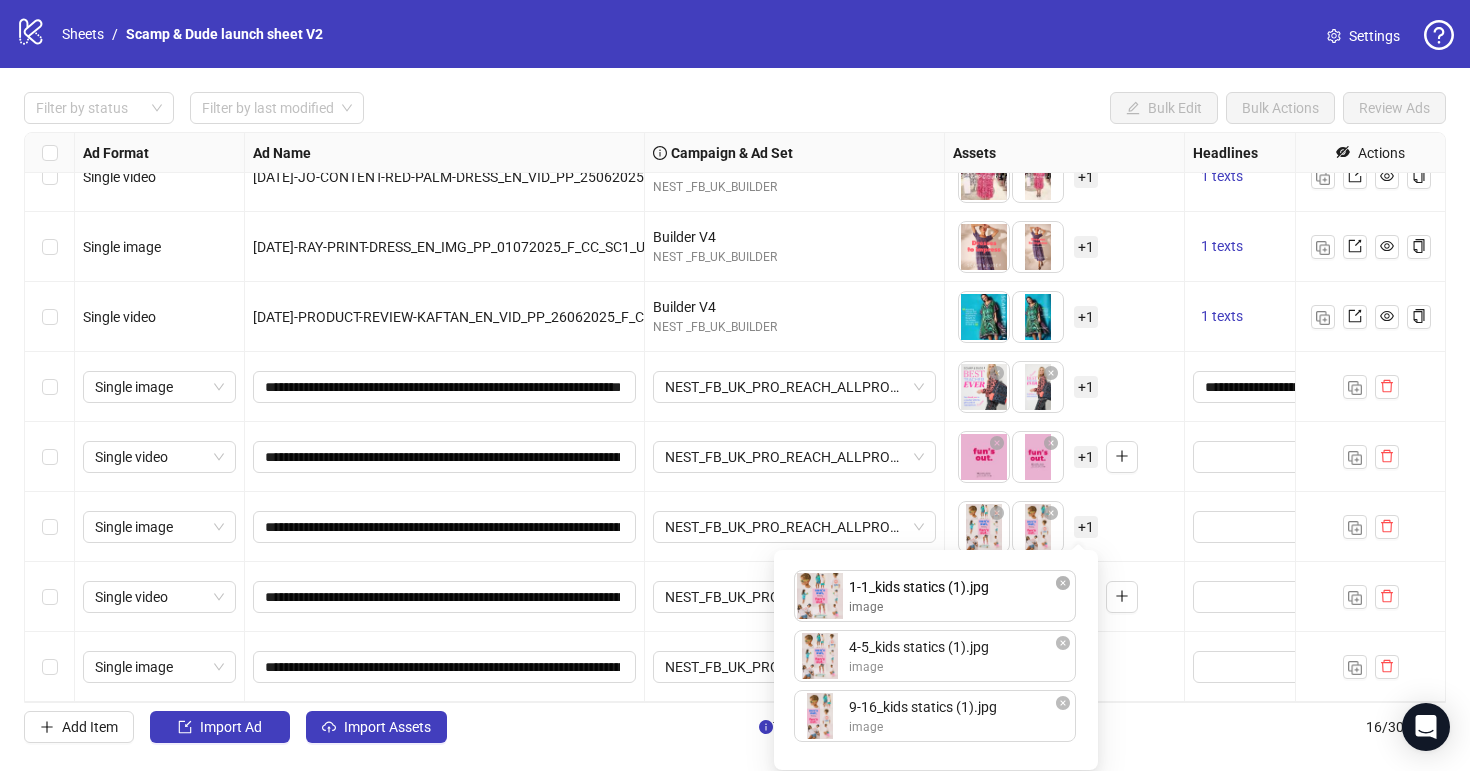 drag, startPoint x: 939, startPoint y: 730, endPoint x: 939, endPoint y: 590, distance: 140 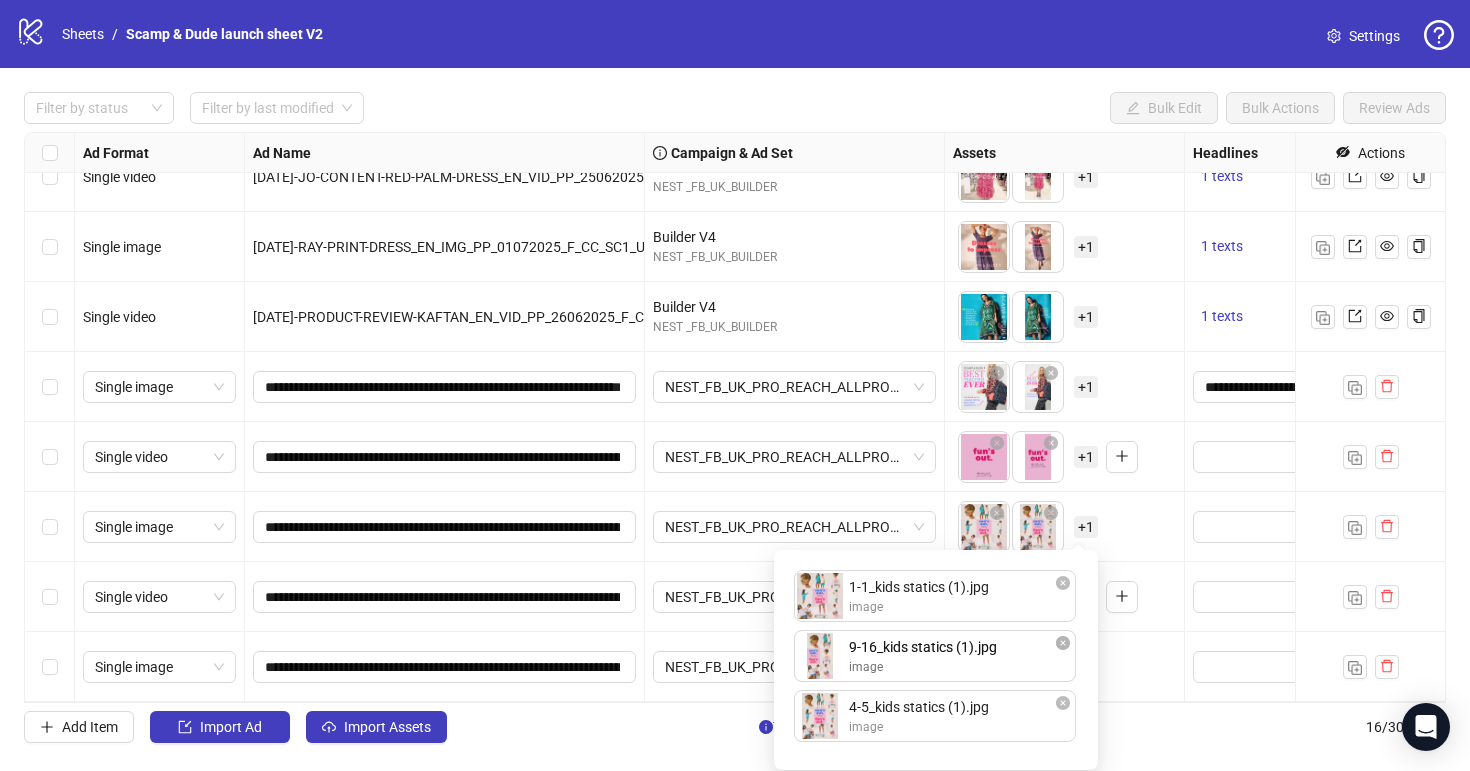 drag, startPoint x: 931, startPoint y: 731, endPoint x: 931, endPoint y: 681, distance: 50 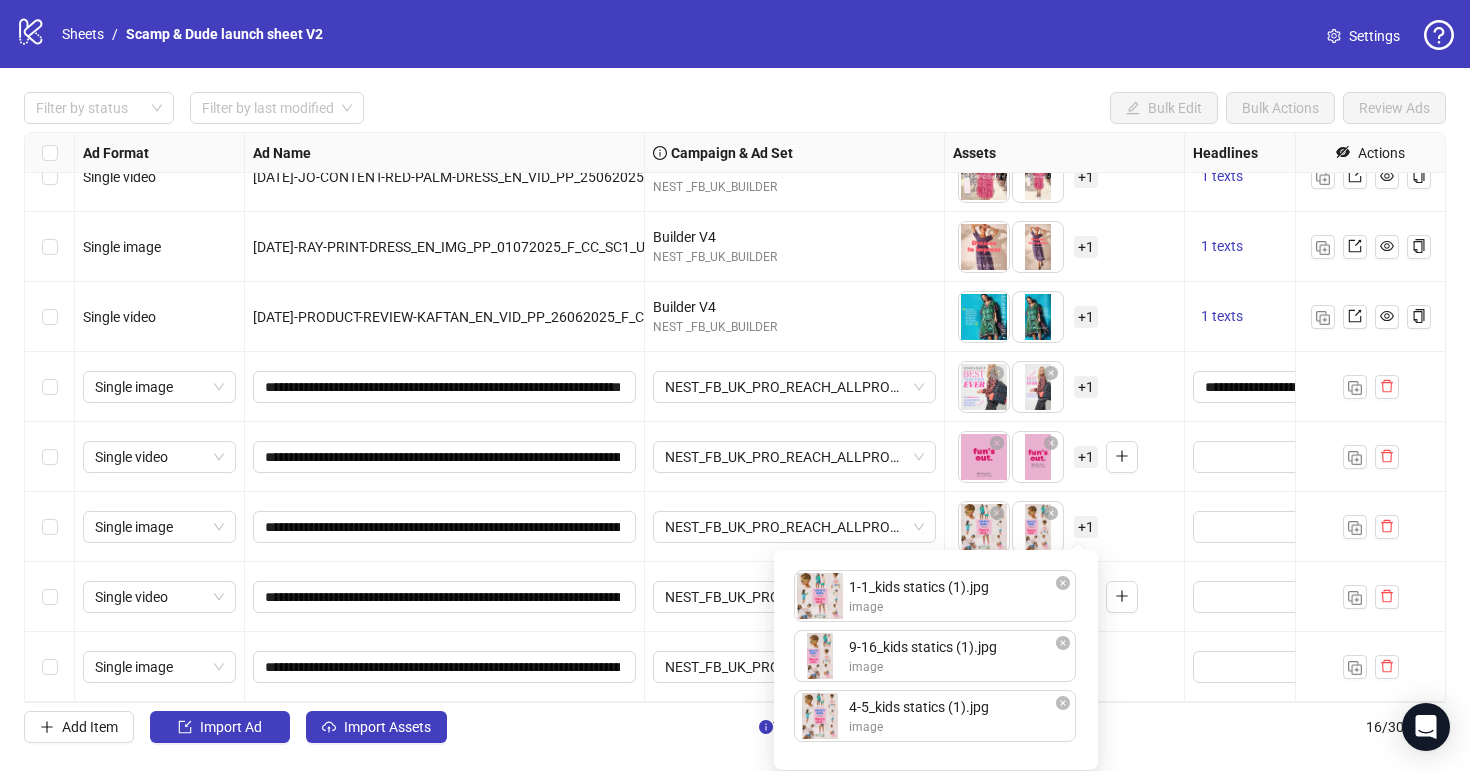 click on "1-1_kids statics (1).jpg image 9-16_kids statics (1).jpg image 4-5_kids statics (1).jpg image
To pick up a draggable item, press the space bar.
While dragging, use the arrow keys to move the item.
Press space again to drop the item in its new position, or press escape to cancel.
Draggable item f43250cb-b5c4-4f20-8b81-d67a075eb5ef was dropped over droppable area f41d6366-3031-4fee-b29e-a6bc72002735" at bounding box center [936, 660] 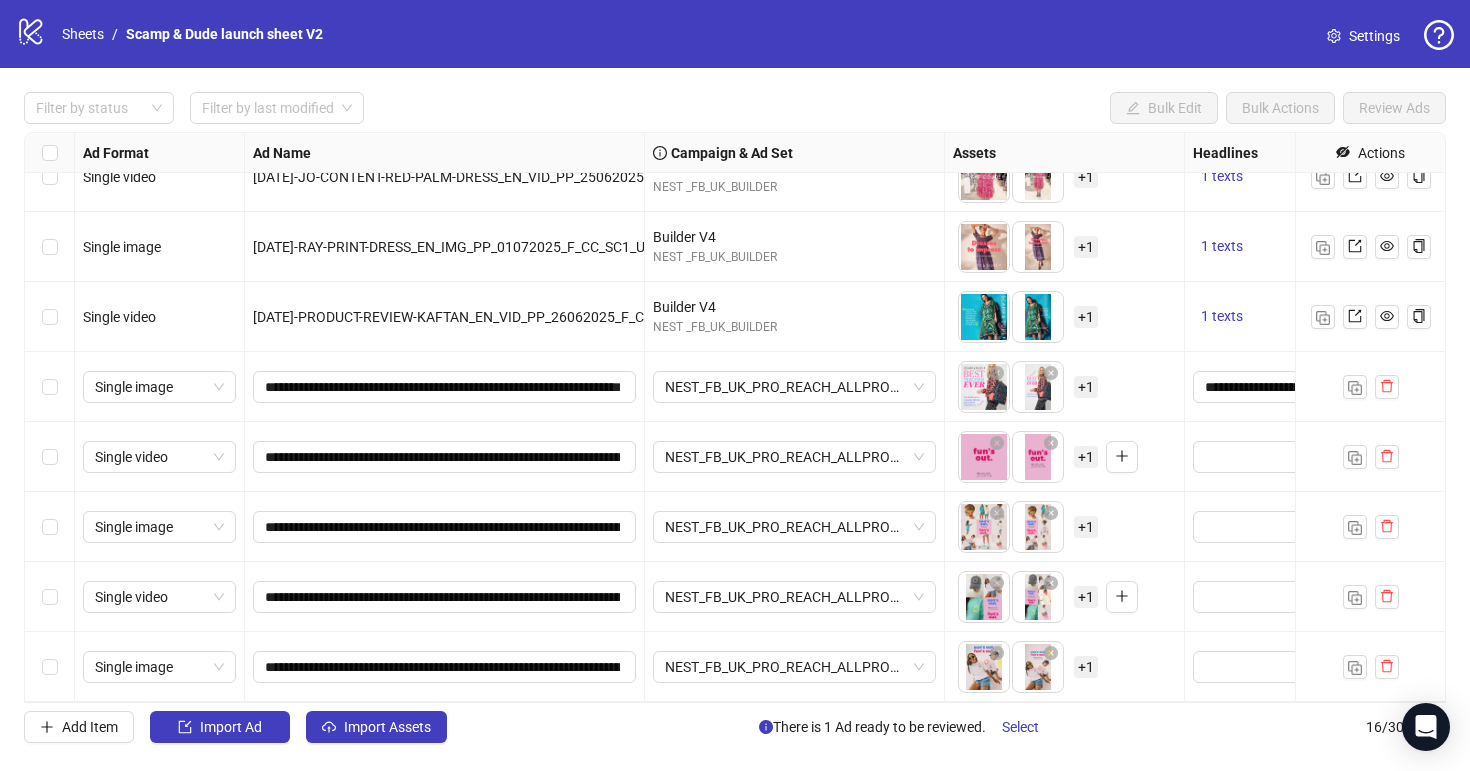 click on "+ 1" at bounding box center [1086, 597] 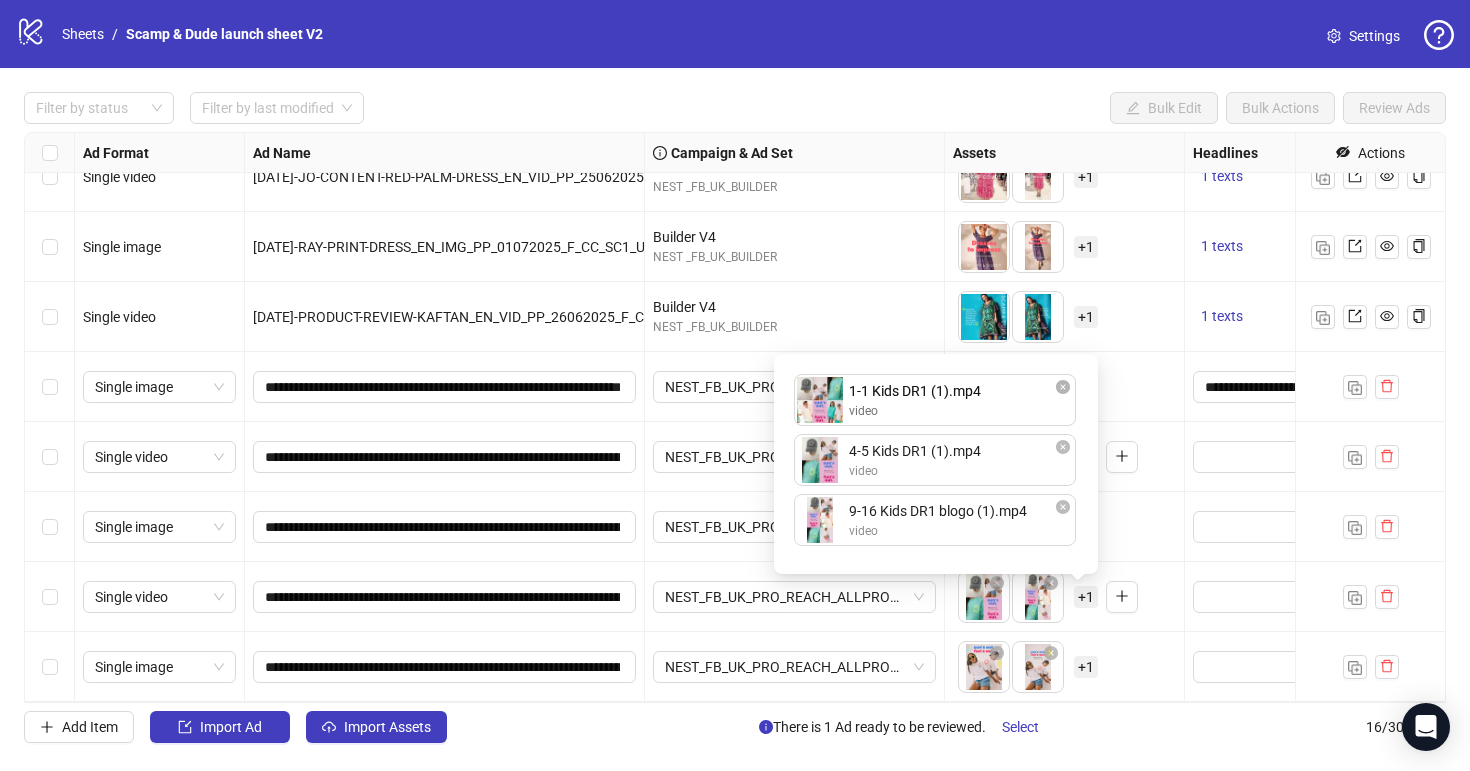 drag, startPoint x: 964, startPoint y: 515, endPoint x: 965, endPoint y: 395, distance: 120.004166 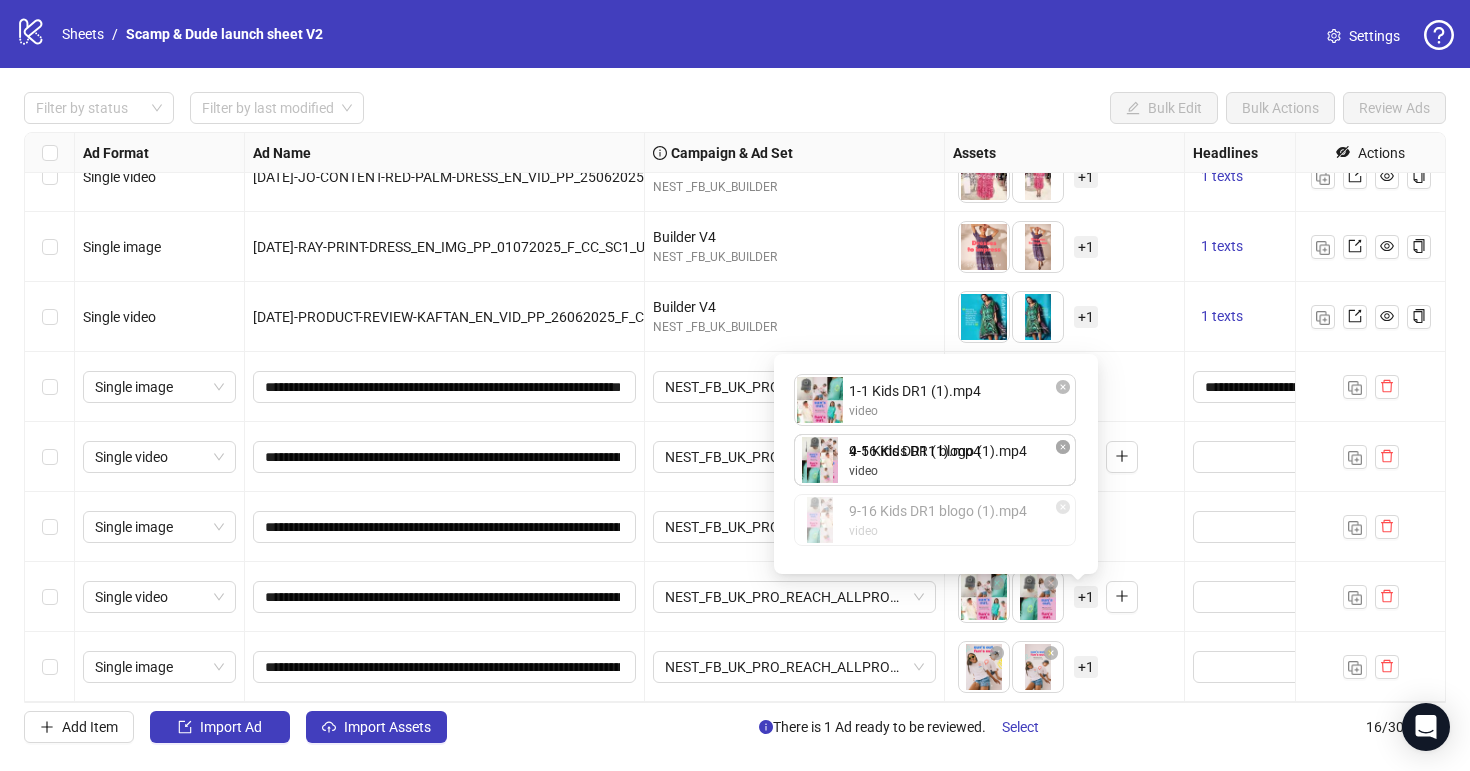 drag, startPoint x: 954, startPoint y: 530, endPoint x: 954, endPoint y: 477, distance: 53 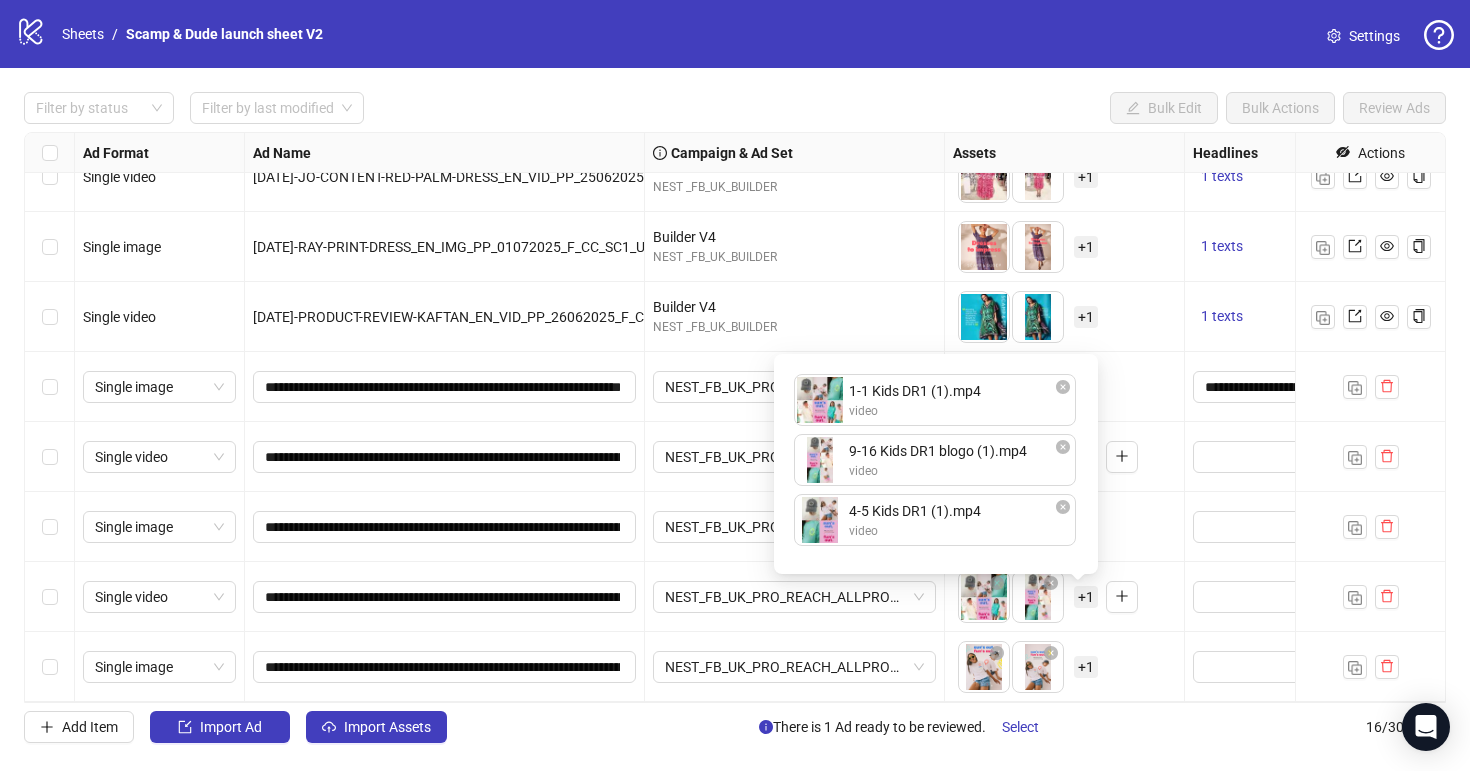 click on "To pick up a draggable item, press the space bar.
While dragging, use the arrow keys to move the item.
Press space again to drop the item in its new position, or press escape to cancel.
+ 1" at bounding box center (1064, 527) 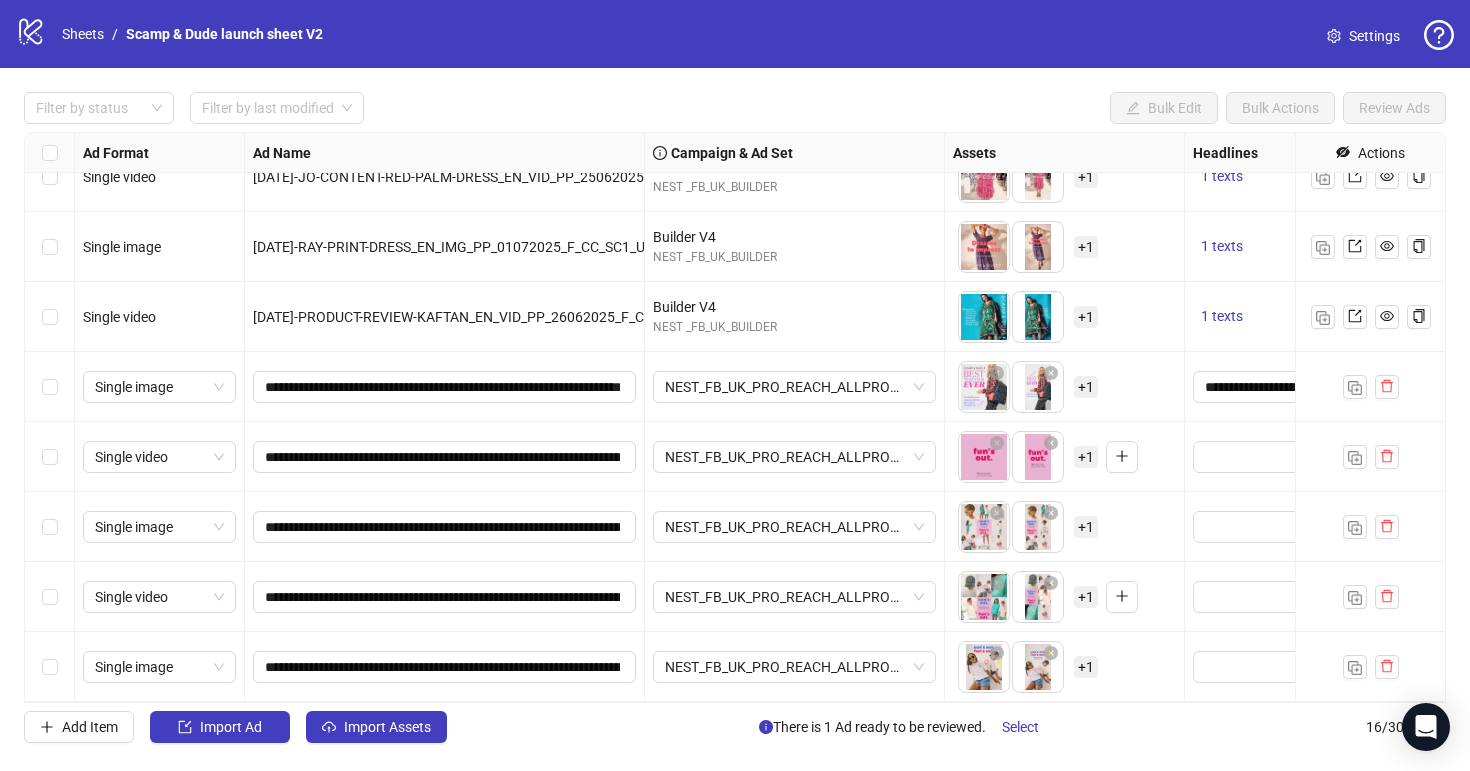 click on "+ 1" at bounding box center [1086, 667] 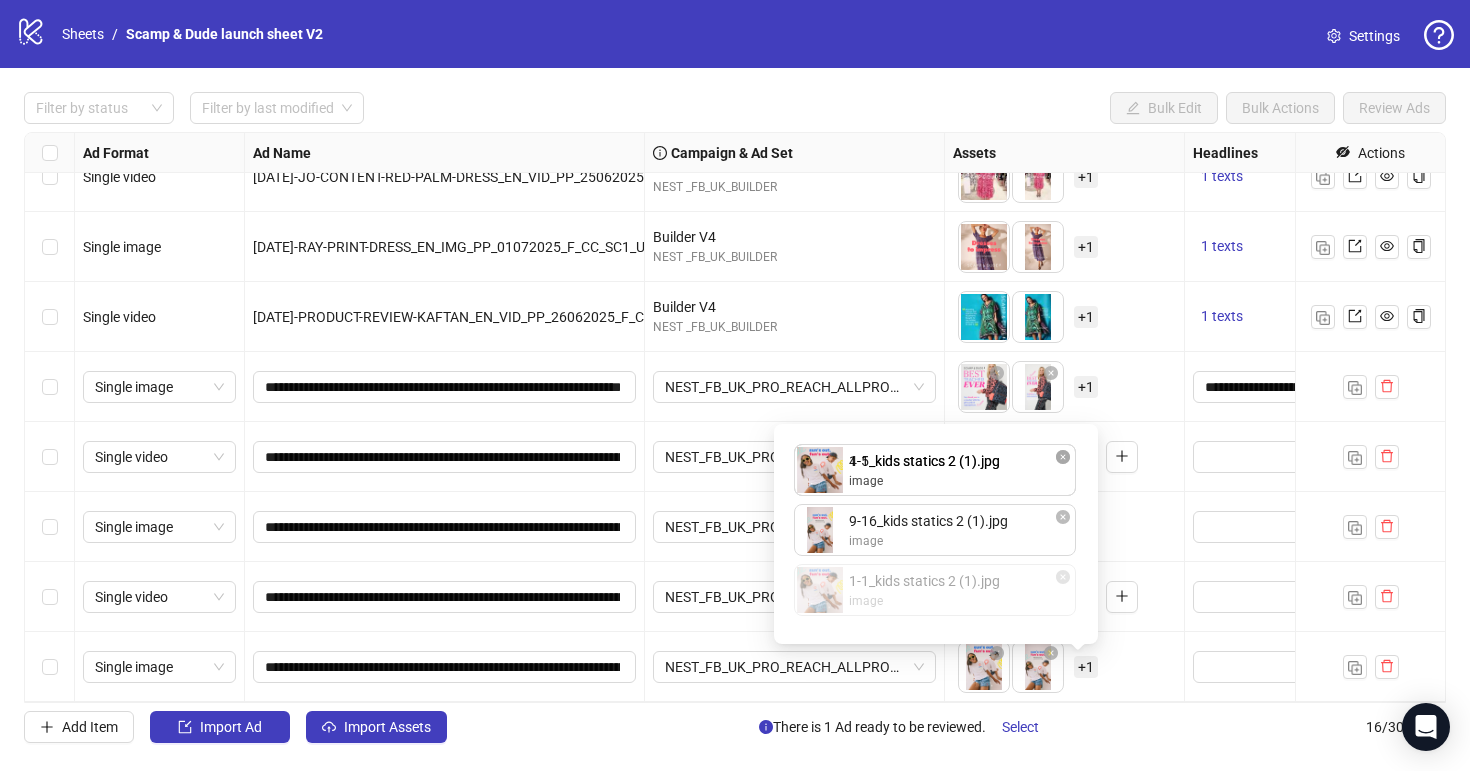 drag, startPoint x: 928, startPoint y: 598, endPoint x: 928, endPoint y: 495, distance: 103 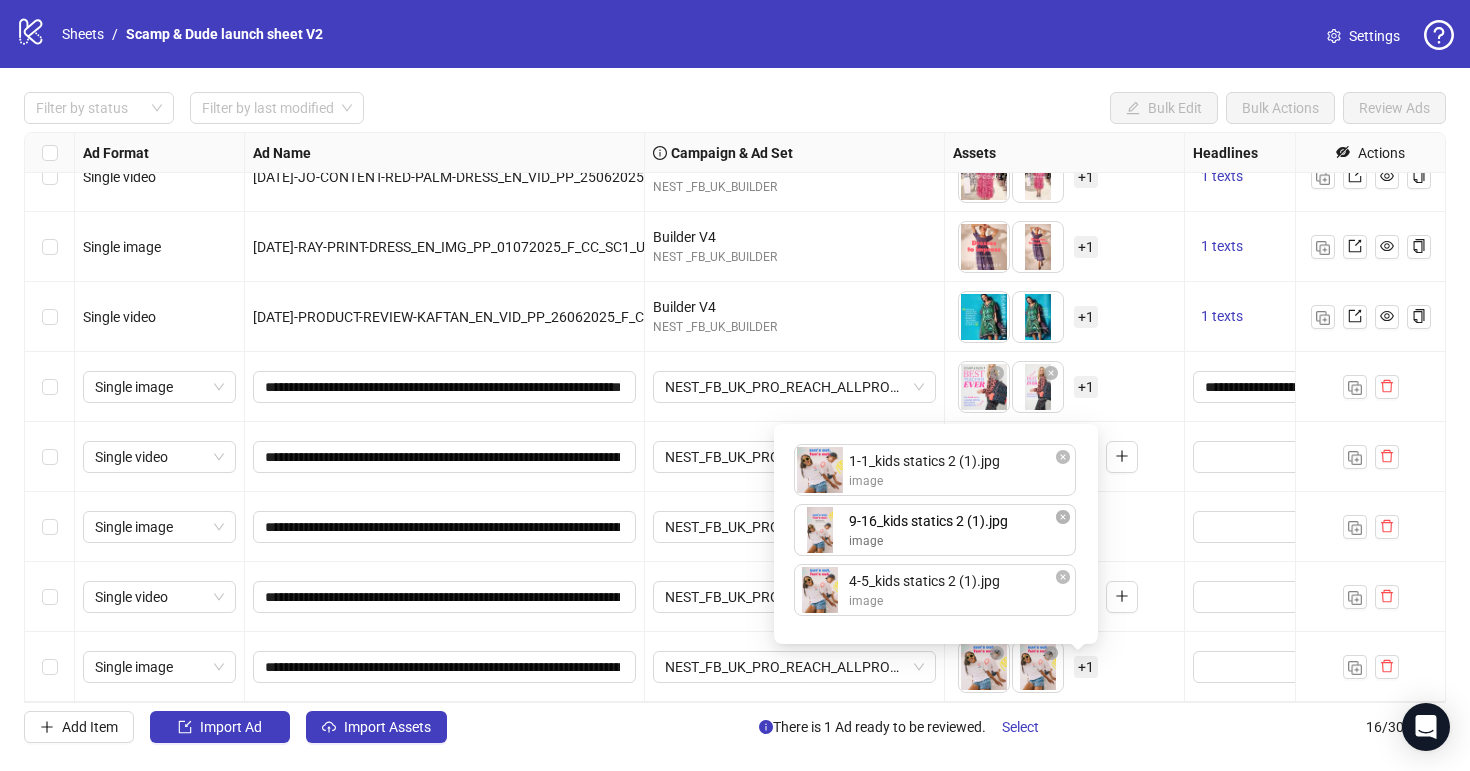 drag, startPoint x: 930, startPoint y: 591, endPoint x: 930, endPoint y: 537, distance: 54 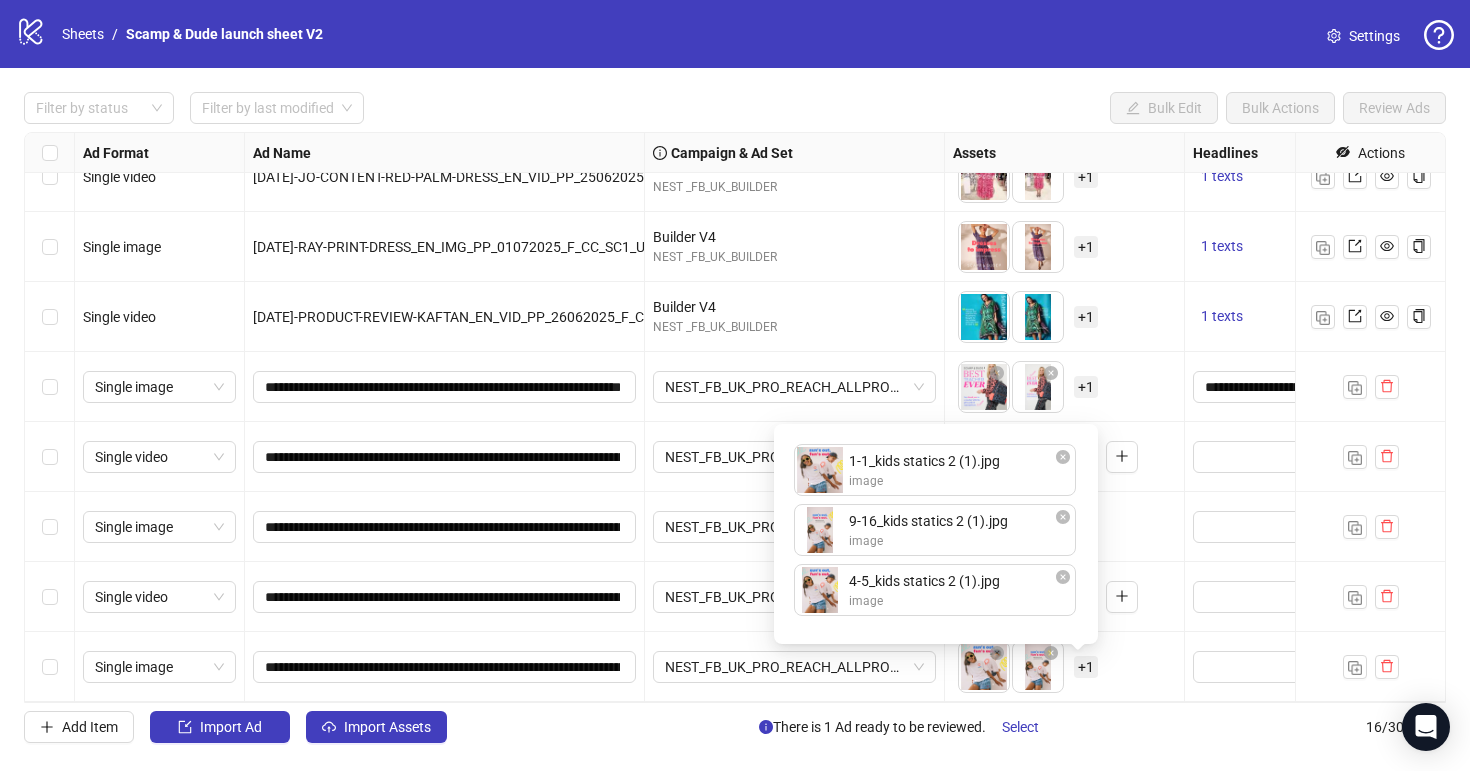 click on "To pick up a draggable item, press the space bar.
While dragging, use the arrow keys to move the item.
Press space again to drop the item in its new position, or press escape to cancel.
+ 1" at bounding box center (1065, 527) 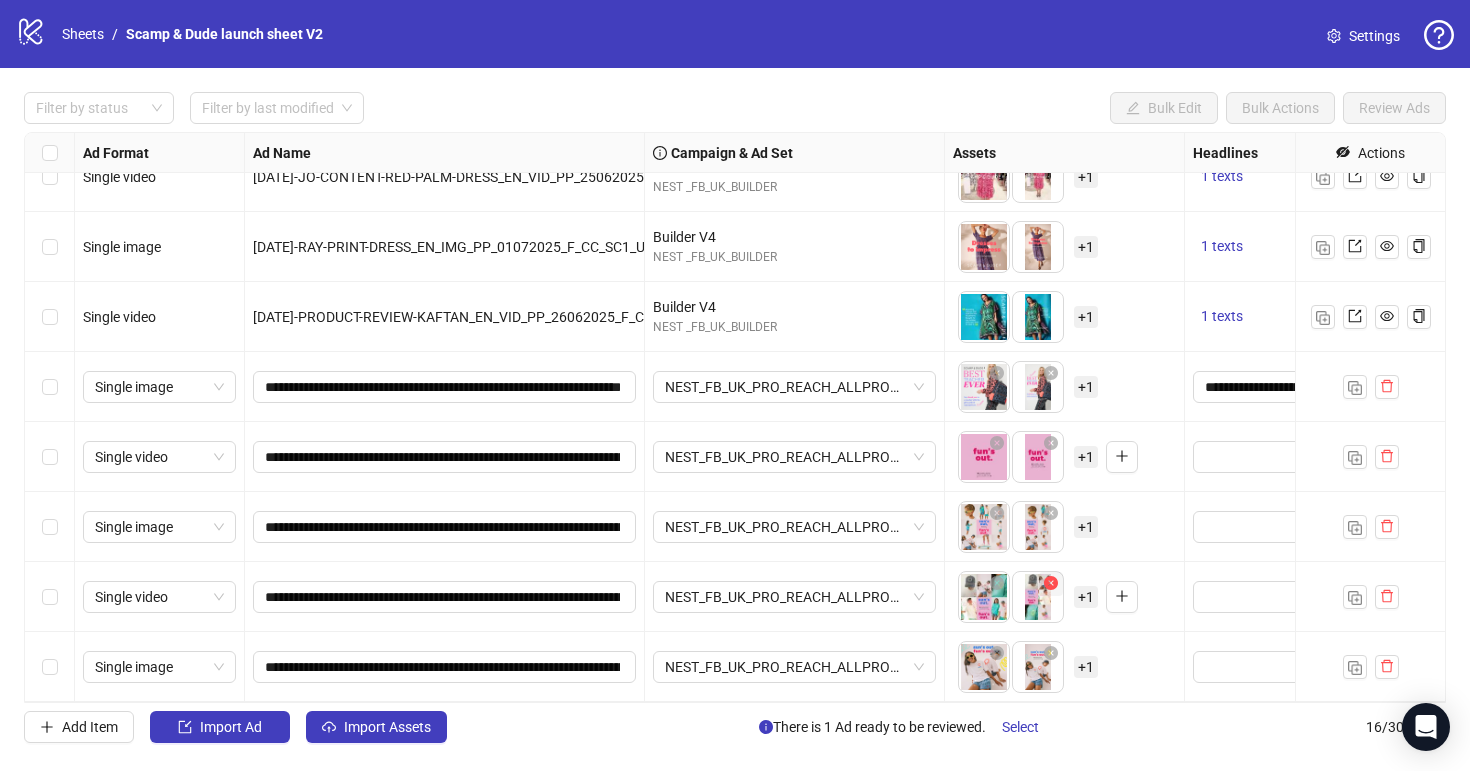 scroll, scrollTop: 591, scrollLeft: 46, axis: both 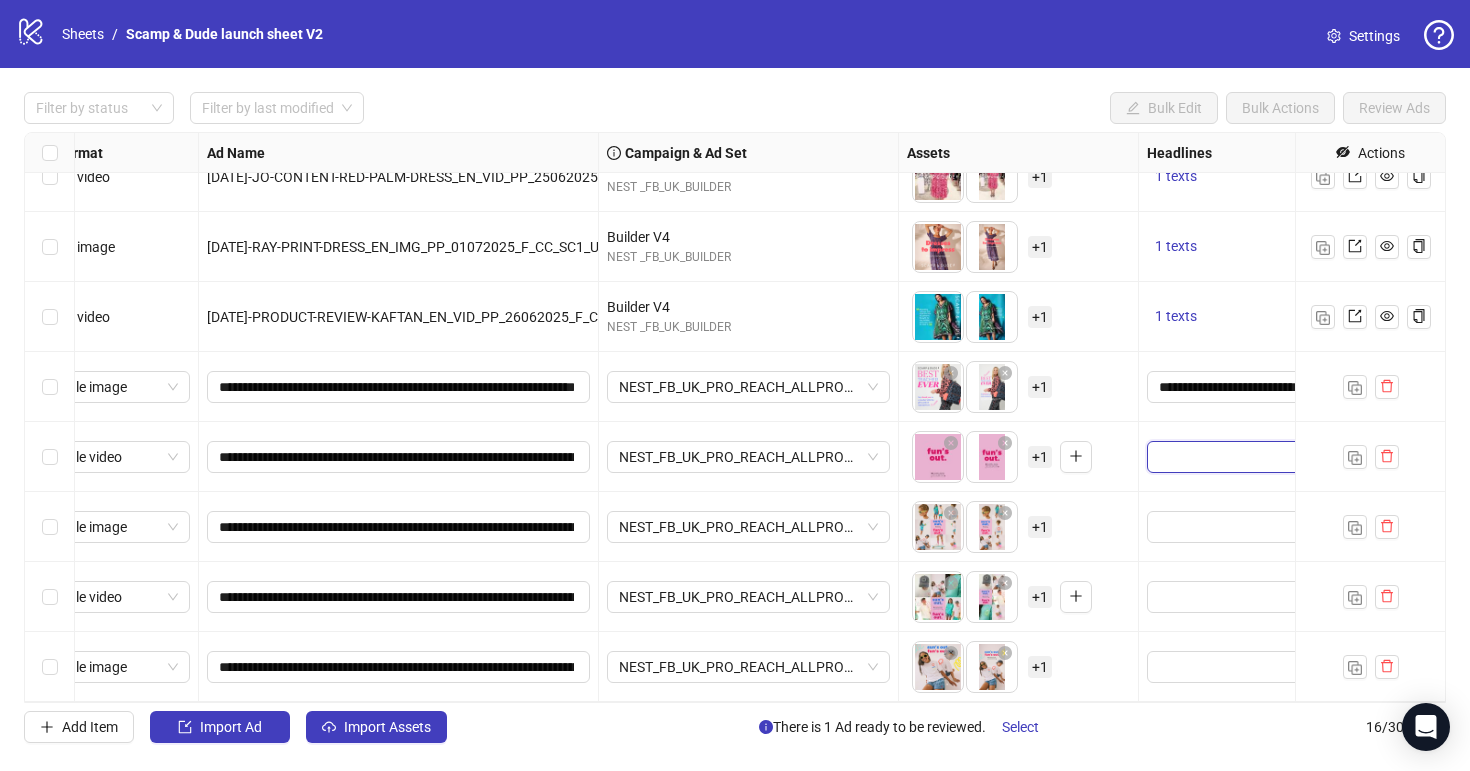 click at bounding box center (1286, 457) 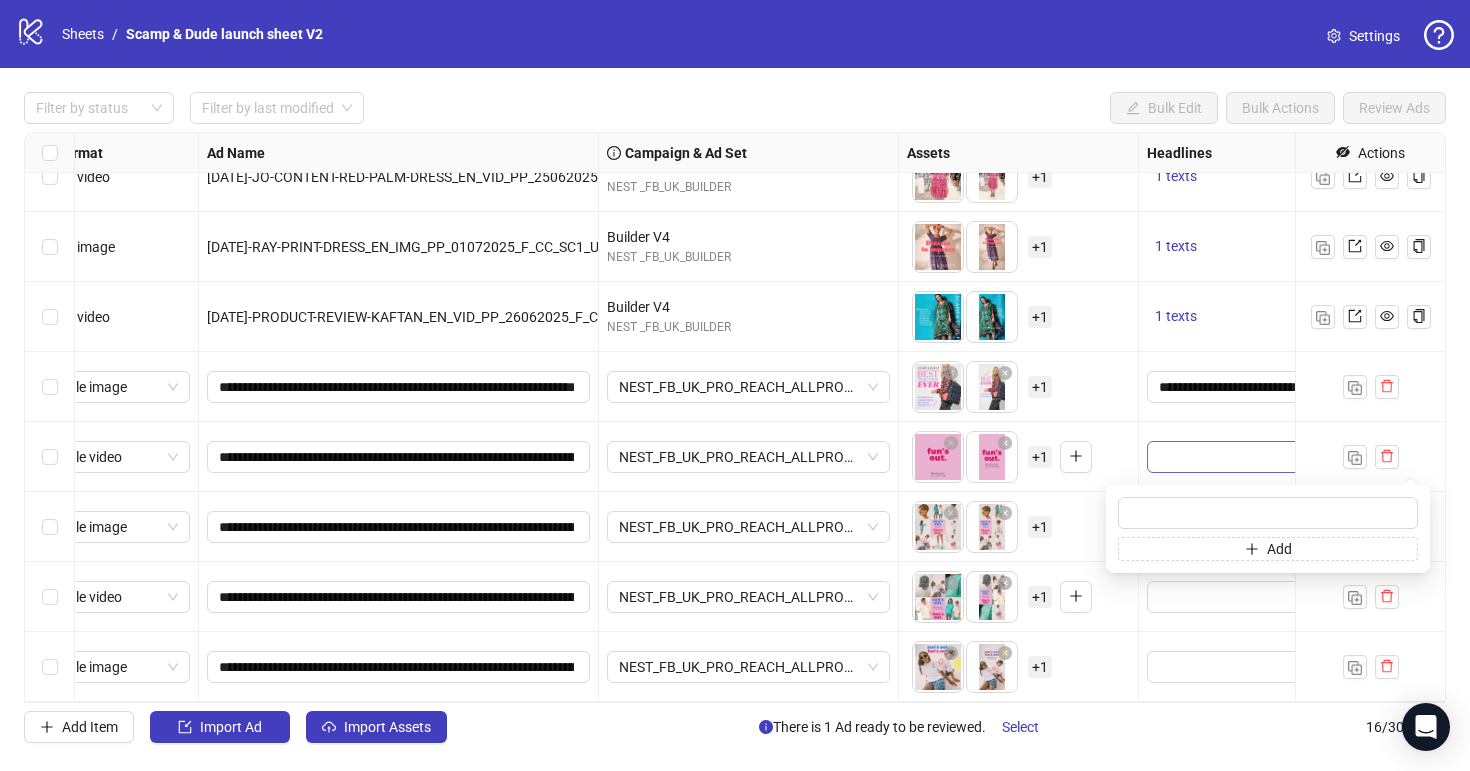 type on "**********" 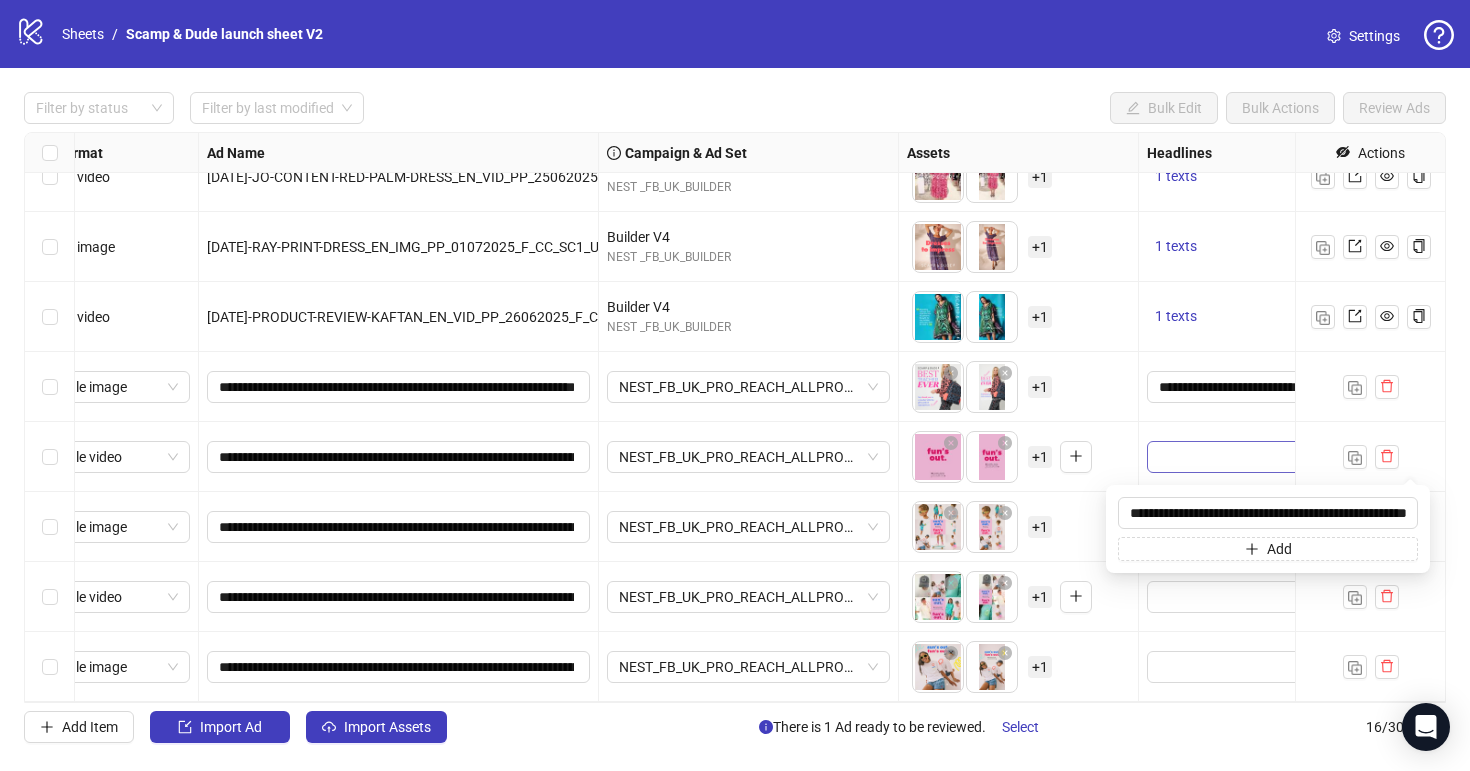 scroll, scrollTop: 0, scrollLeft: 50, axis: horizontal 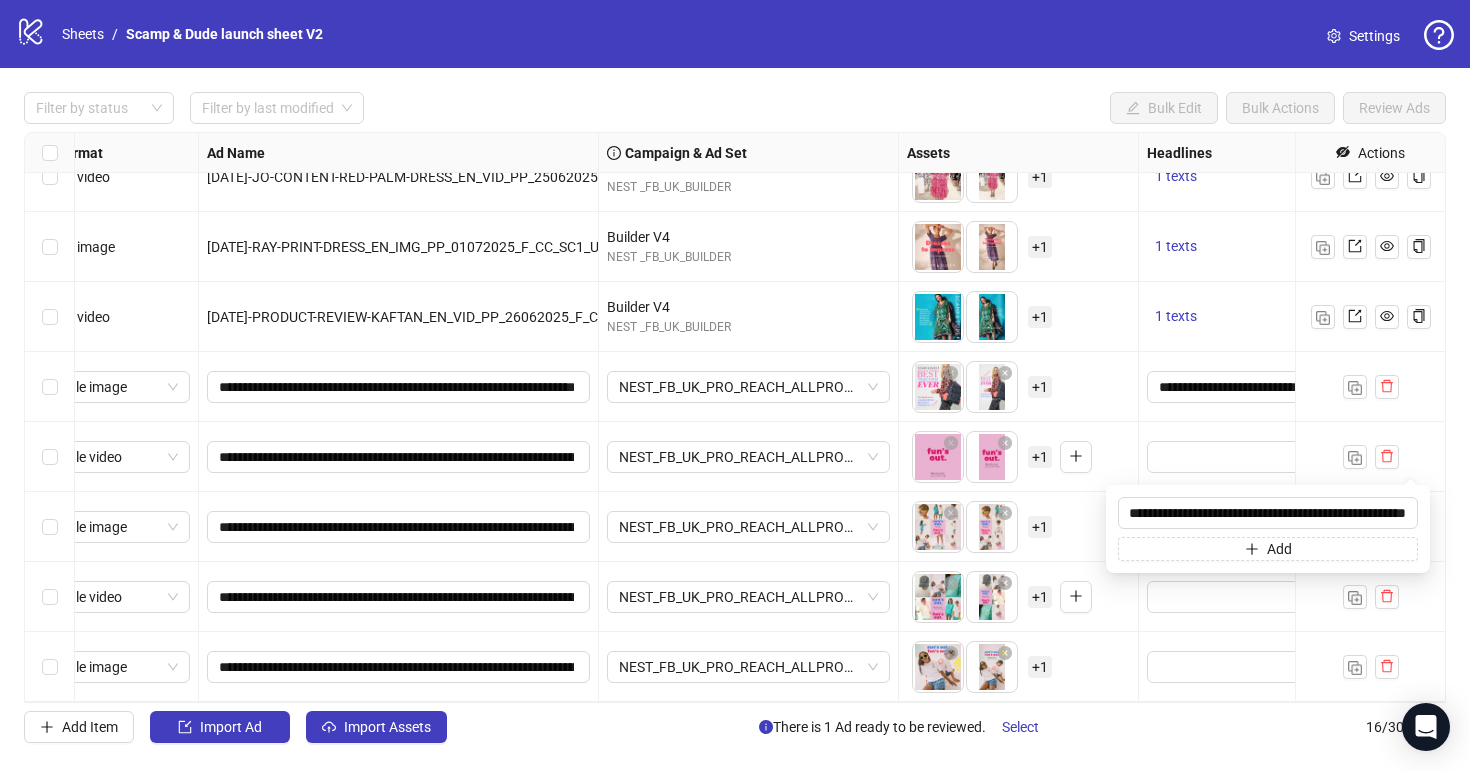 click on "**********" at bounding box center [1289, 387] 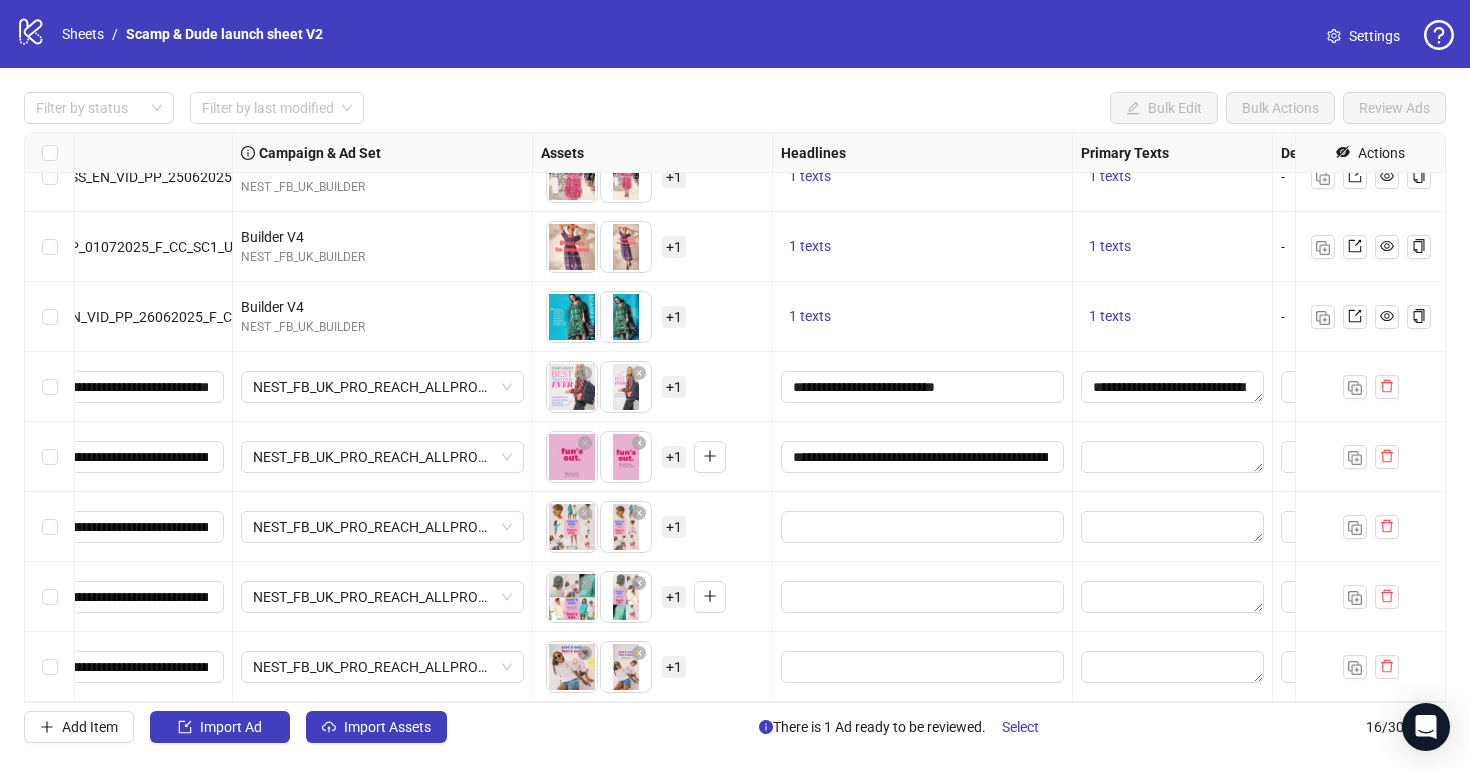 scroll, scrollTop: 591, scrollLeft: 422, axis: both 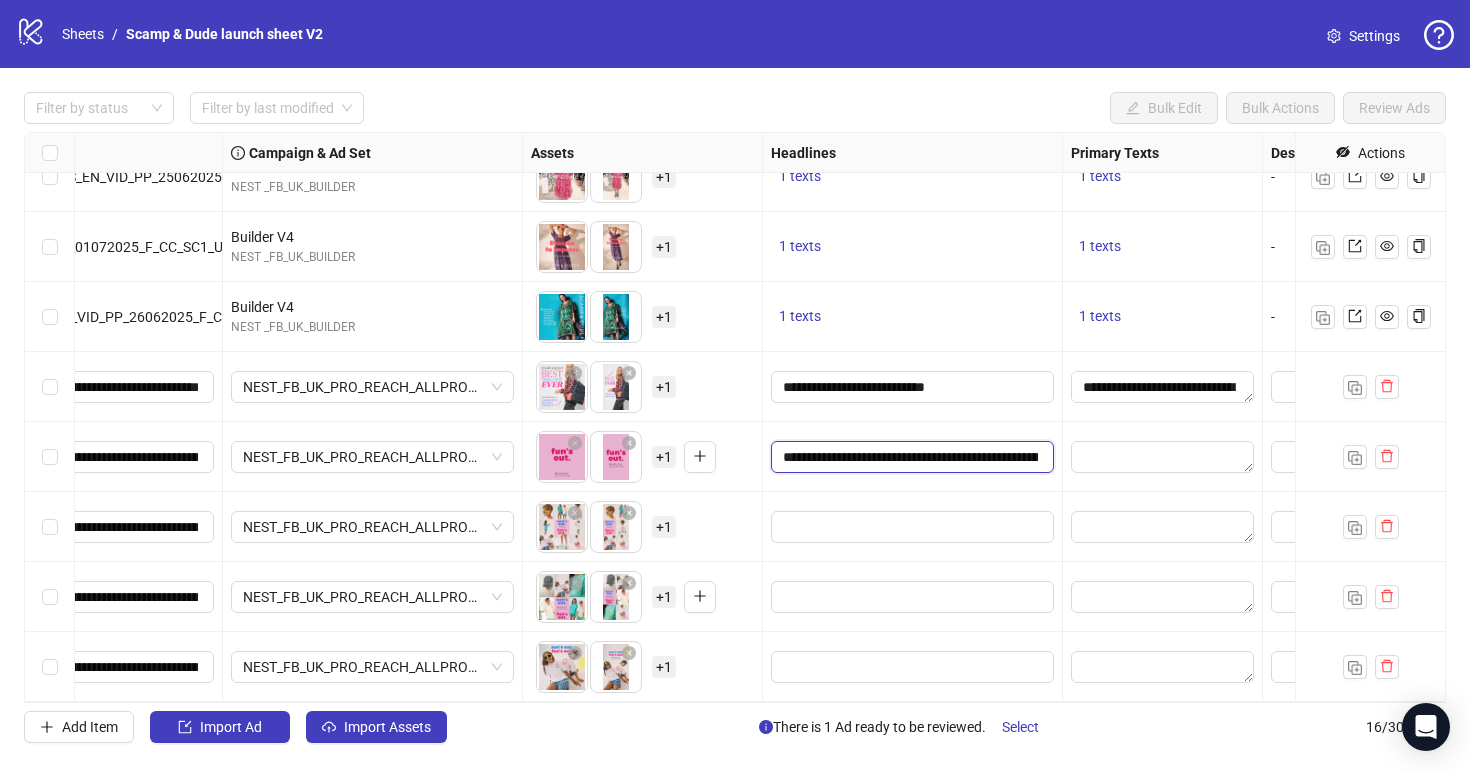 click on "**********" at bounding box center [910, 457] 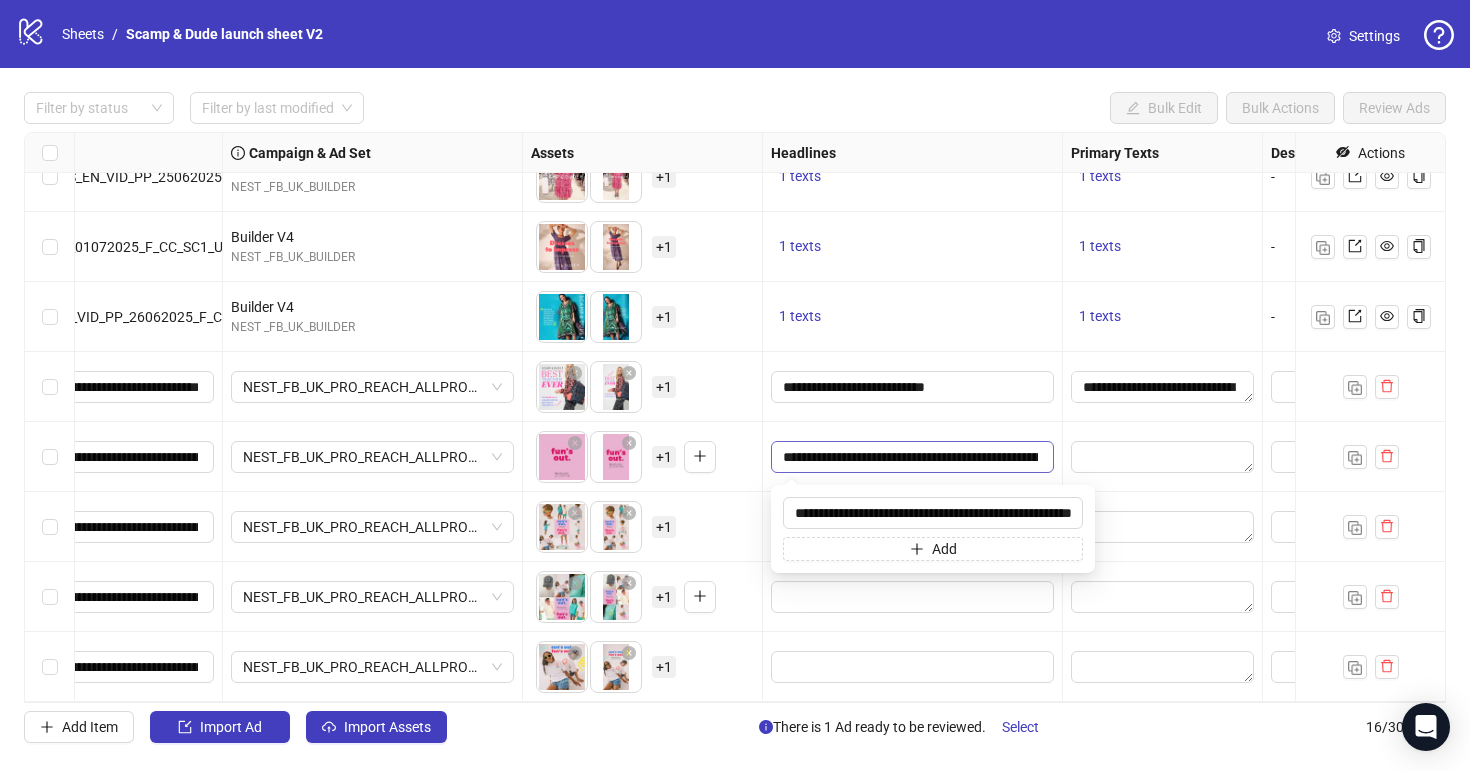 scroll, scrollTop: 0, scrollLeft: 50, axis: horizontal 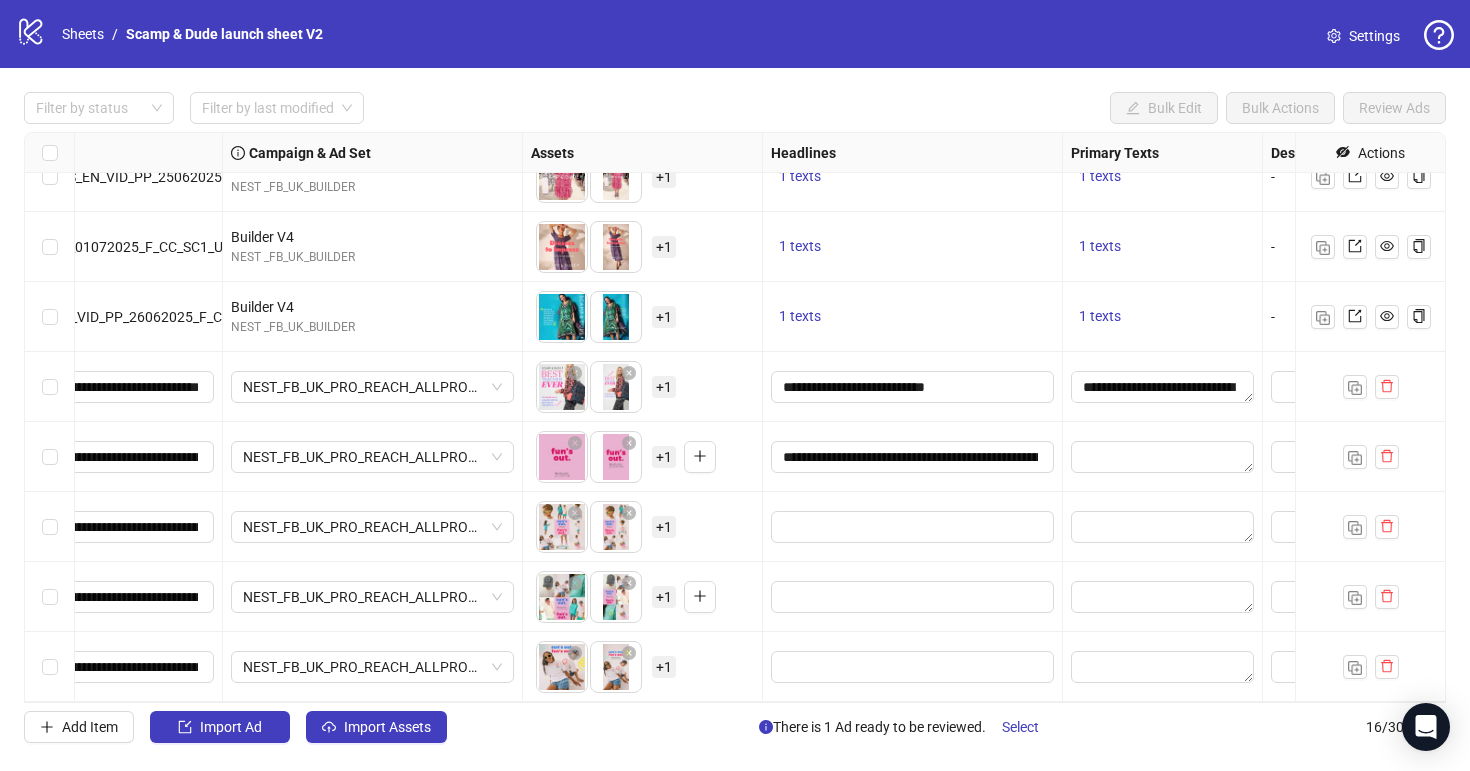 click at bounding box center [1163, 457] 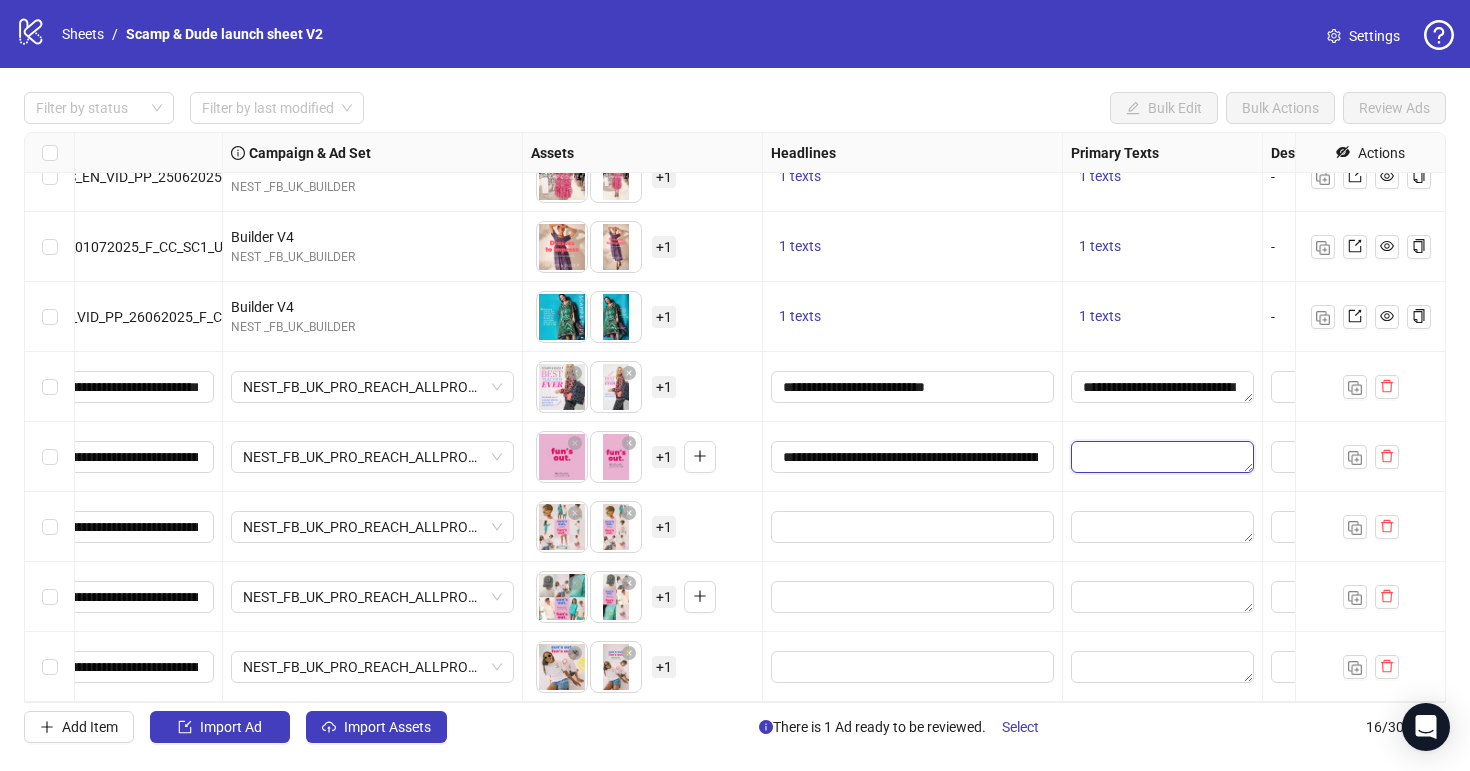 click at bounding box center (1162, 457) 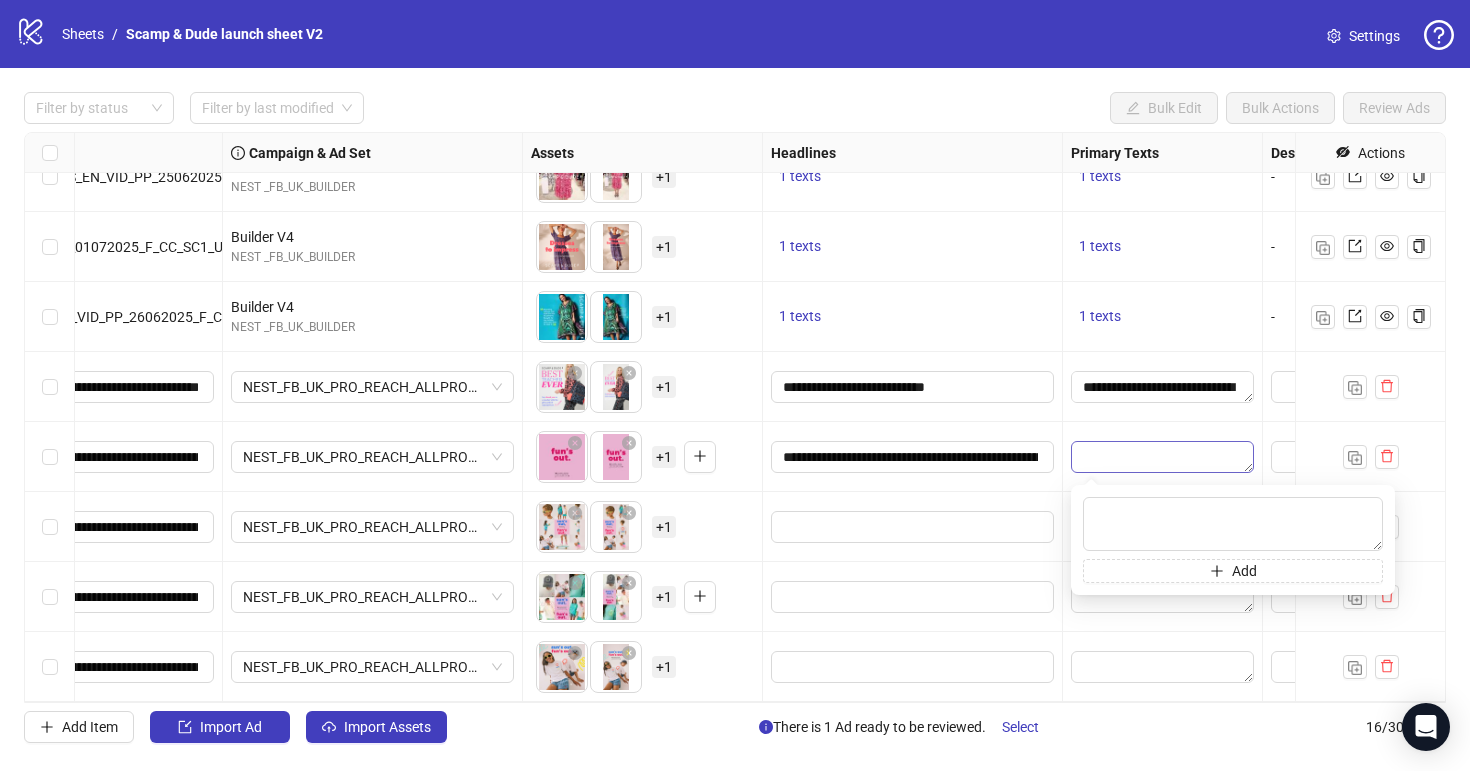 type on "**********" 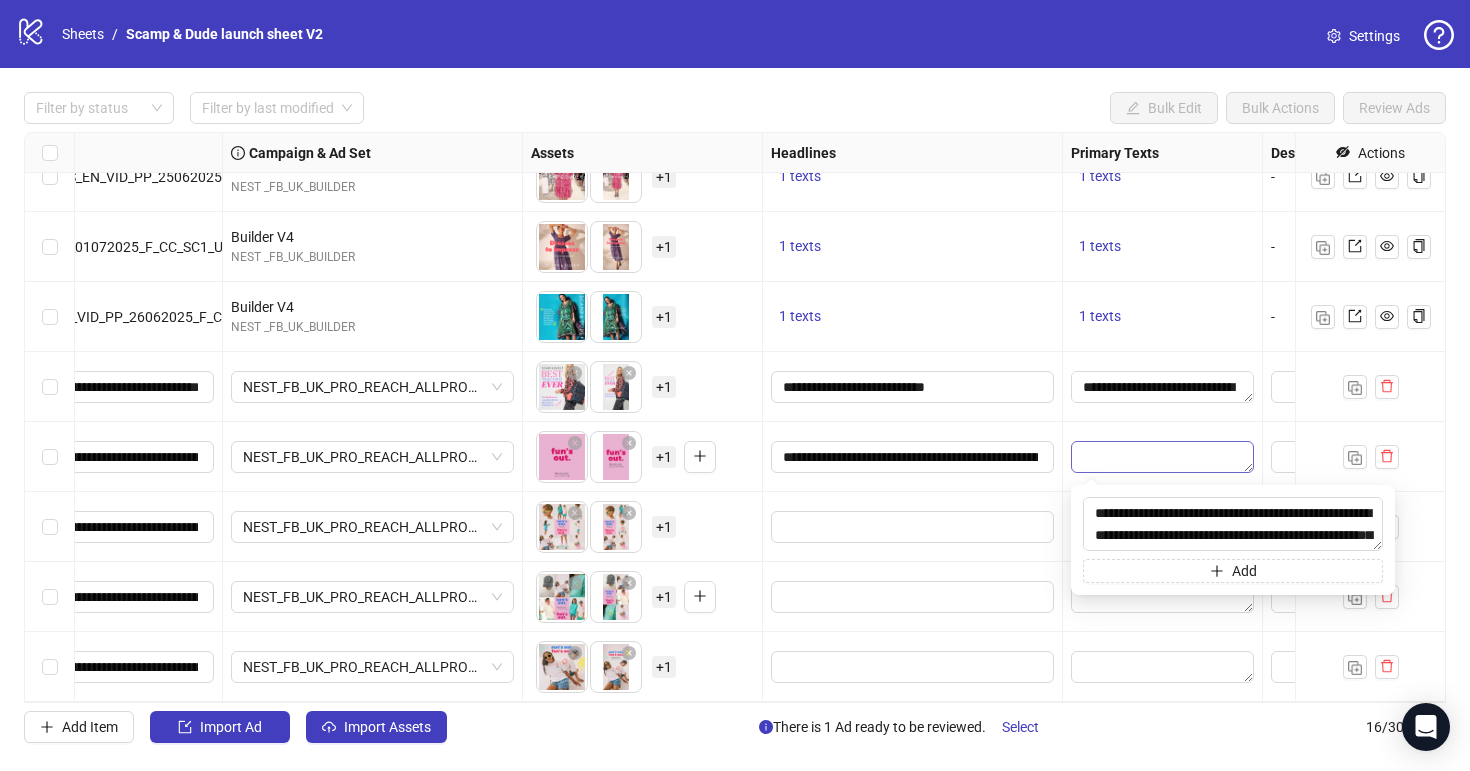 scroll, scrollTop: 37, scrollLeft: 0, axis: vertical 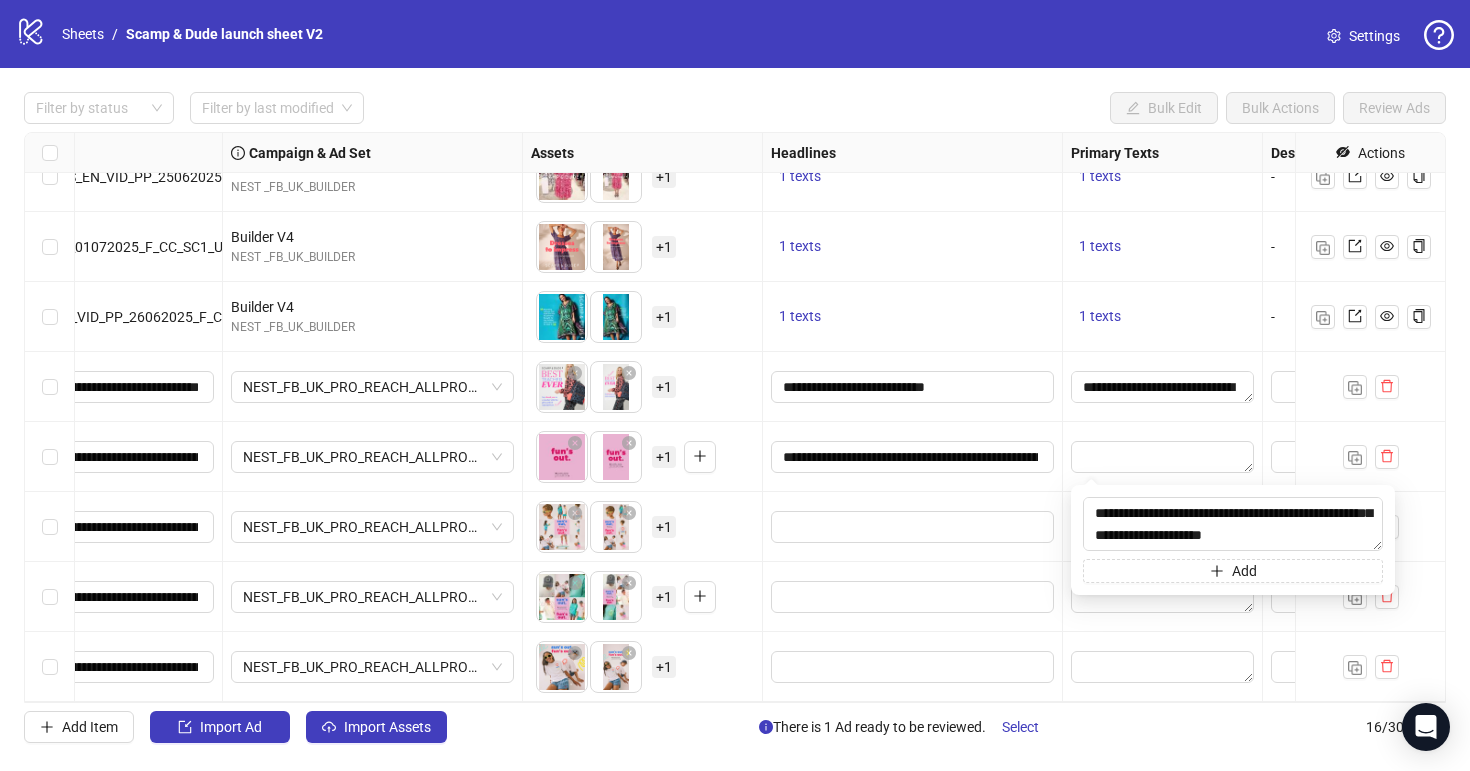 click at bounding box center (1163, 457) 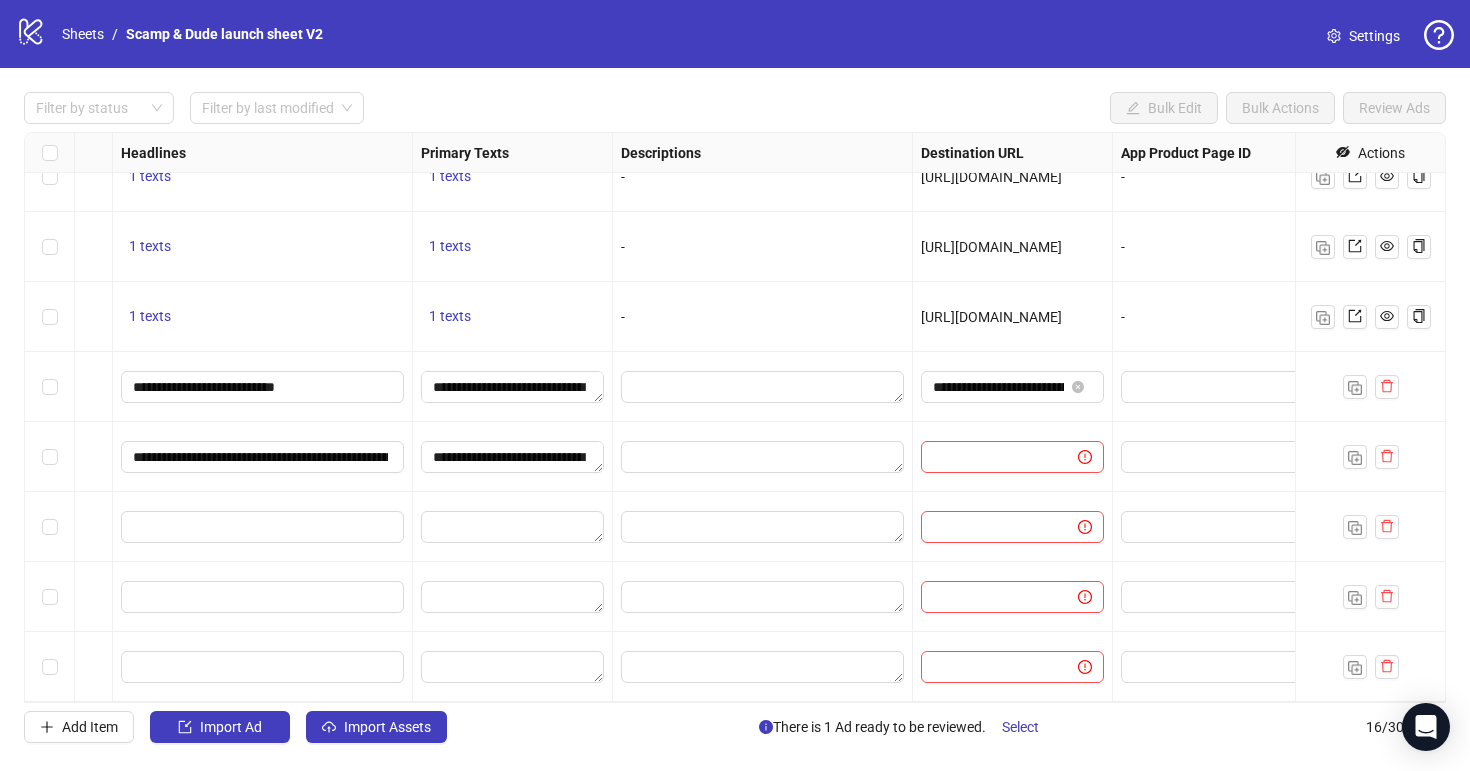 scroll, scrollTop: 591, scrollLeft: 1099, axis: both 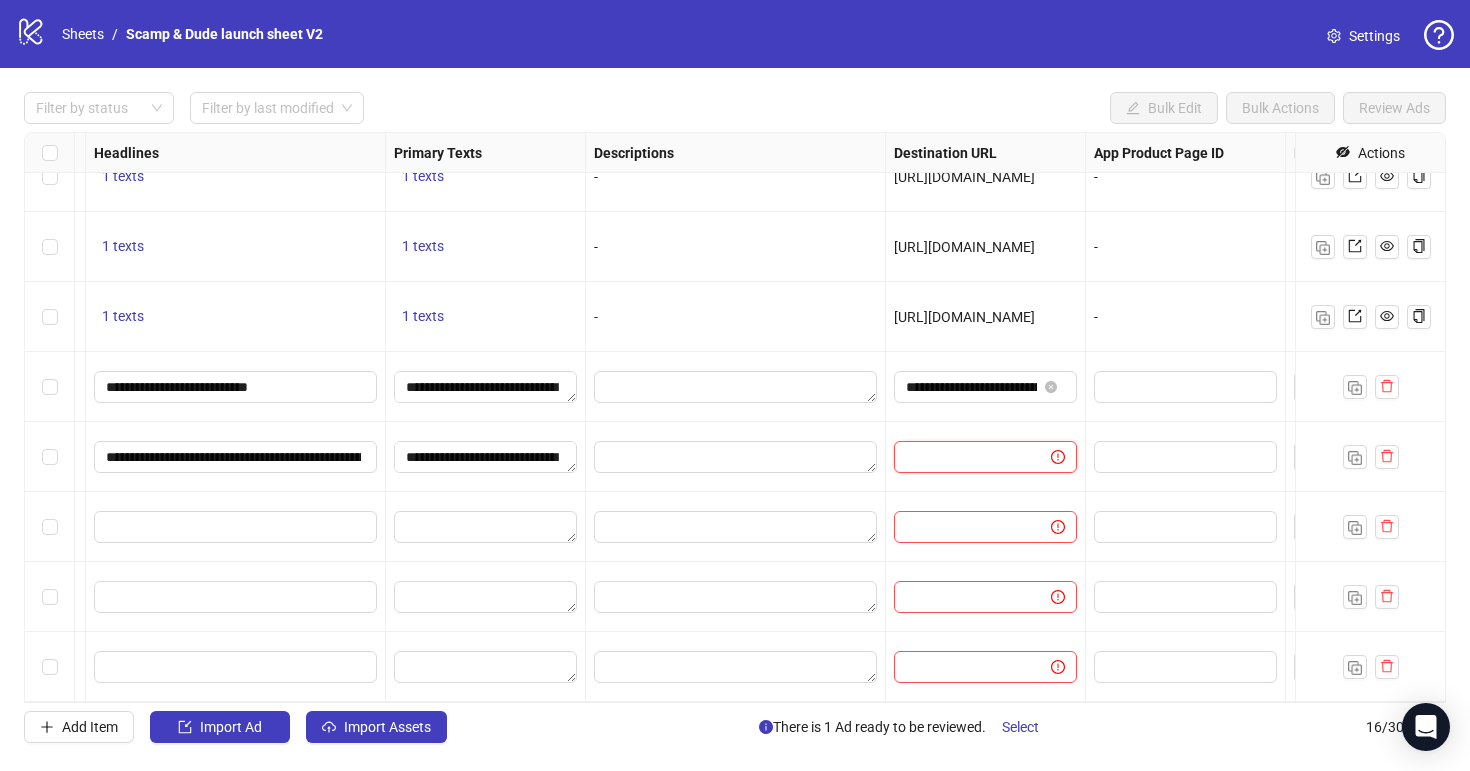 click at bounding box center [964, 457] 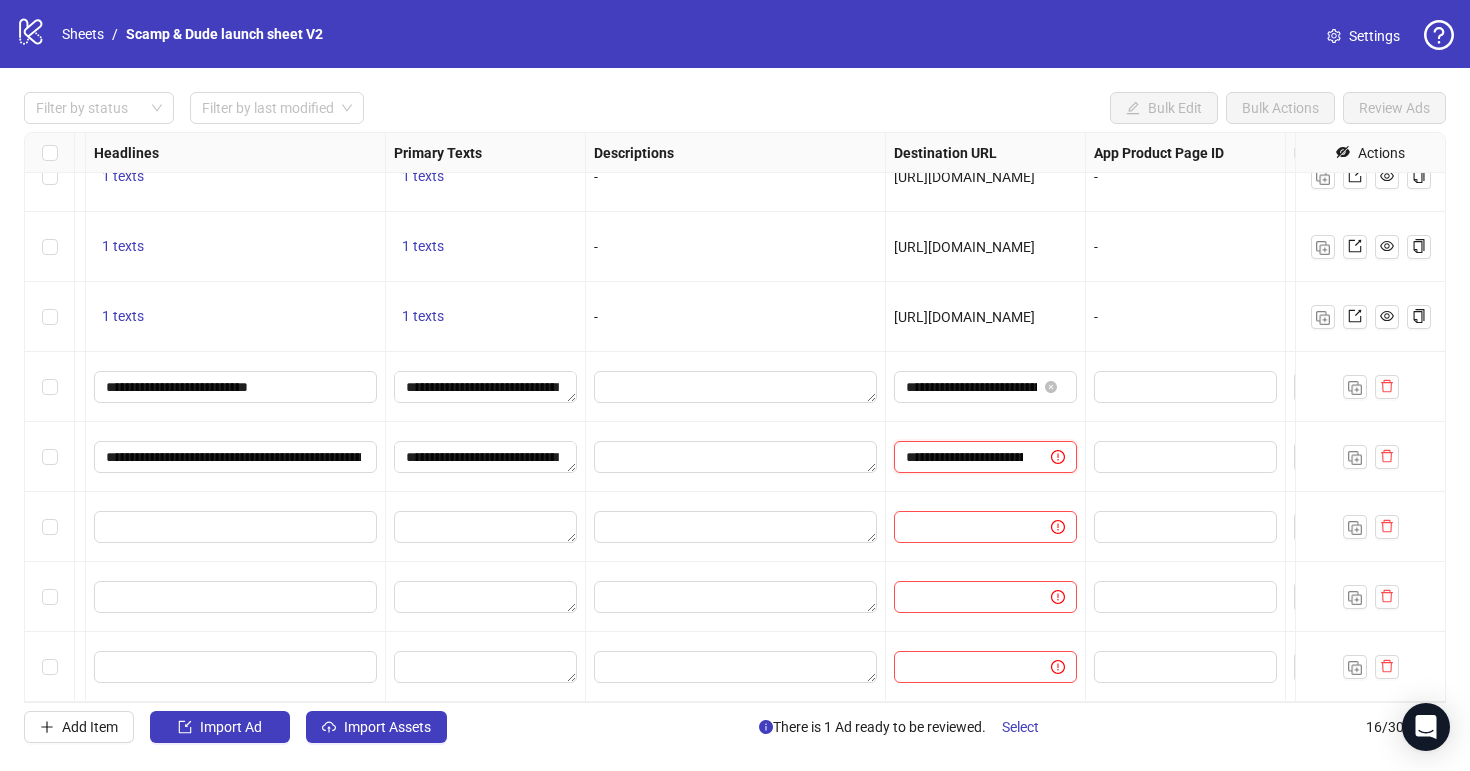 scroll, scrollTop: 0, scrollLeft: 147, axis: horizontal 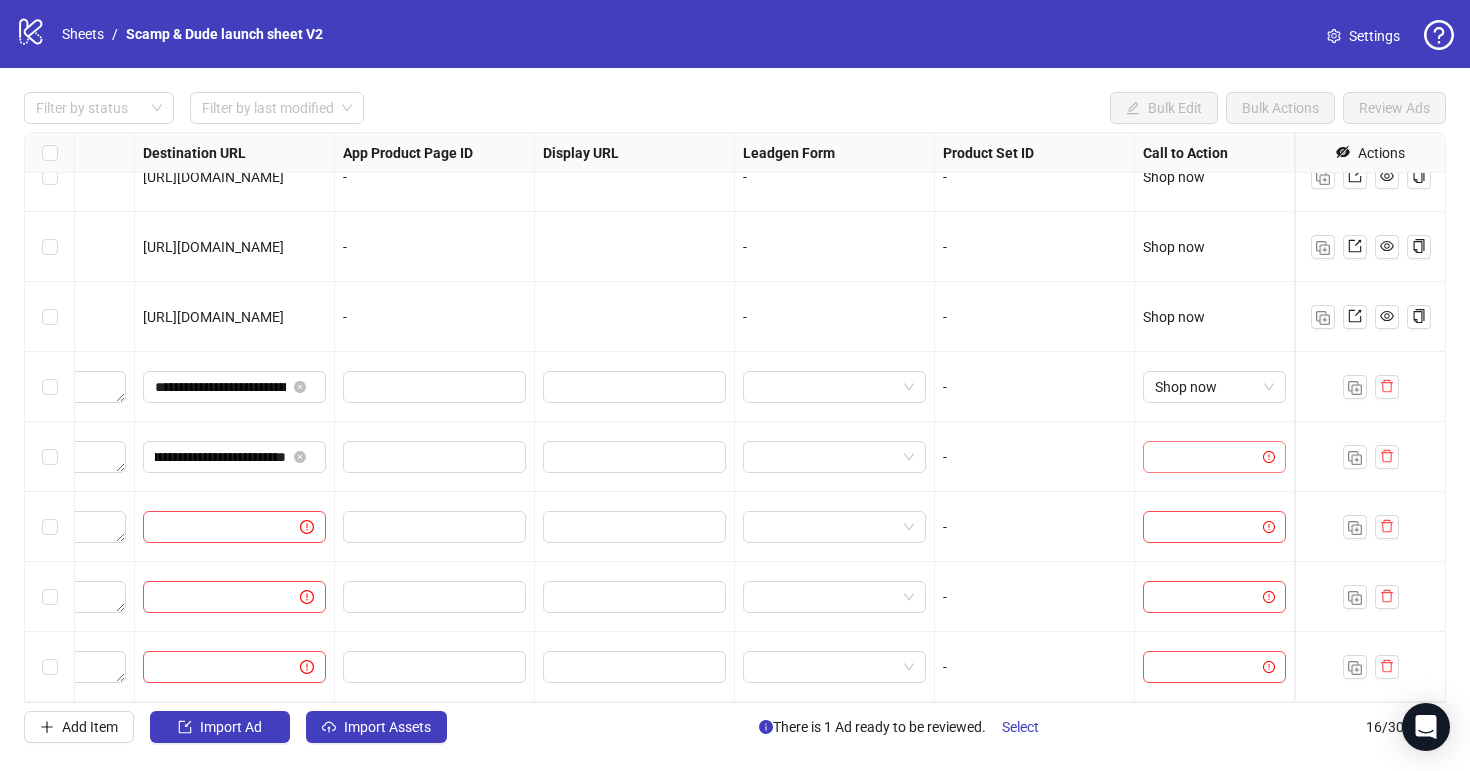 click at bounding box center (1205, 457) 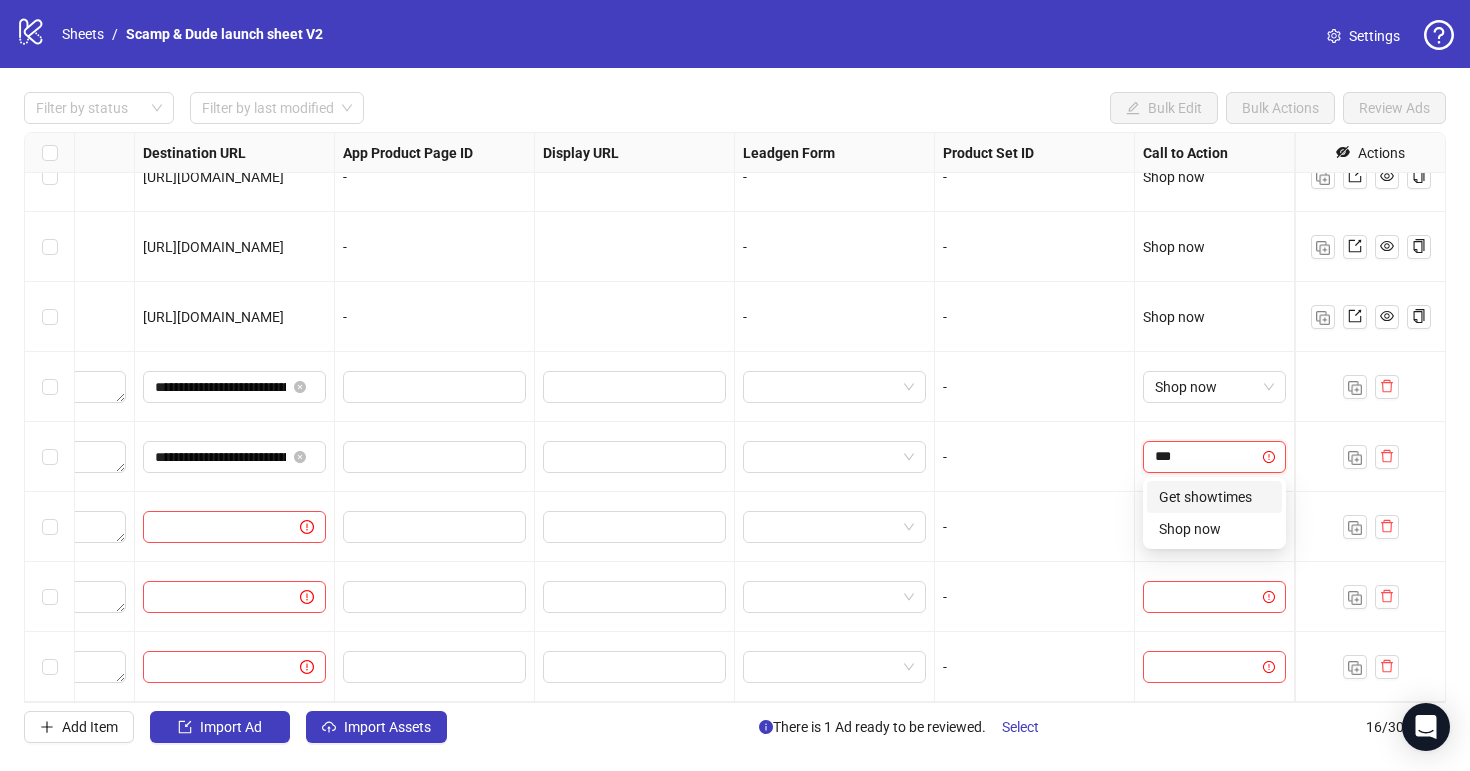 type on "****" 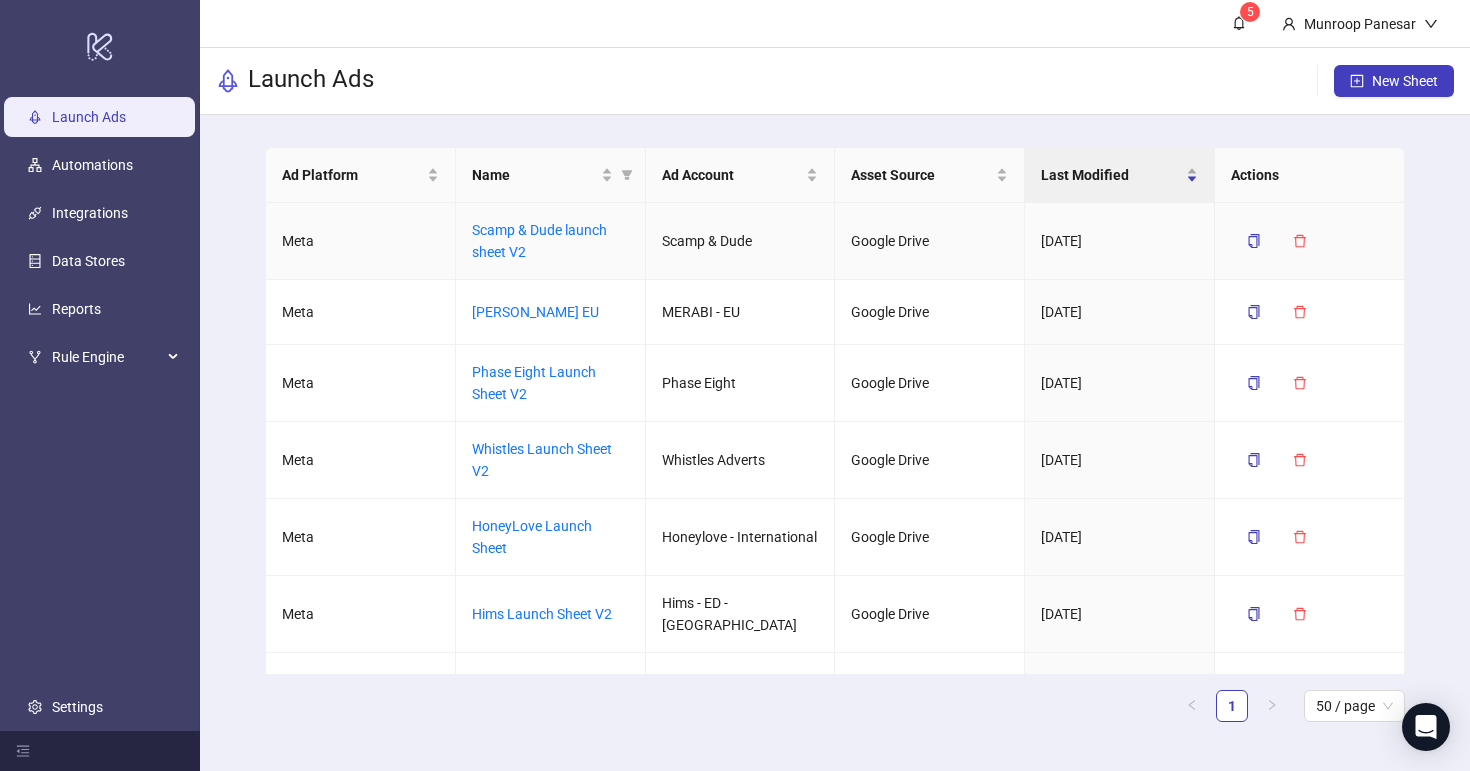 click on "Scamp & Dude launch sheet V2" at bounding box center [551, 241] 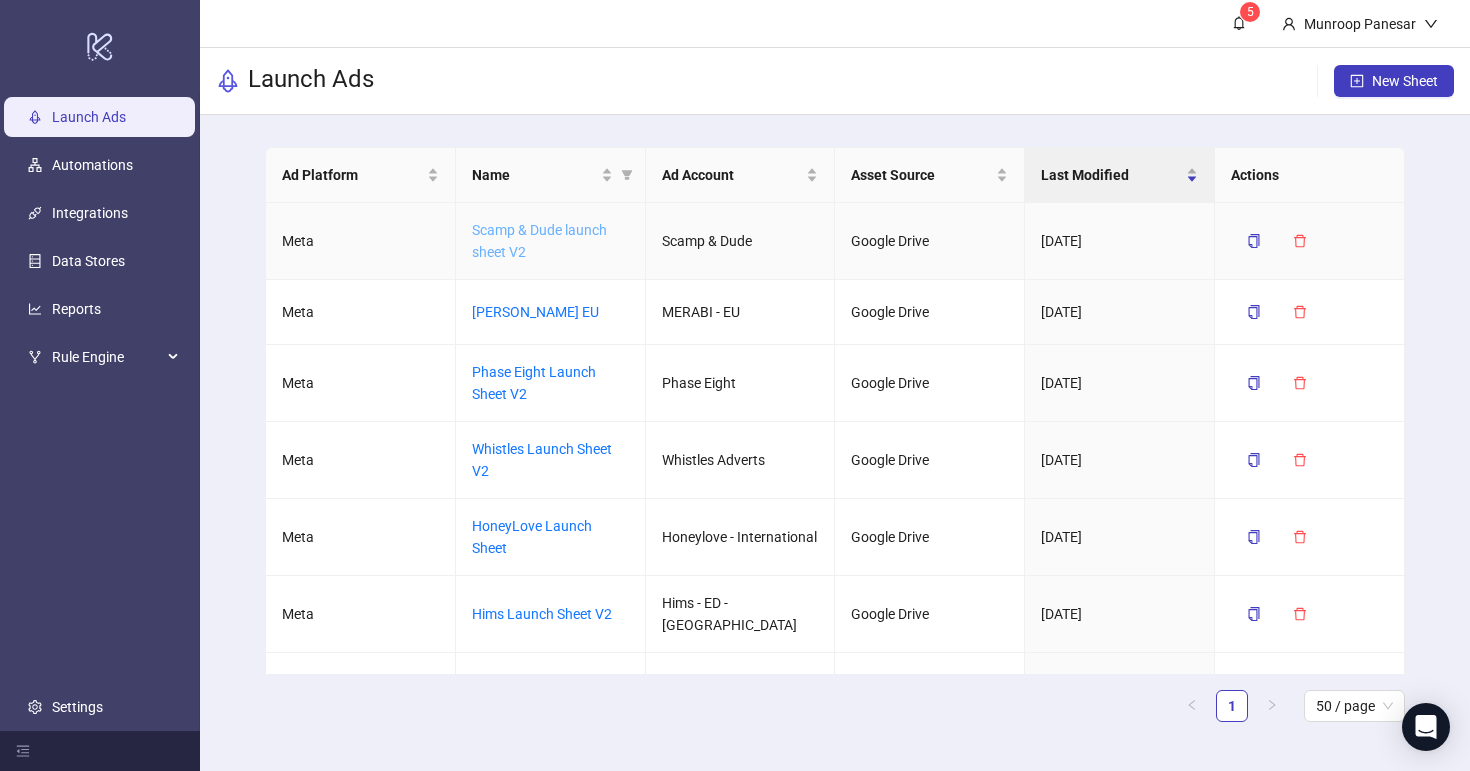 click on "Scamp & Dude launch sheet V2" at bounding box center [539, 241] 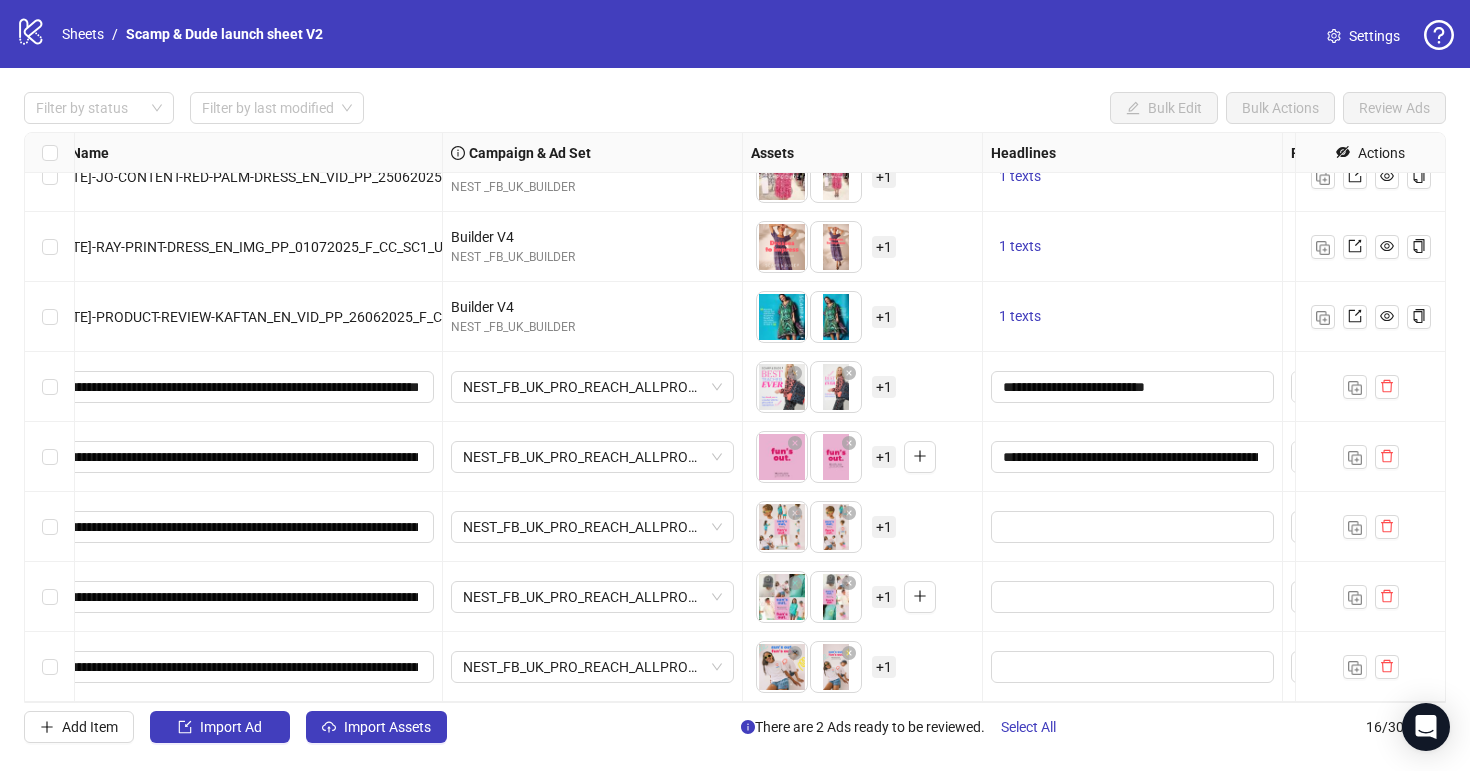 scroll, scrollTop: 591, scrollLeft: 244, axis: both 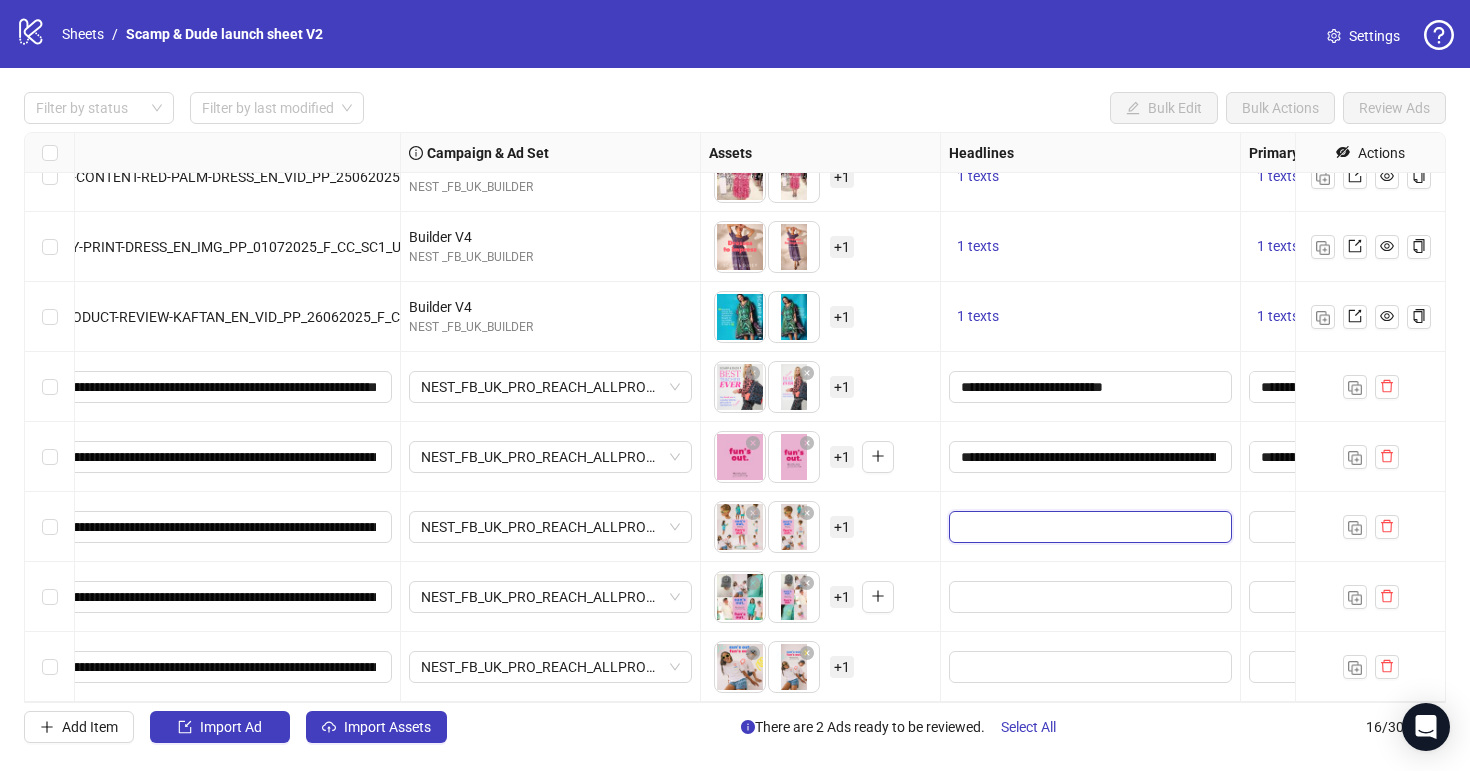 click at bounding box center (1088, 527) 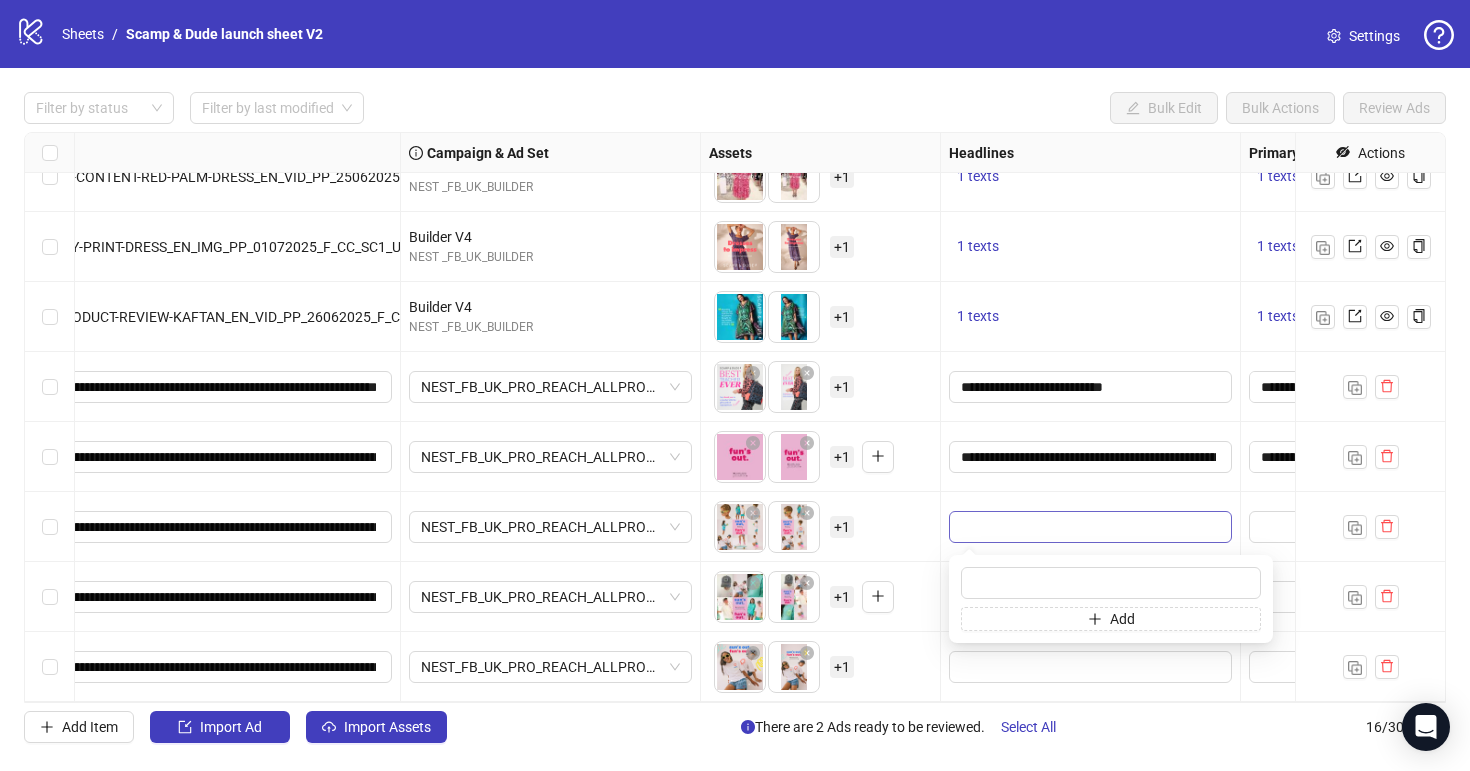 type on "**********" 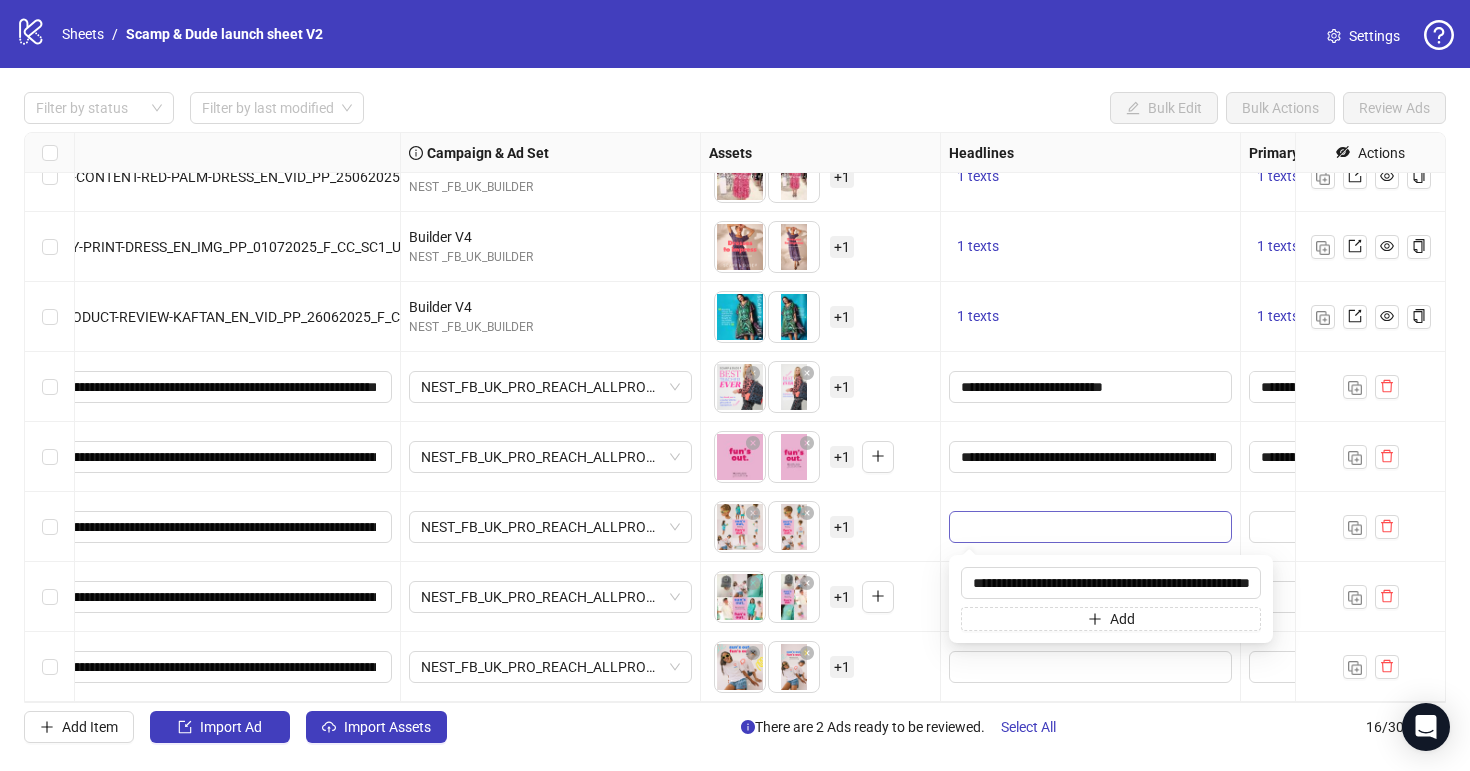 scroll, scrollTop: 0, scrollLeft: 50, axis: horizontal 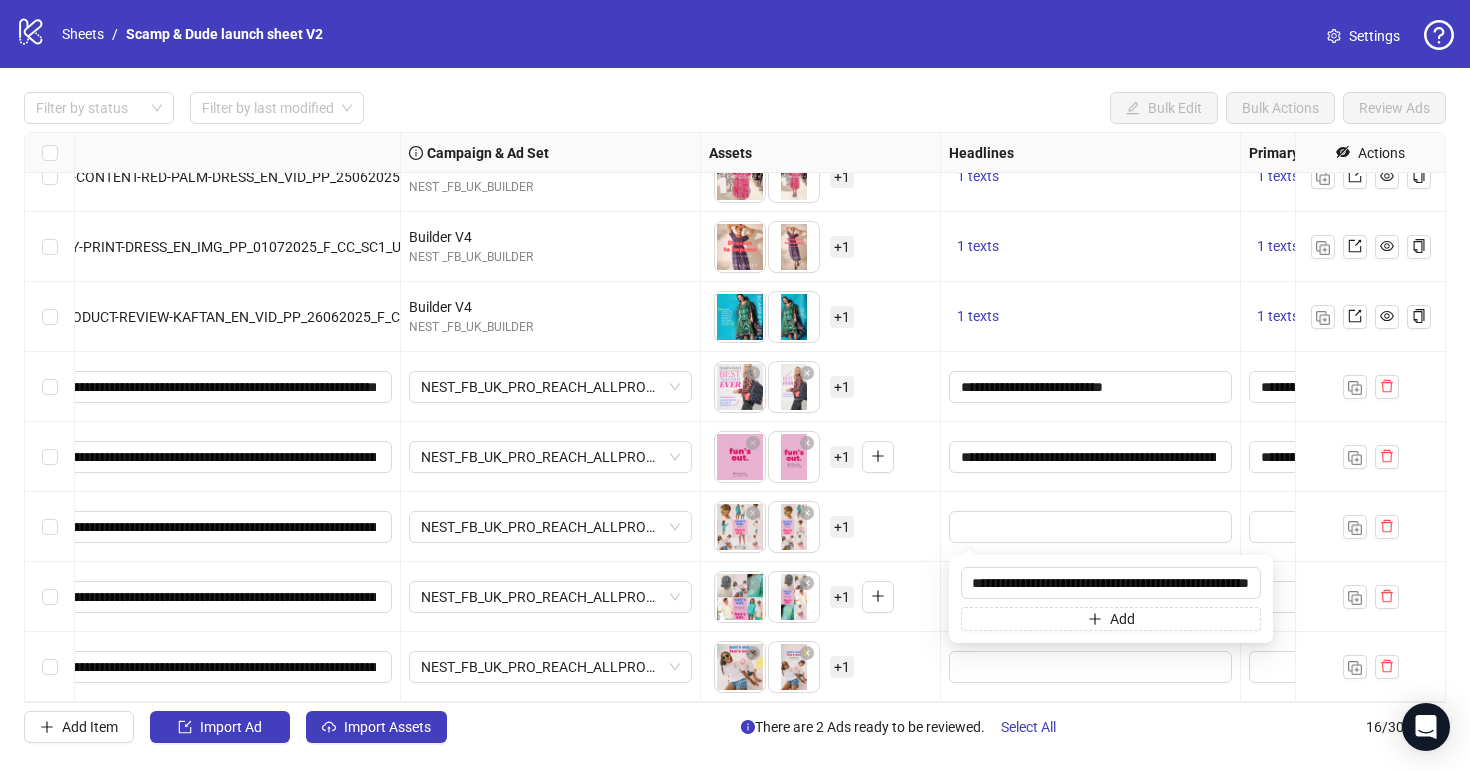click on "To pick up a draggable item, press the space bar.
While dragging, use the arrow keys to move the item.
Press space again to drop the item in its new position, or press escape to cancel.
+ 1" at bounding box center [821, 527] 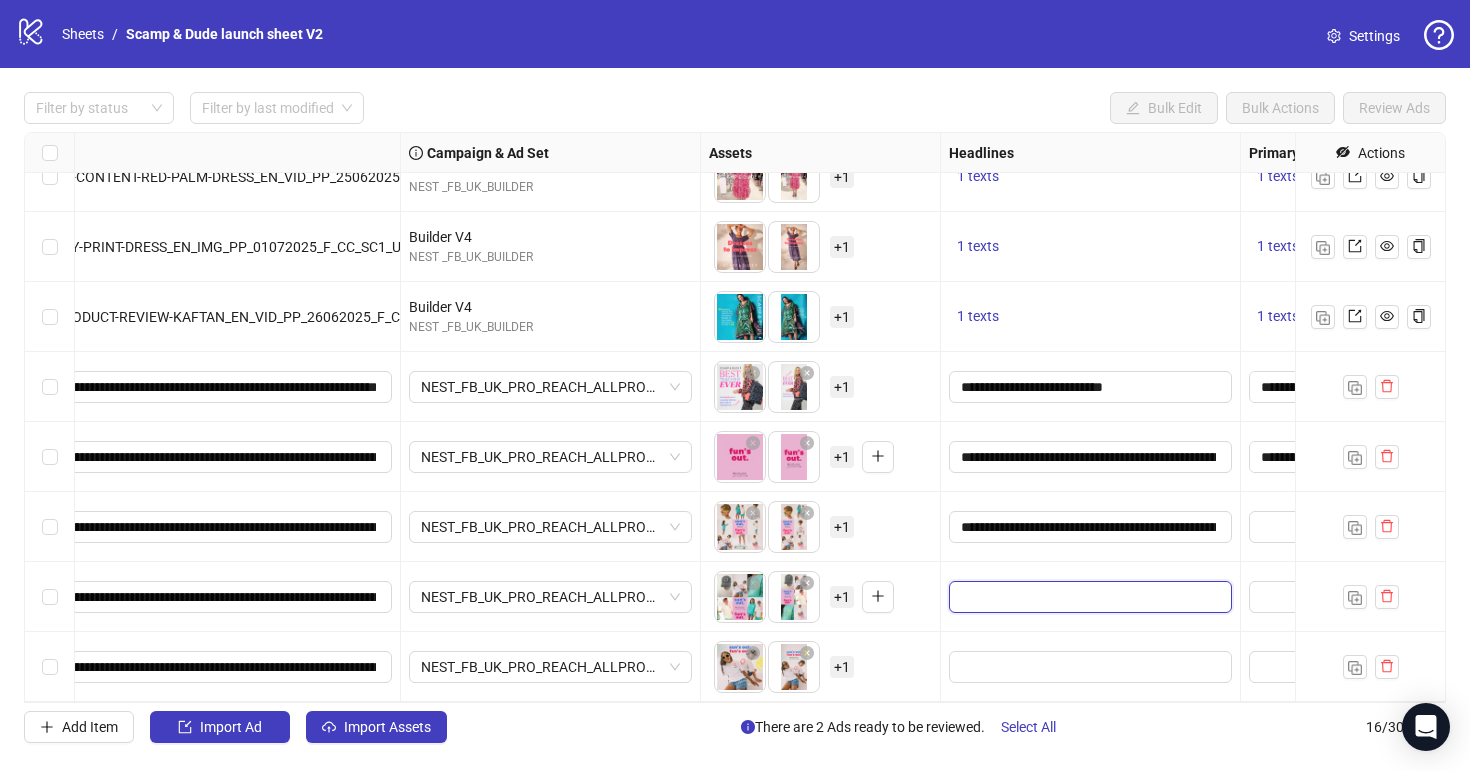 click at bounding box center (1088, 597) 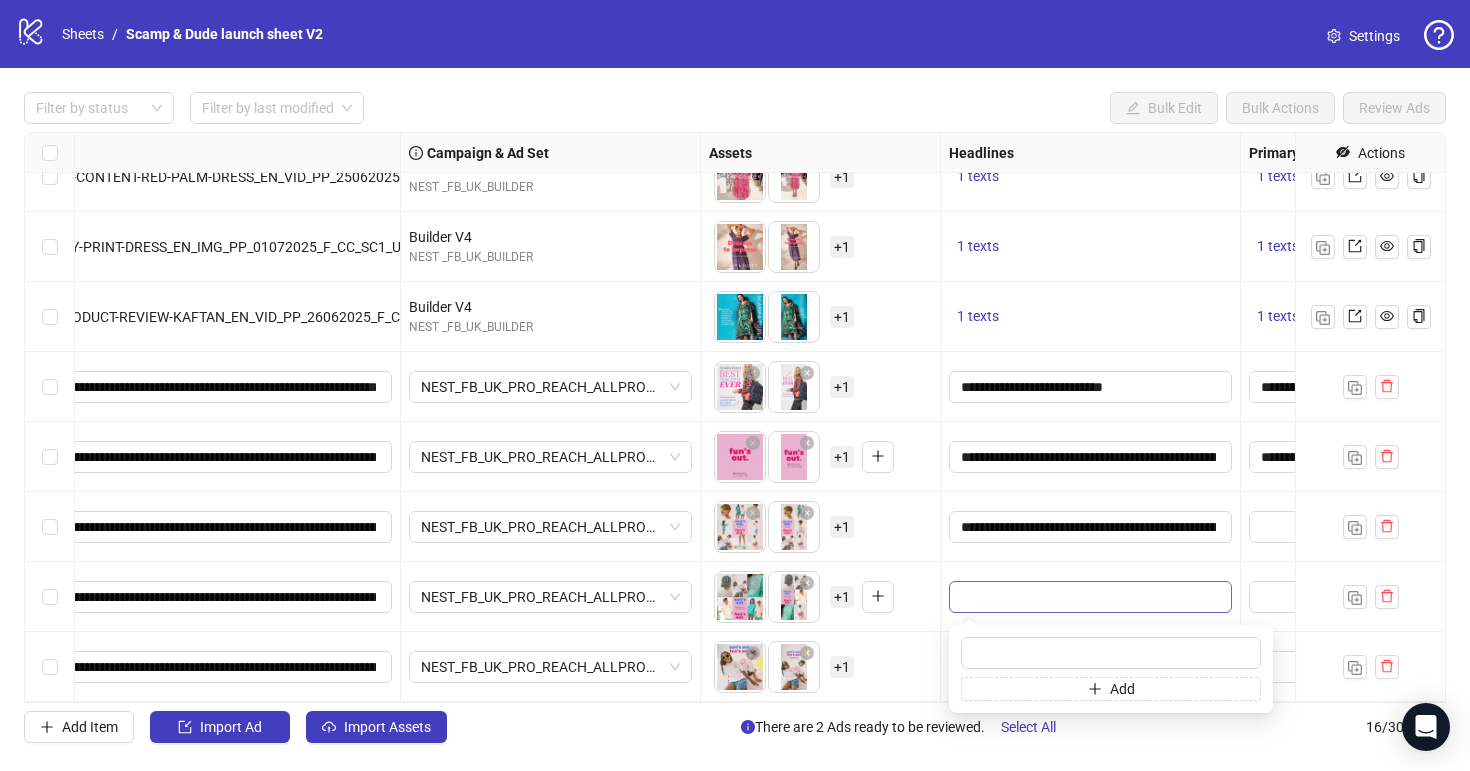 type on "**********" 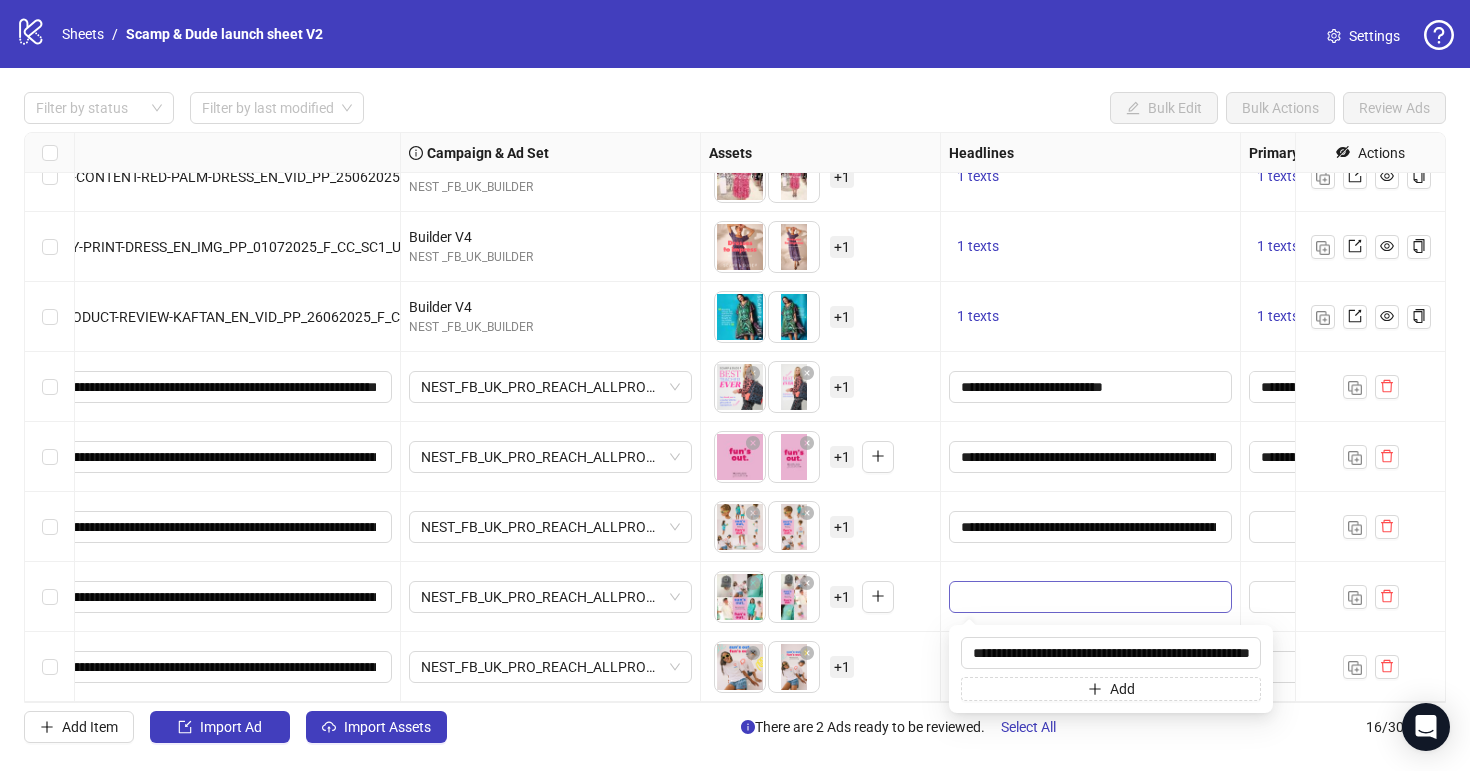 scroll, scrollTop: 0, scrollLeft: 50, axis: horizontal 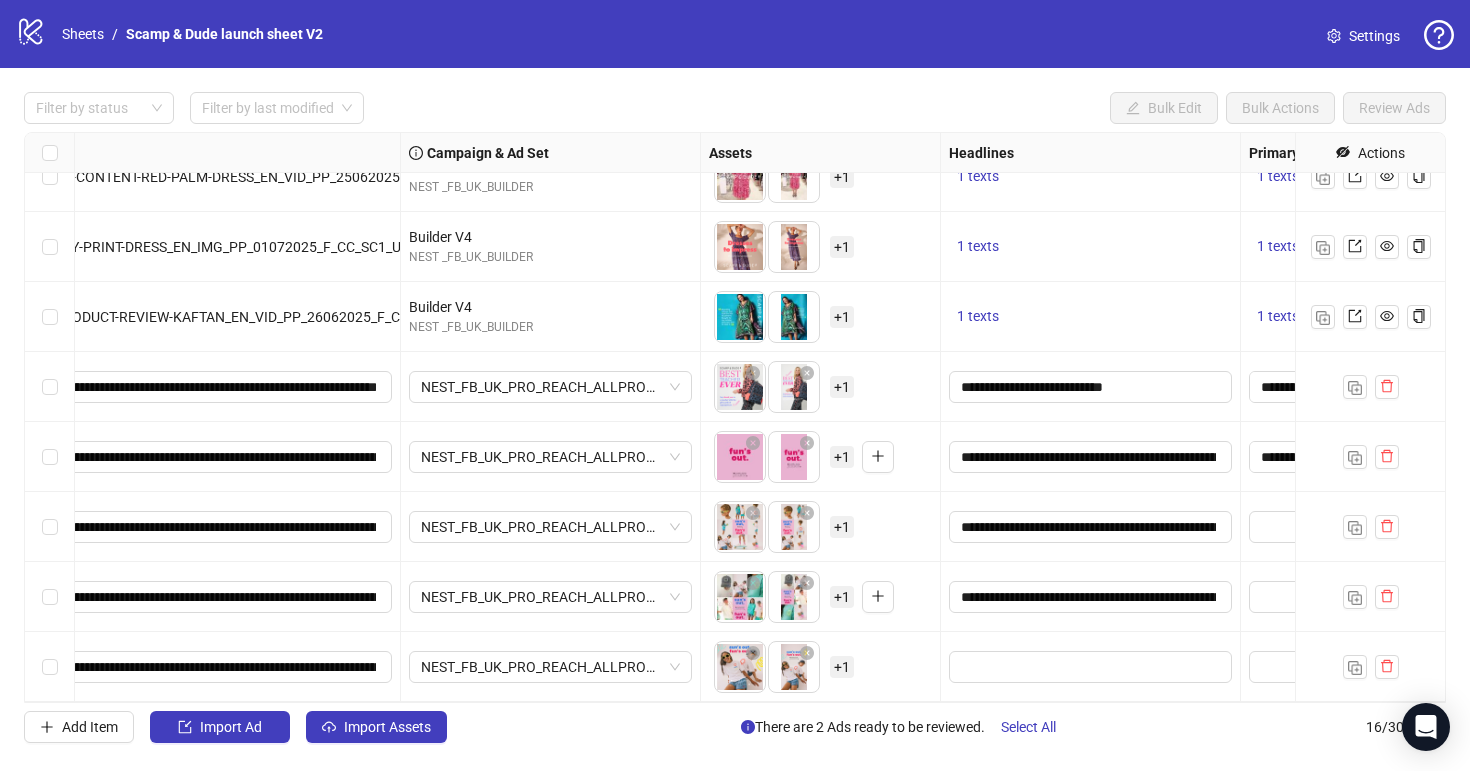 click on "To pick up a draggable item, press the space bar.
While dragging, use the arrow keys to move the item.
Press space again to drop the item in its new position, or press escape to cancel.
+ 1" at bounding box center [820, 667] 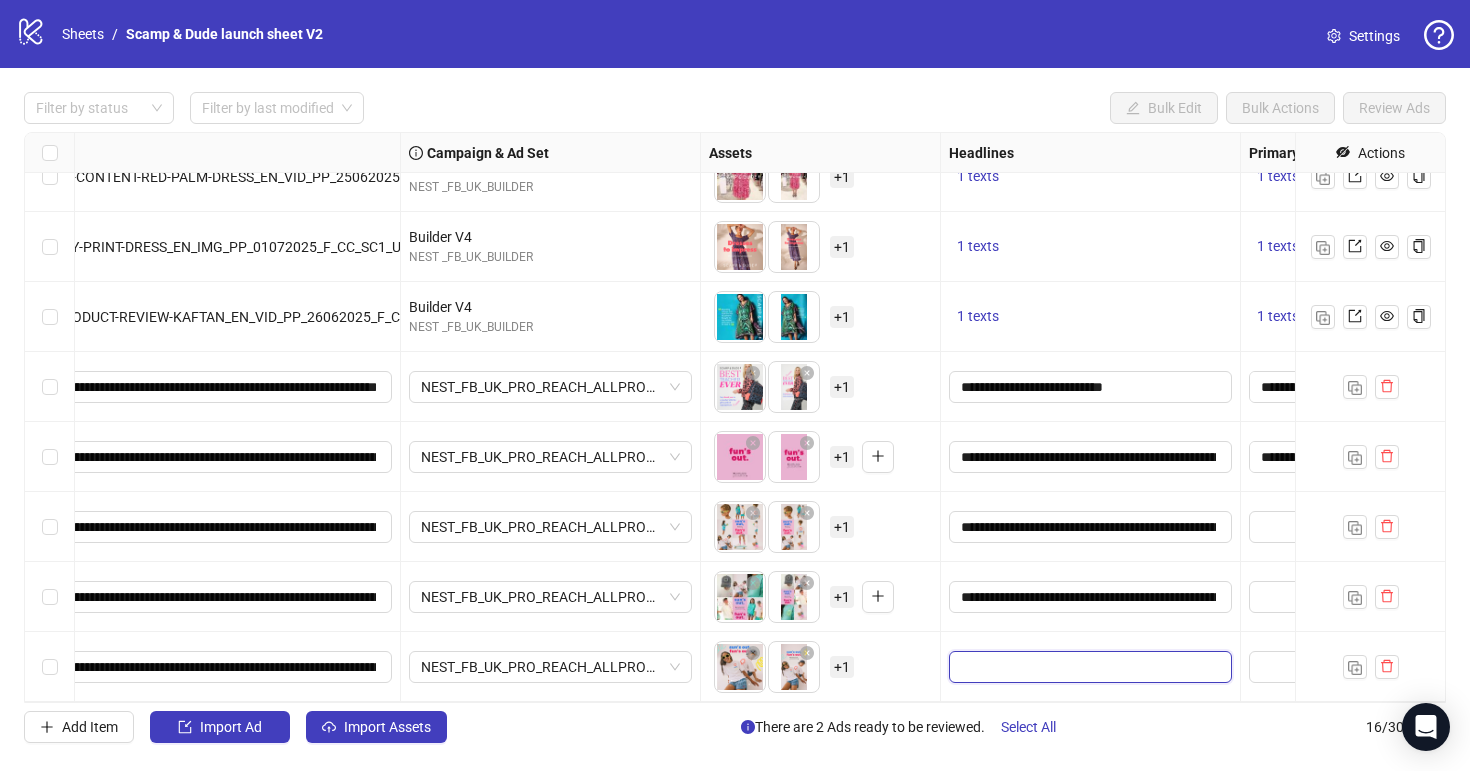 click at bounding box center [1088, 667] 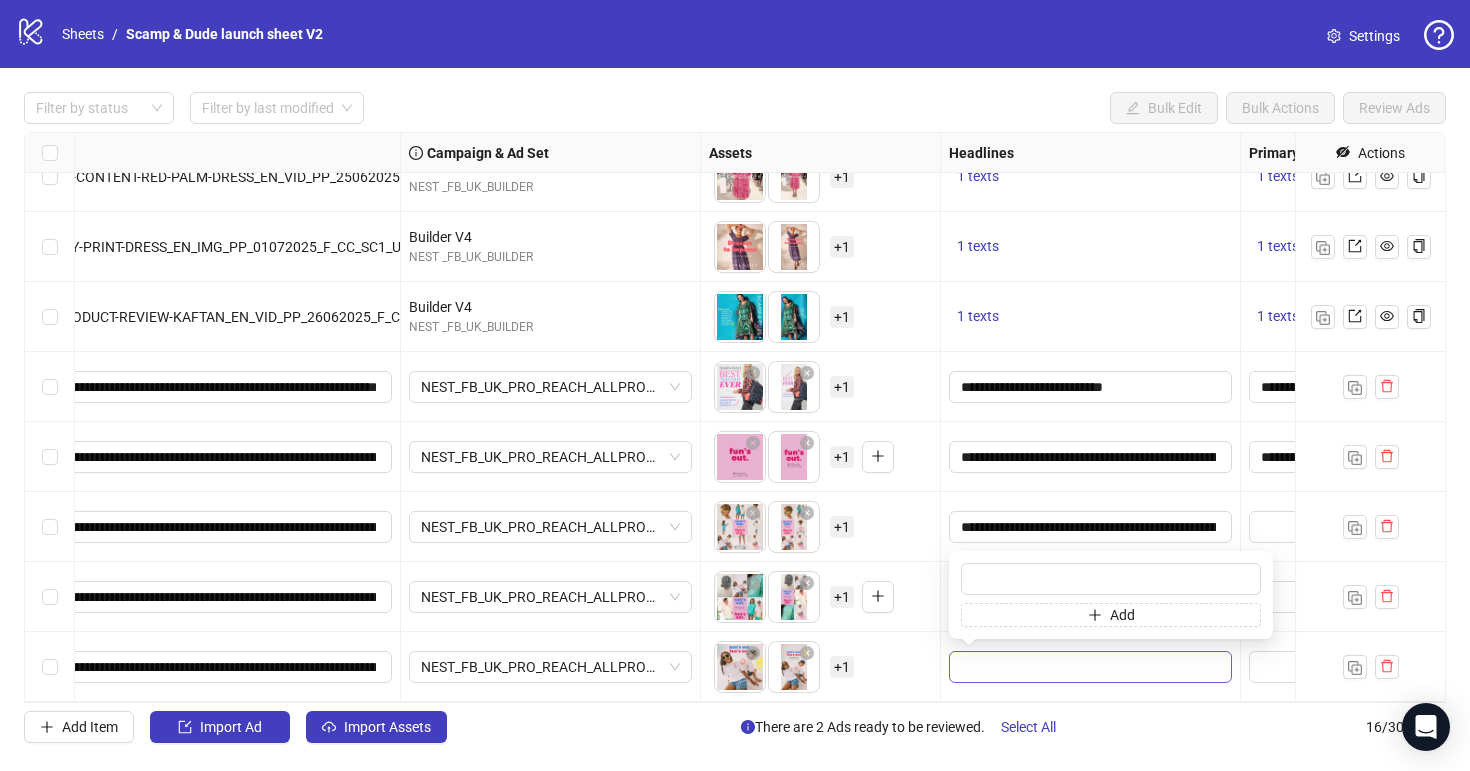 type on "**********" 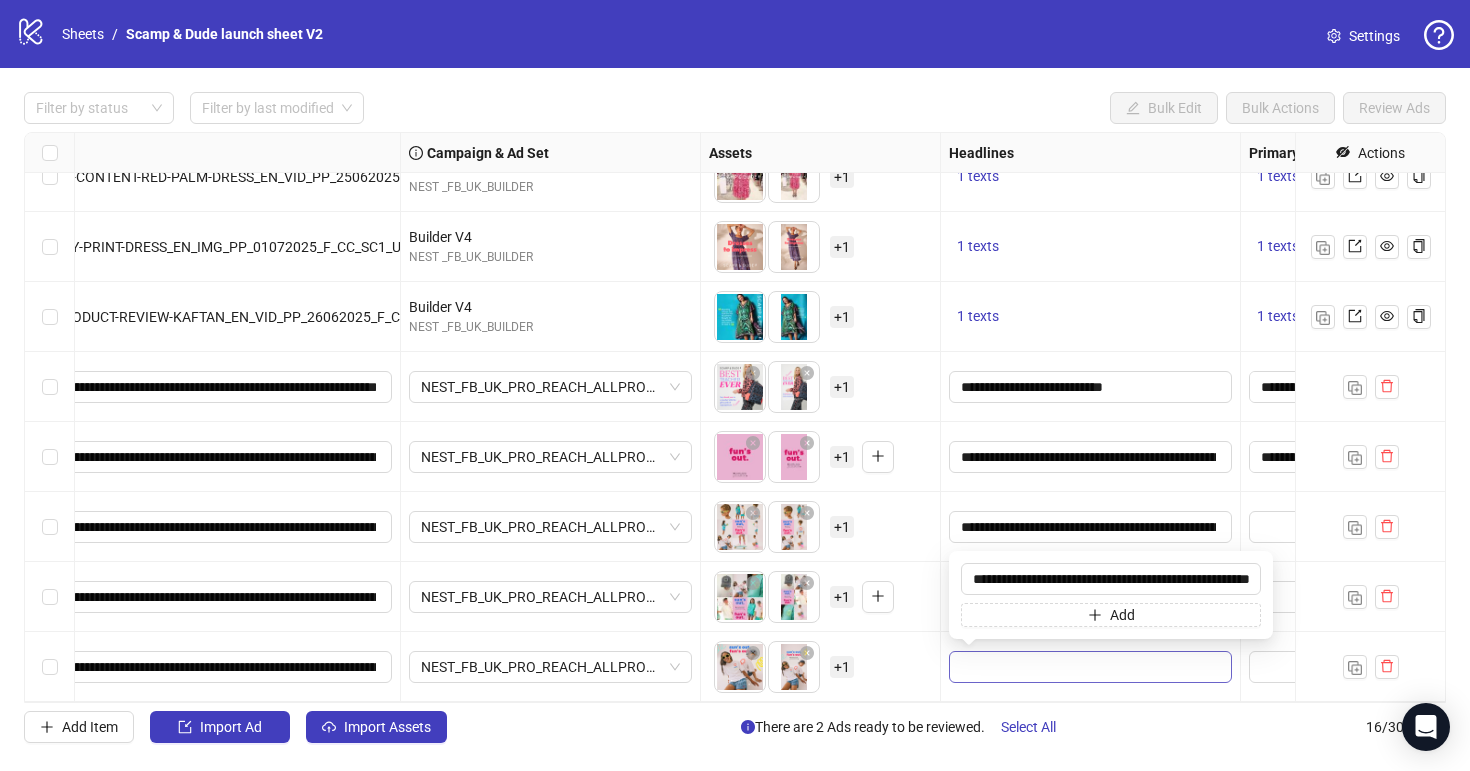 scroll, scrollTop: 0, scrollLeft: 50, axis: horizontal 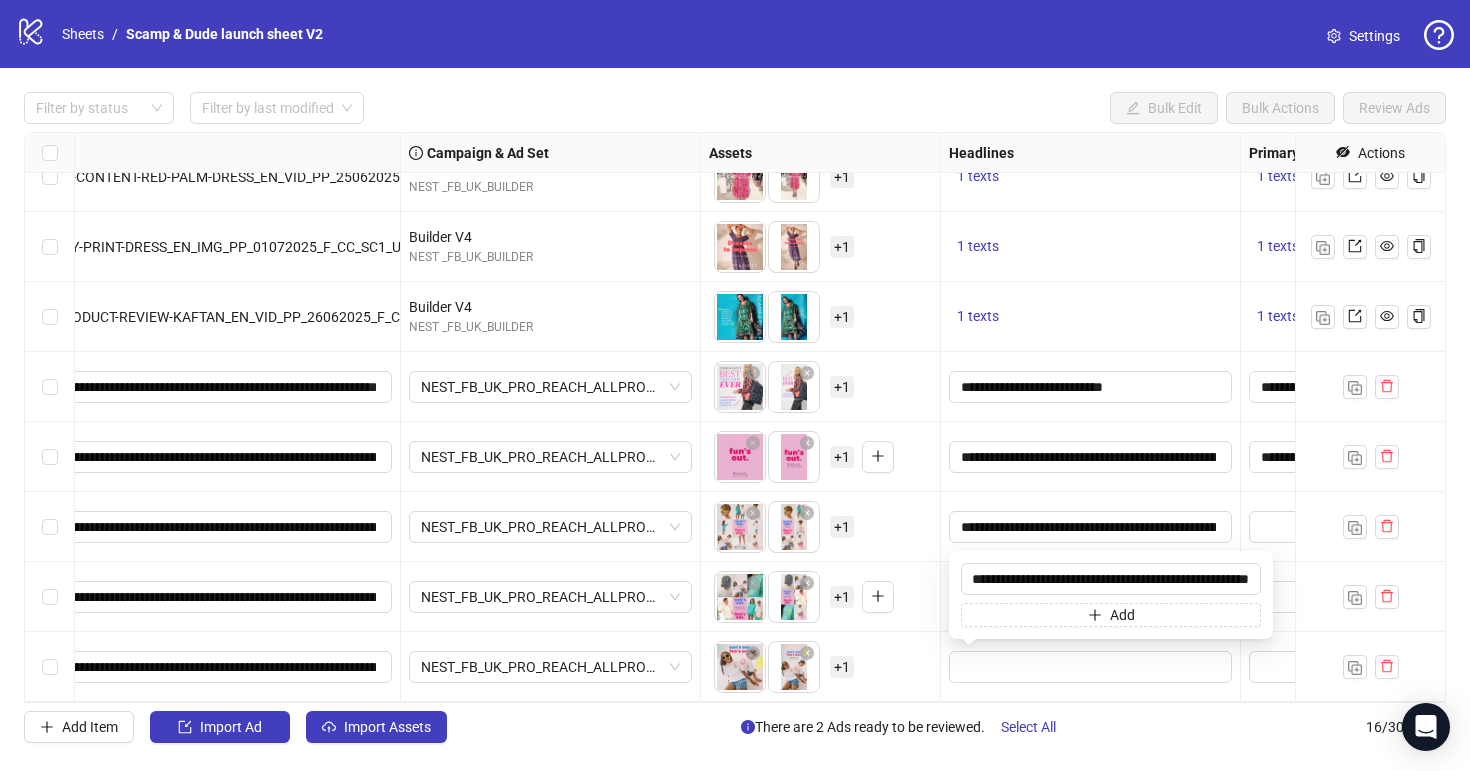 click on "To pick up a draggable item, press the space bar.
While dragging, use the arrow keys to move the item.
Press space again to drop the item in its new position, or press escape to cancel.
+ 1" at bounding box center (820, 667) 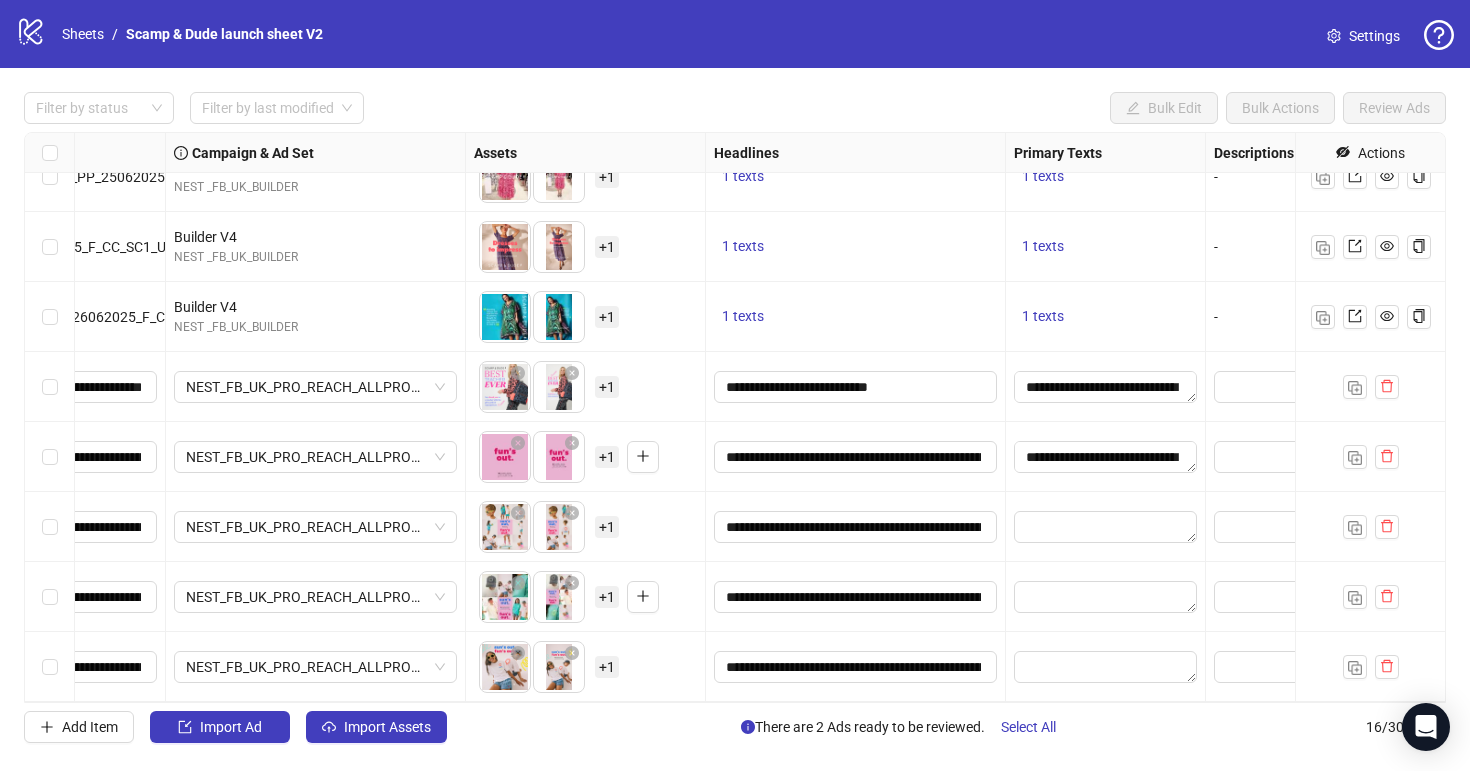 scroll, scrollTop: 591, scrollLeft: 496, axis: both 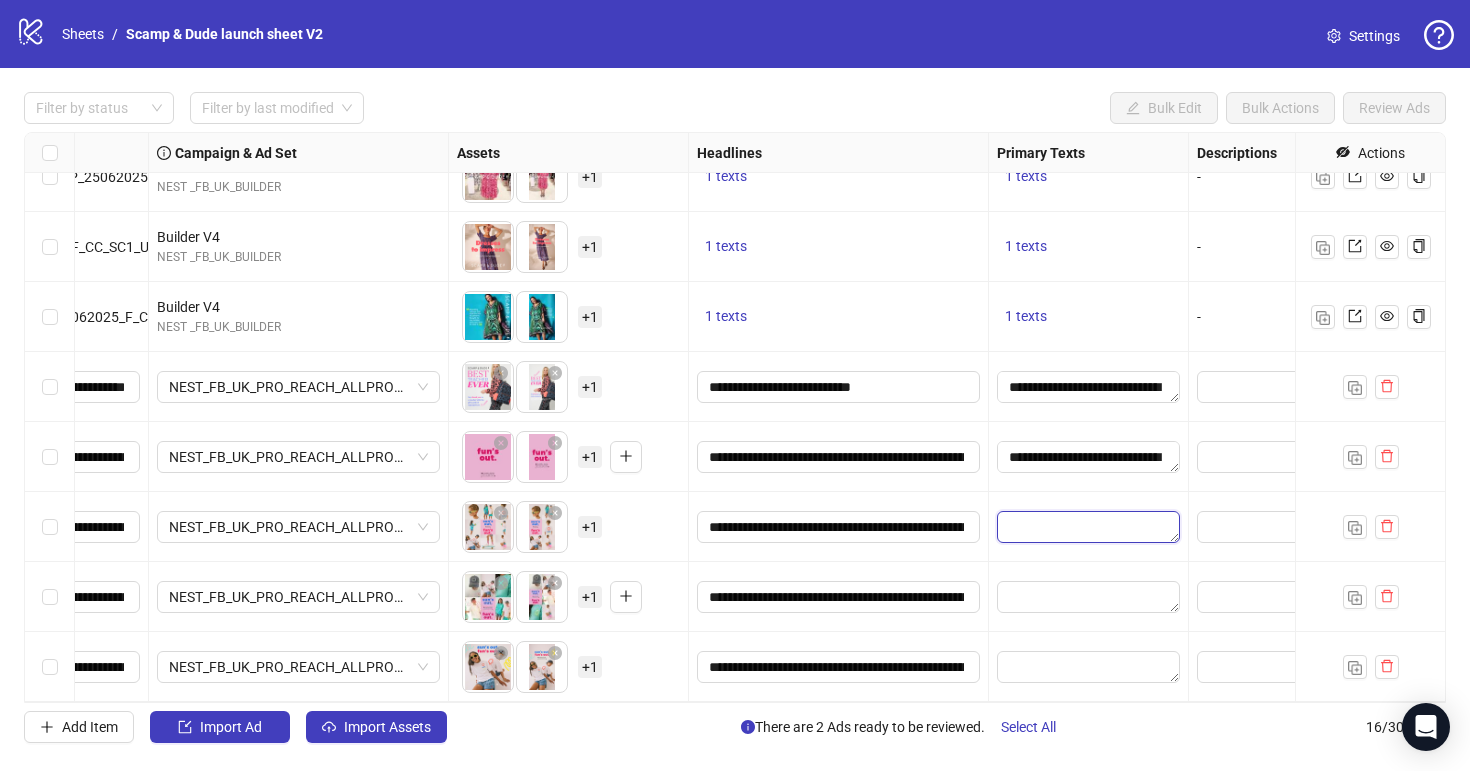click at bounding box center [1088, 527] 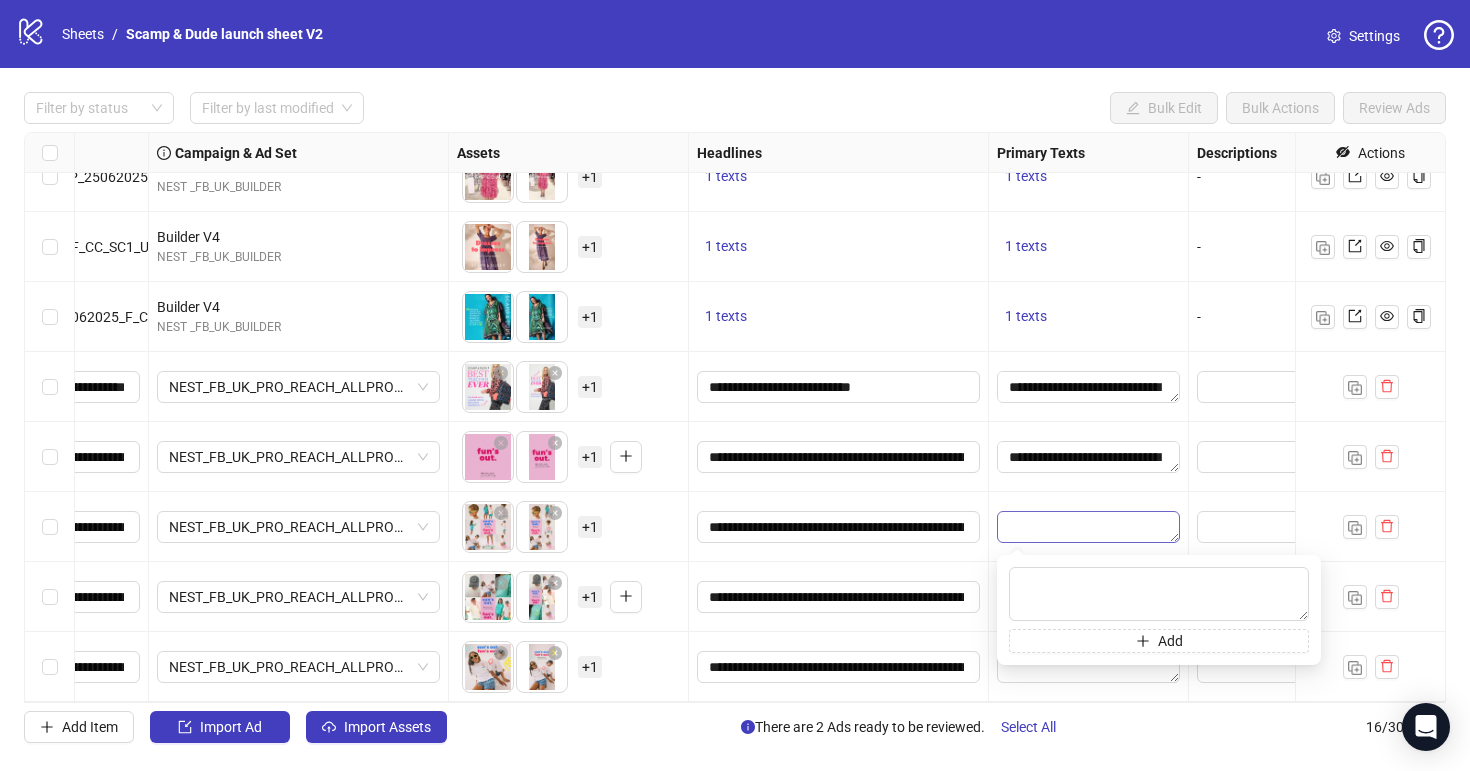 type on "**********" 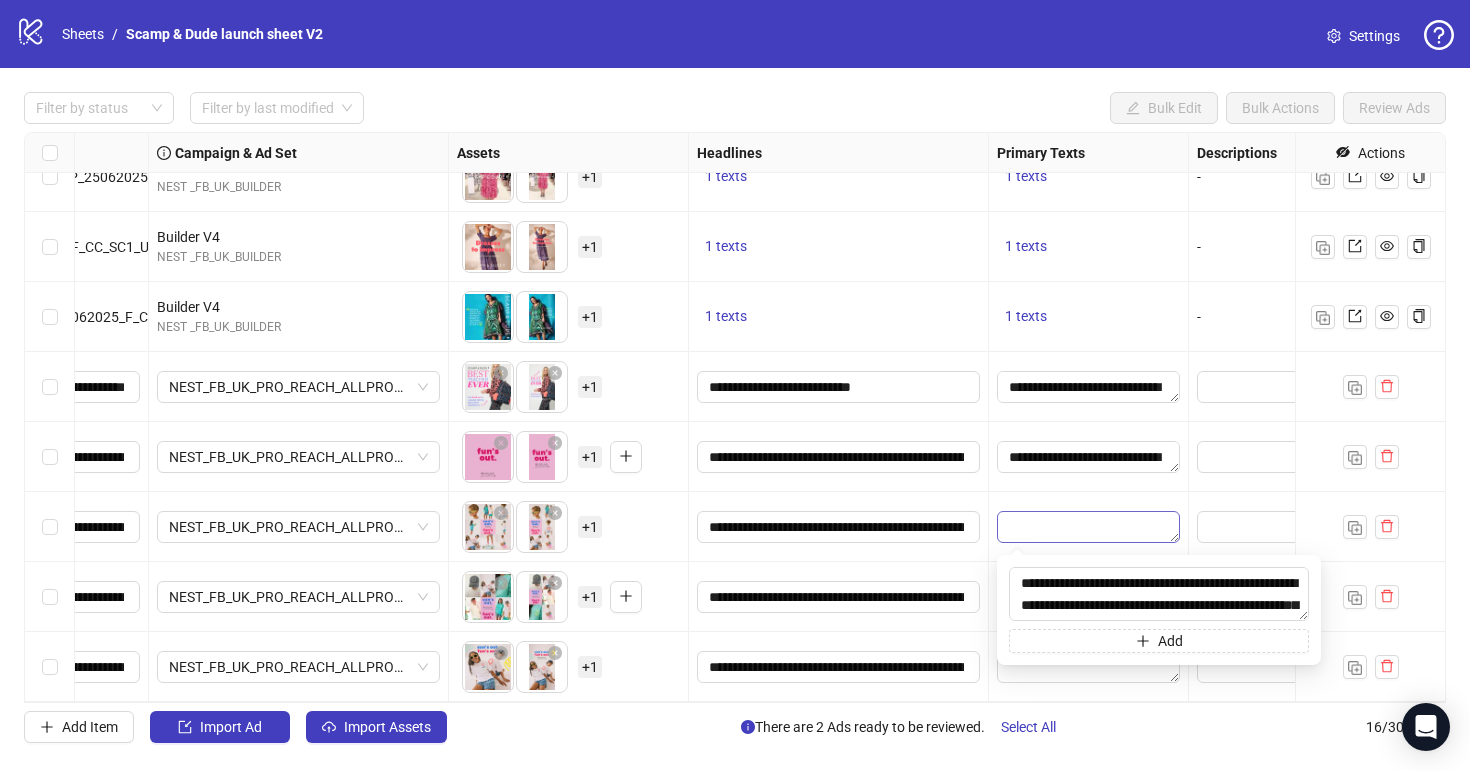 scroll, scrollTop: 59, scrollLeft: 0, axis: vertical 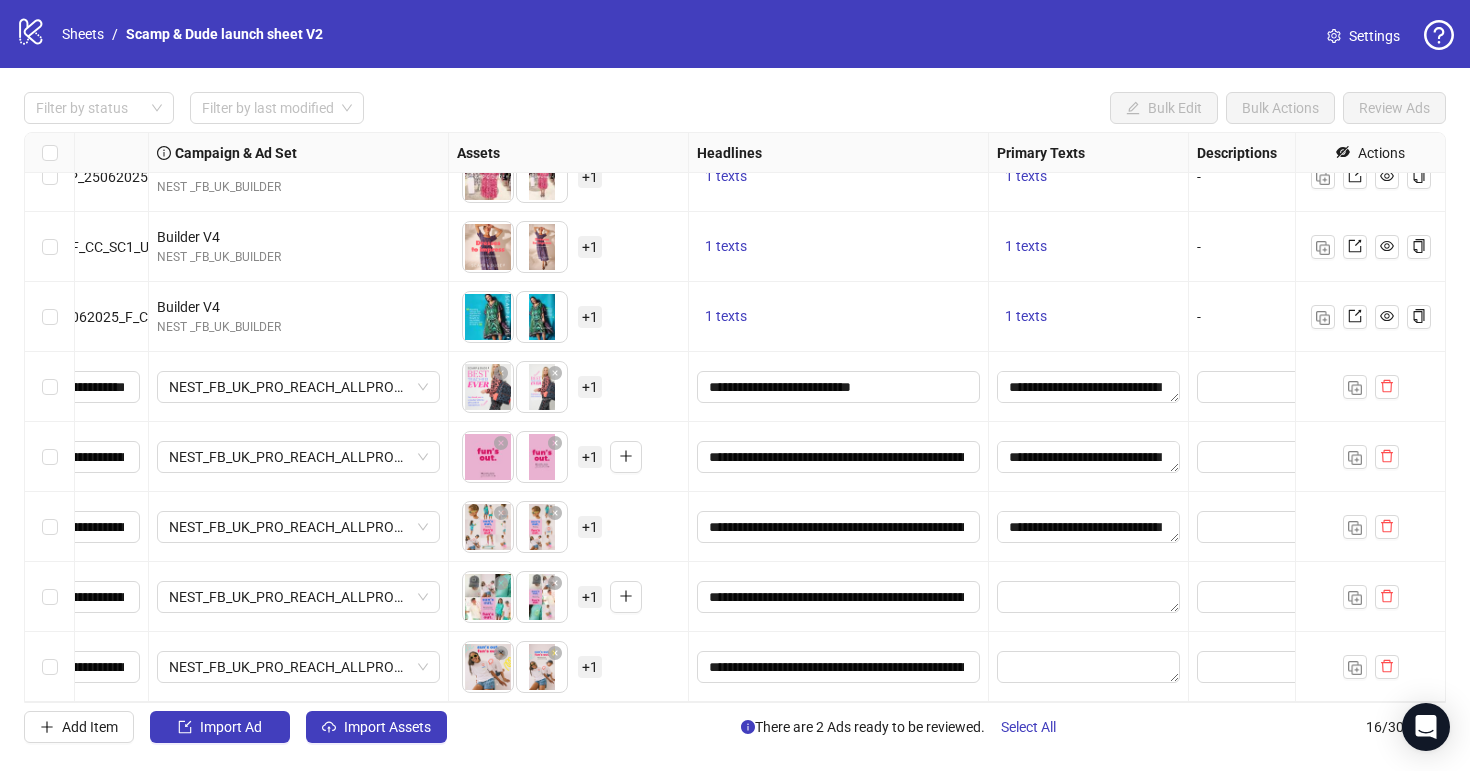 click on "**********" at bounding box center [839, 597] 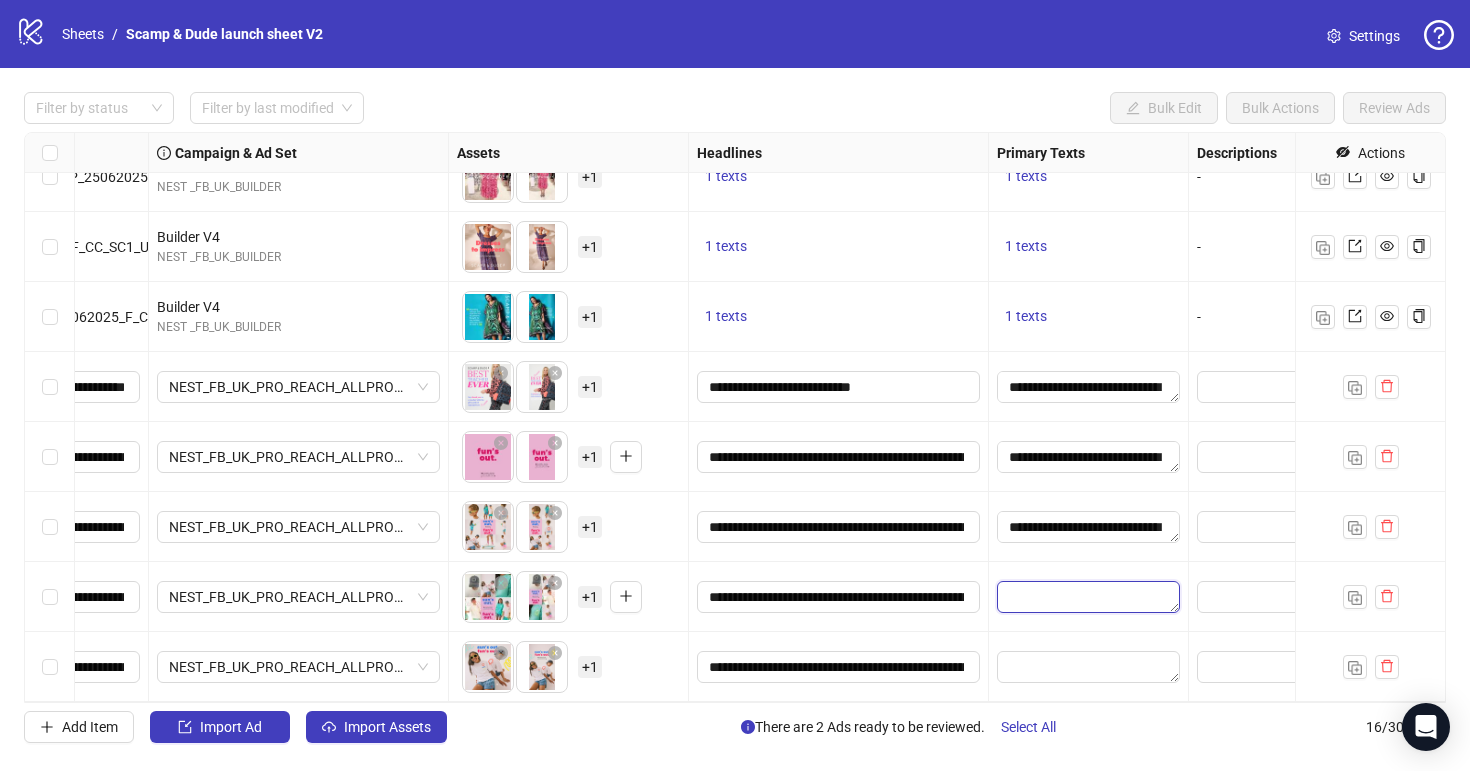 click at bounding box center (1088, 597) 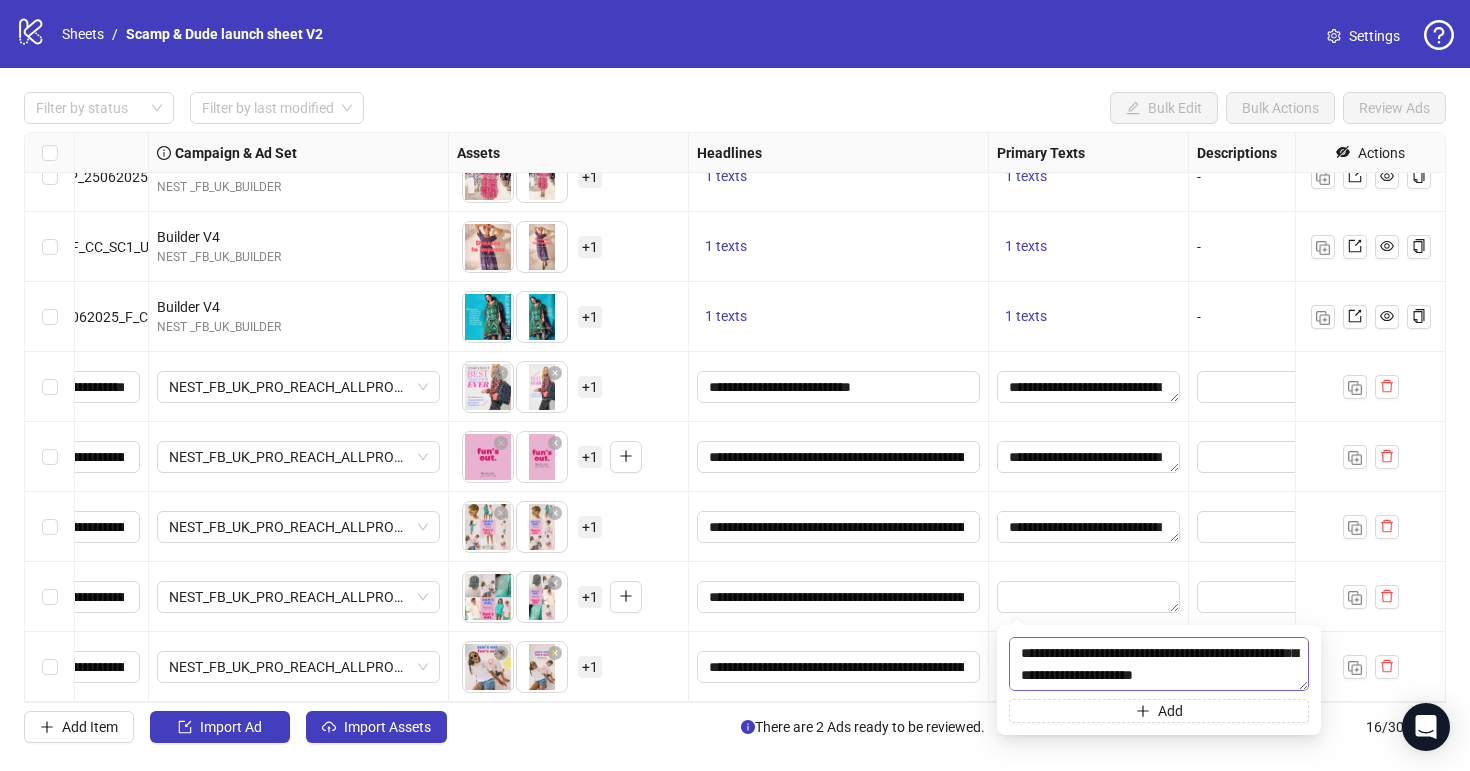 type on "**********" 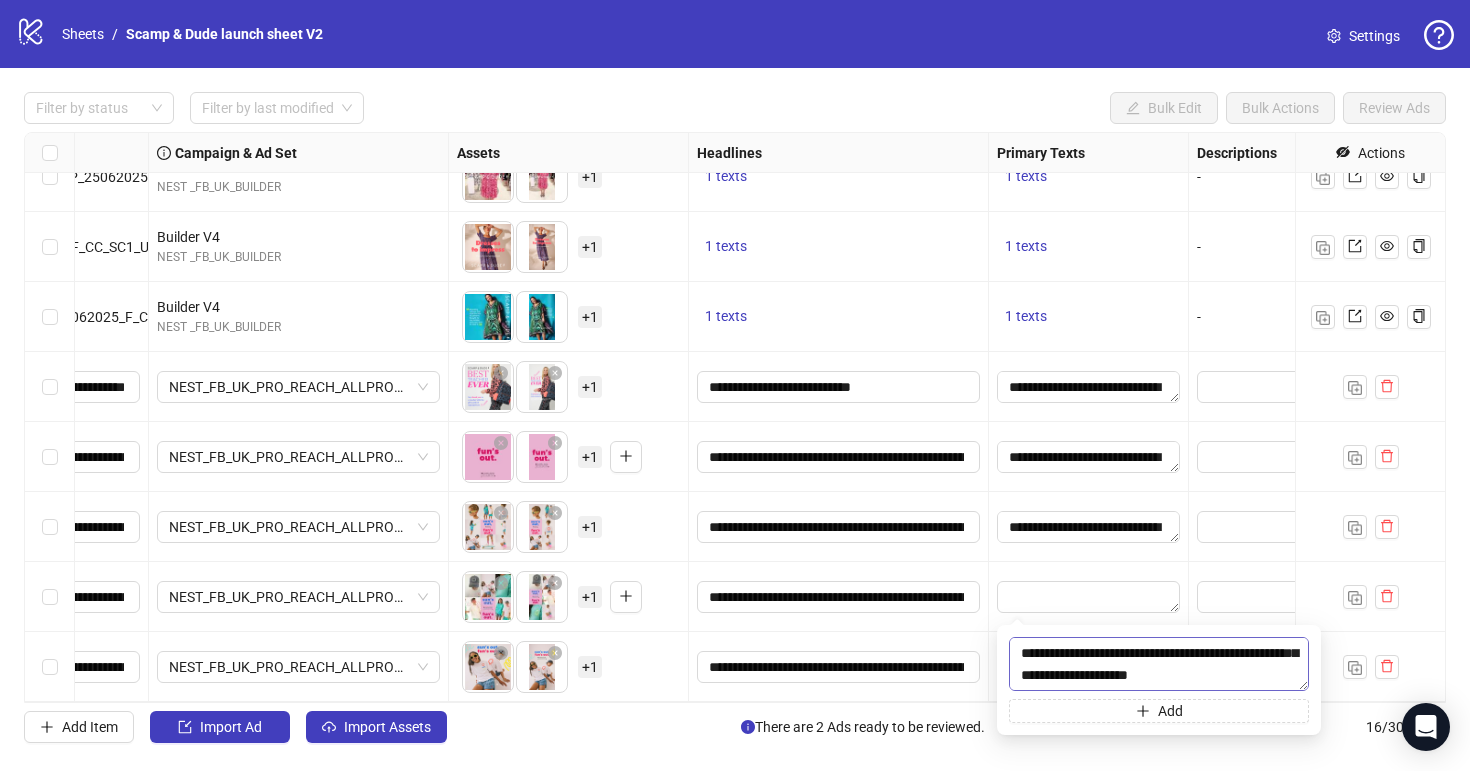 scroll, scrollTop: 44, scrollLeft: 0, axis: vertical 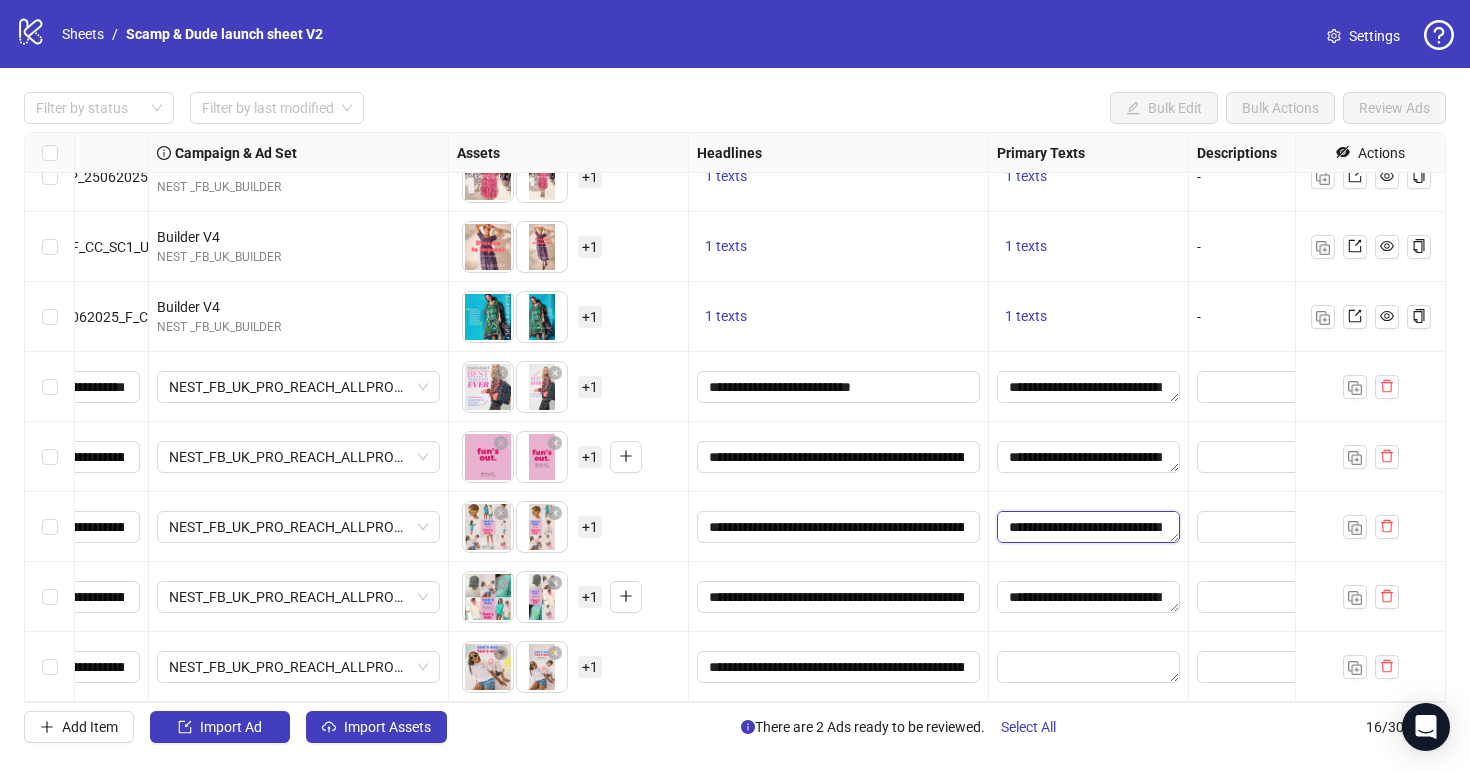 click on "**********" at bounding box center (1088, 527) 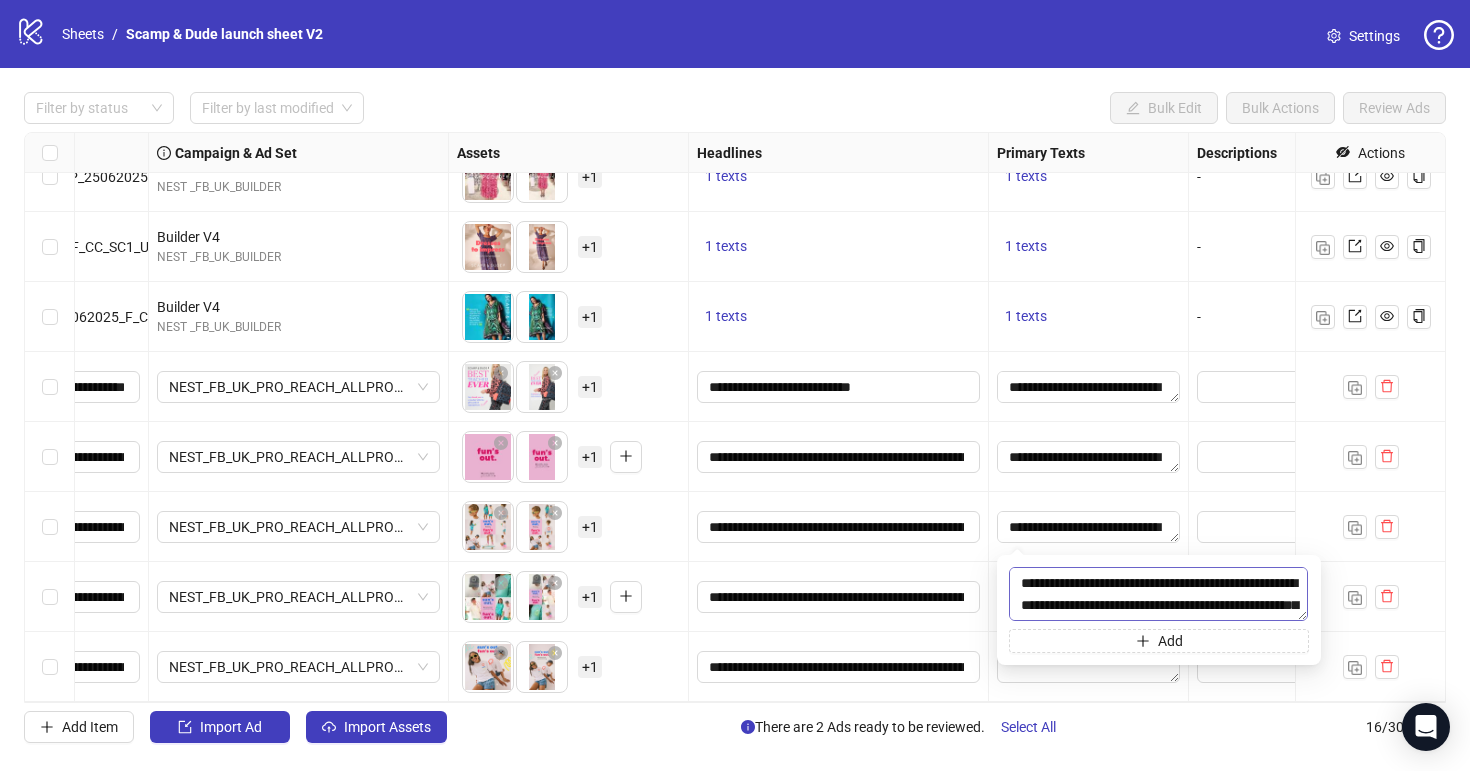 scroll, scrollTop: 66, scrollLeft: 0, axis: vertical 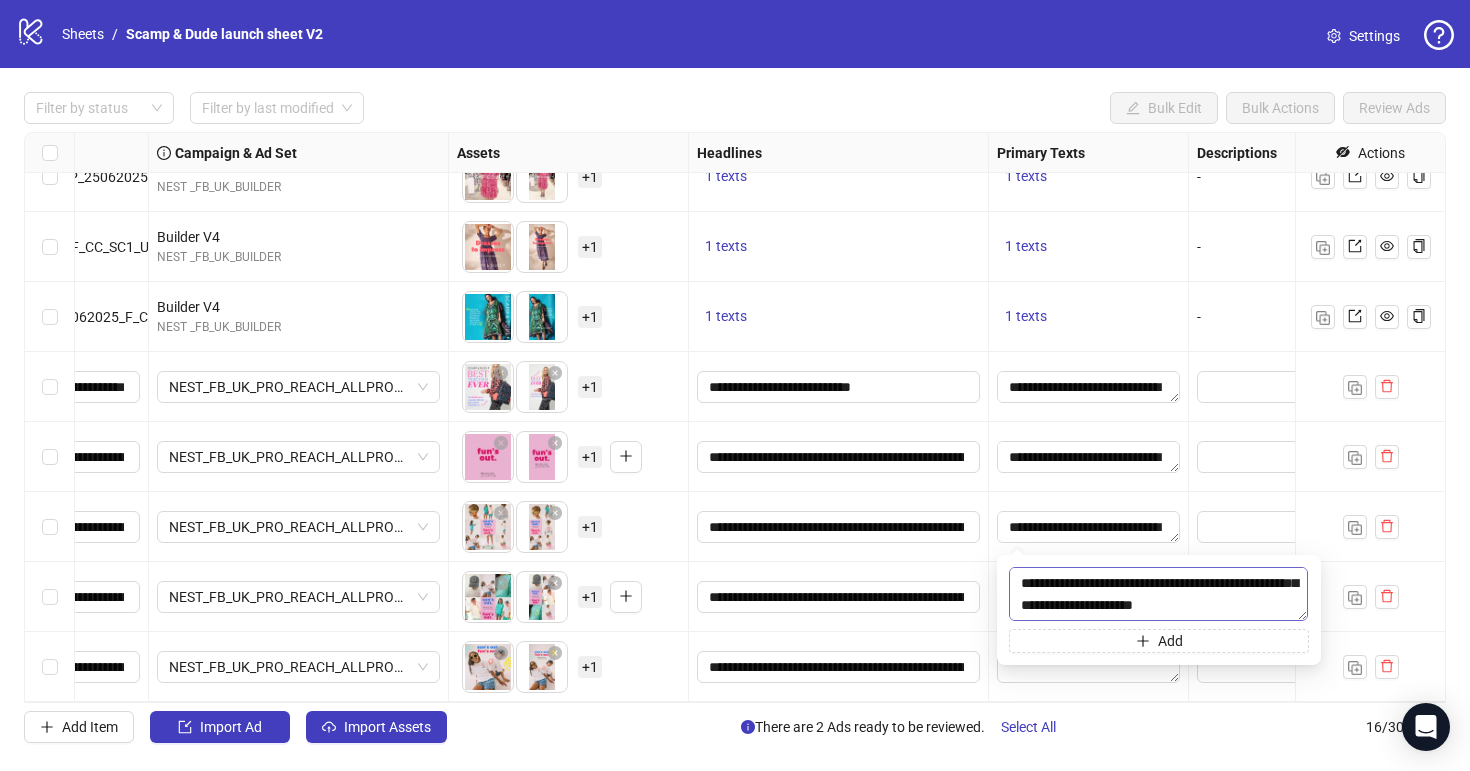 click on "**********" at bounding box center [1158, 594] 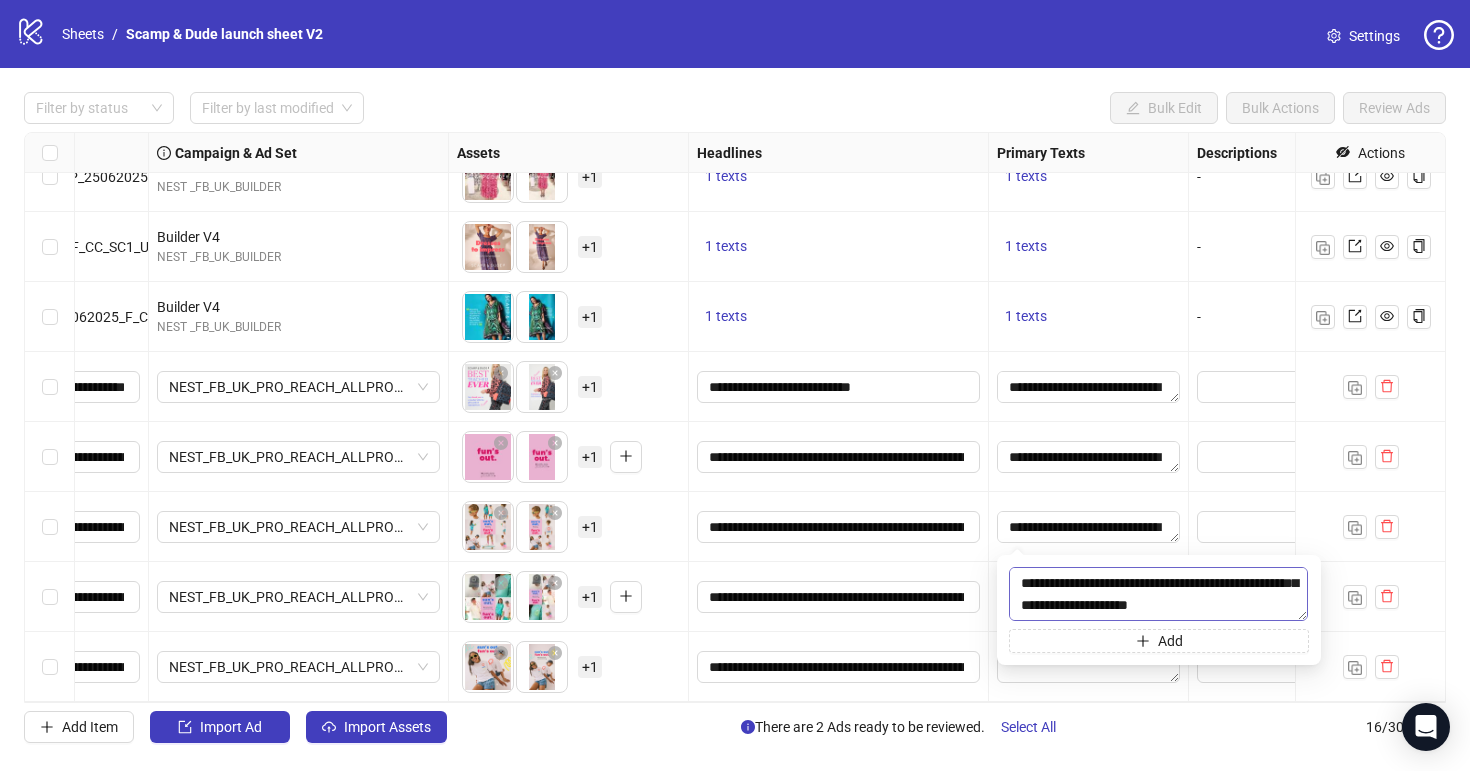 scroll, scrollTop: 44, scrollLeft: 0, axis: vertical 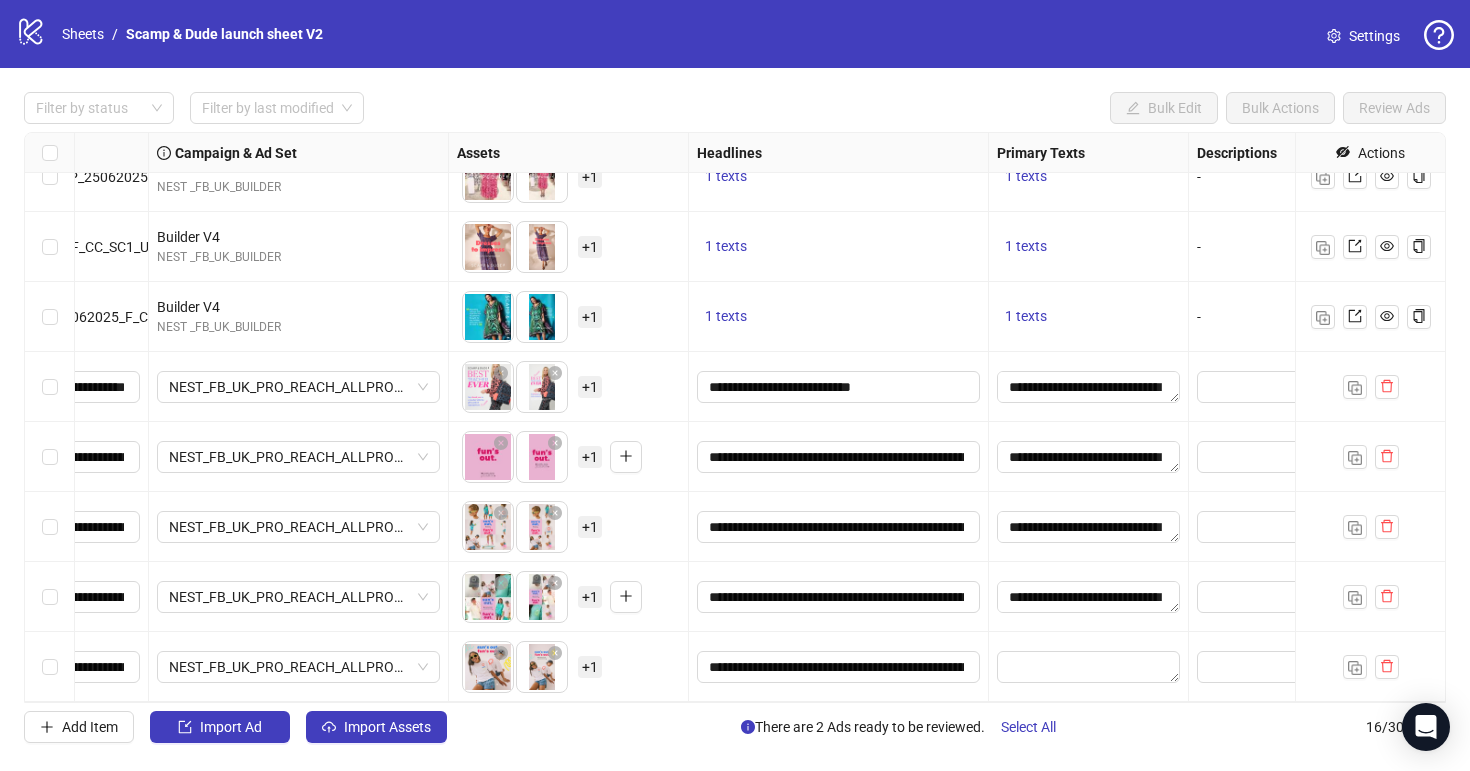 click on "Filter by status Filter by last modified Bulk Edit Bulk Actions Review Ads Ad Format Ad Name Campaign & Ad Set Assets Headlines Primary Texts Descriptions Destination URL App Product Page ID Display URL Leadgen Form Product Set ID Call to Action Actions Single video AD233-INFLUENCER-CLAIRE-HALL_EN_VID_CP_25062025_F_CC_SC12_USP10_CLAIREHALL Builder V4 NEST _FB_UK_BUILDER
To pick up a draggable item, press the space bar.
While dragging, use the arrow keys to move the item.
Press space again to drop the item in its new position, or press escape to cancel.
+ 1 1 texts 1 texts - https://scampanddude.com/collections/claires-top-holiday-picks Single image AD234-TEACHER-GIFITING_EN_IMG_SP_25062025_F_CC_SC1_USP16_TEACHERGIFTING Builder V4 NEST _FB_UK_BUILDER
To pick up a draggable item, press the space bar.
While dragging, use the arrow keys to move the item.
Press space again to drop the item in its new position, or press escape to cancel.
+ 1 1 texts 1 texts - Single video + 1 - +" at bounding box center [735, 417] 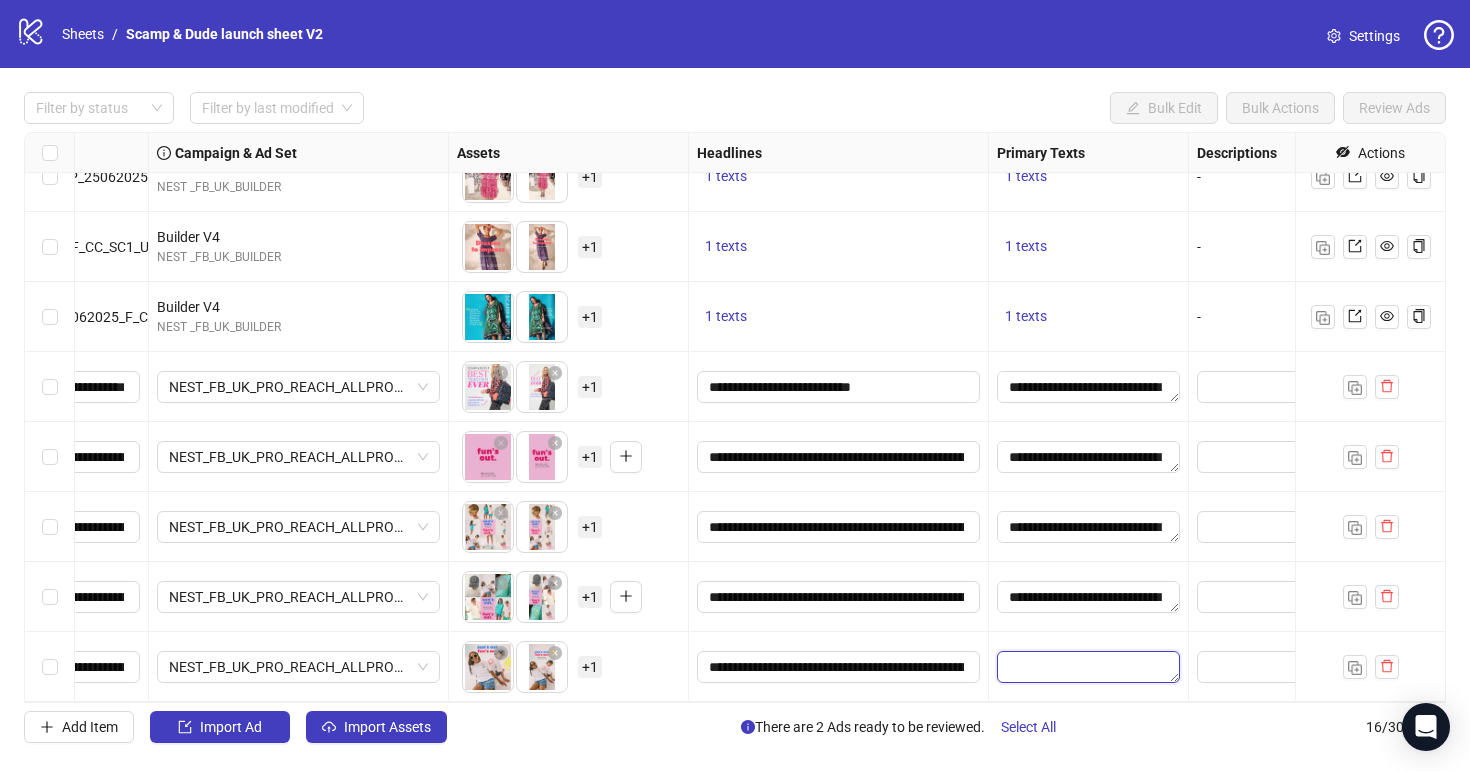 click at bounding box center (1088, 667) 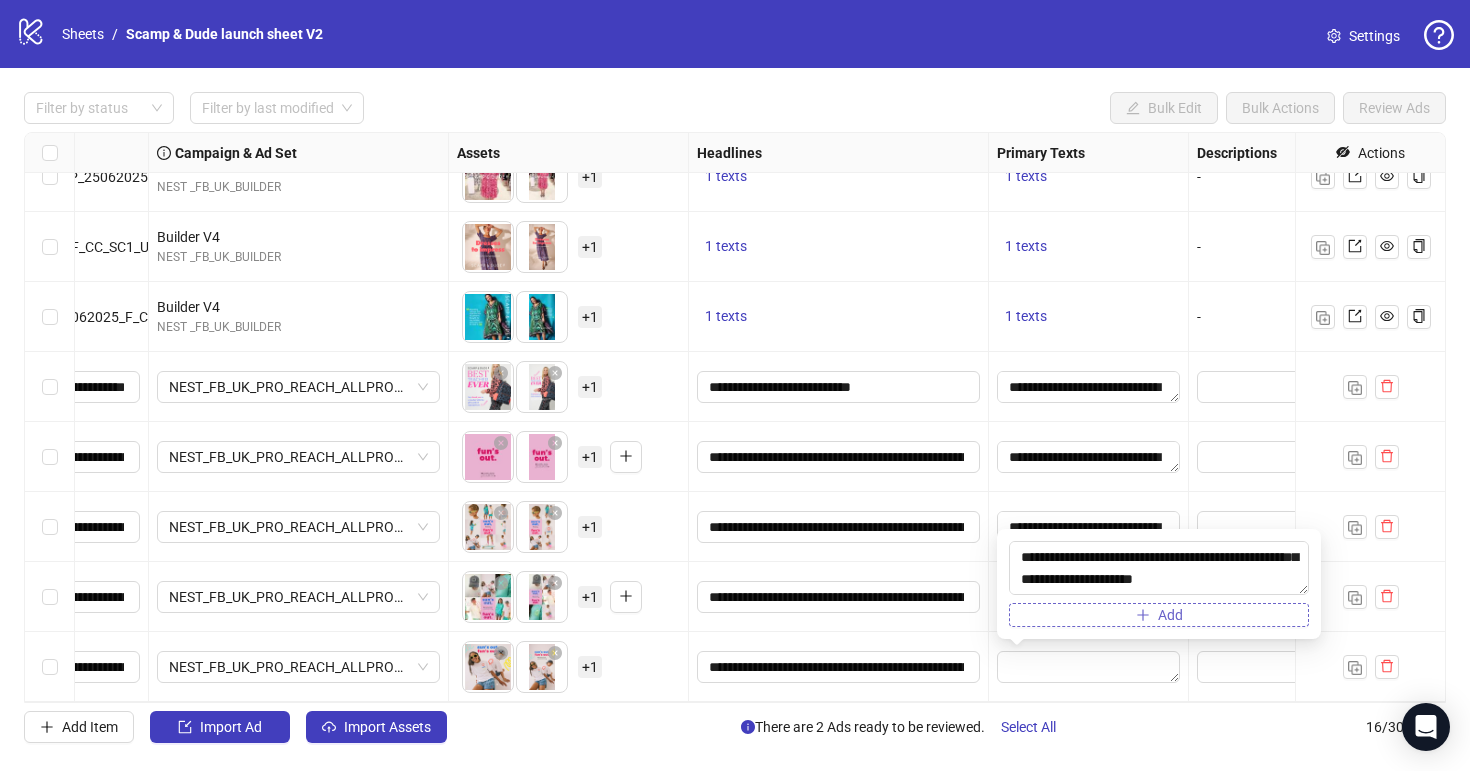 type on "**********" 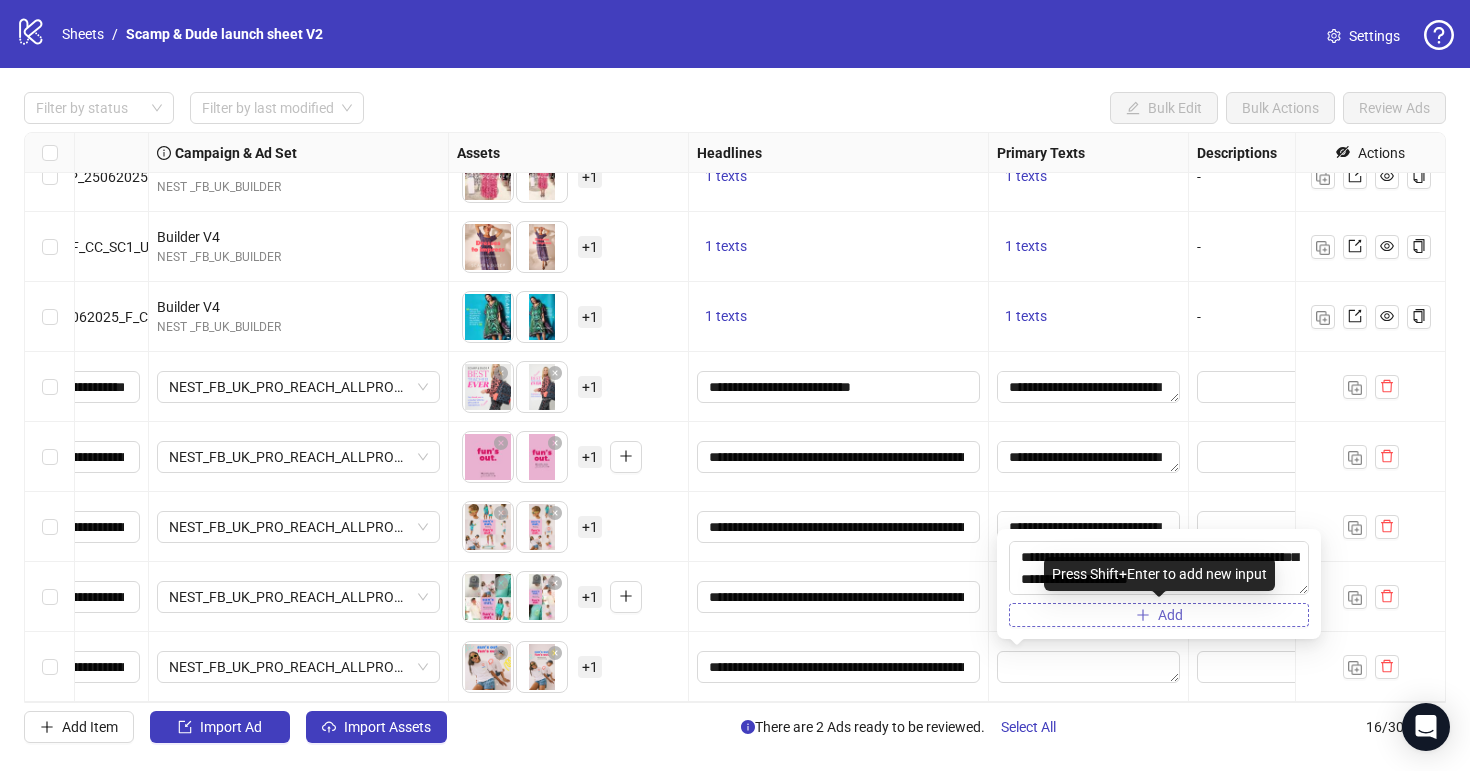 scroll, scrollTop: 44, scrollLeft: 0, axis: vertical 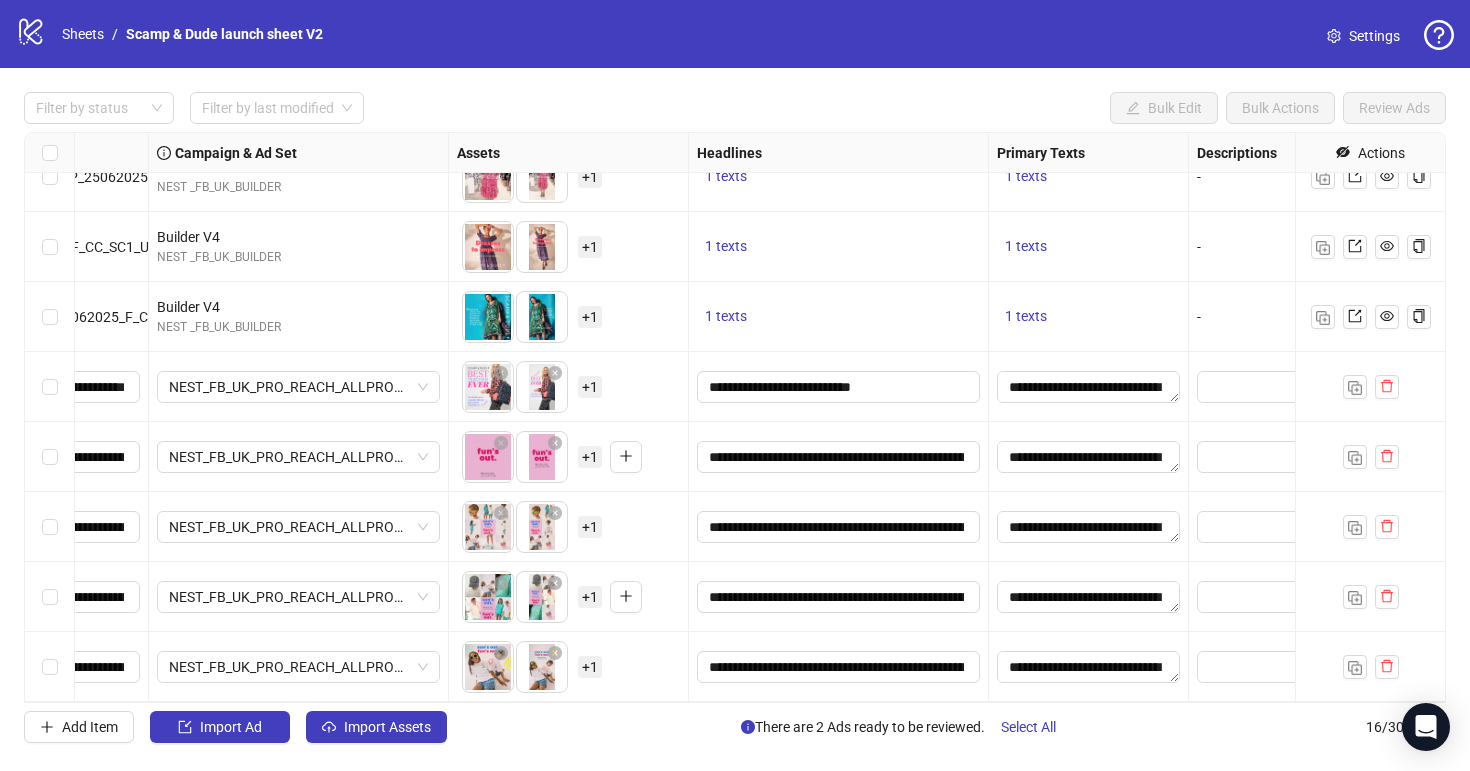 click on "Add Item Import Ad Import Assets  There are 2 Ads ready to be reviewed.  Select All 16 / 300  items" at bounding box center [735, 727] 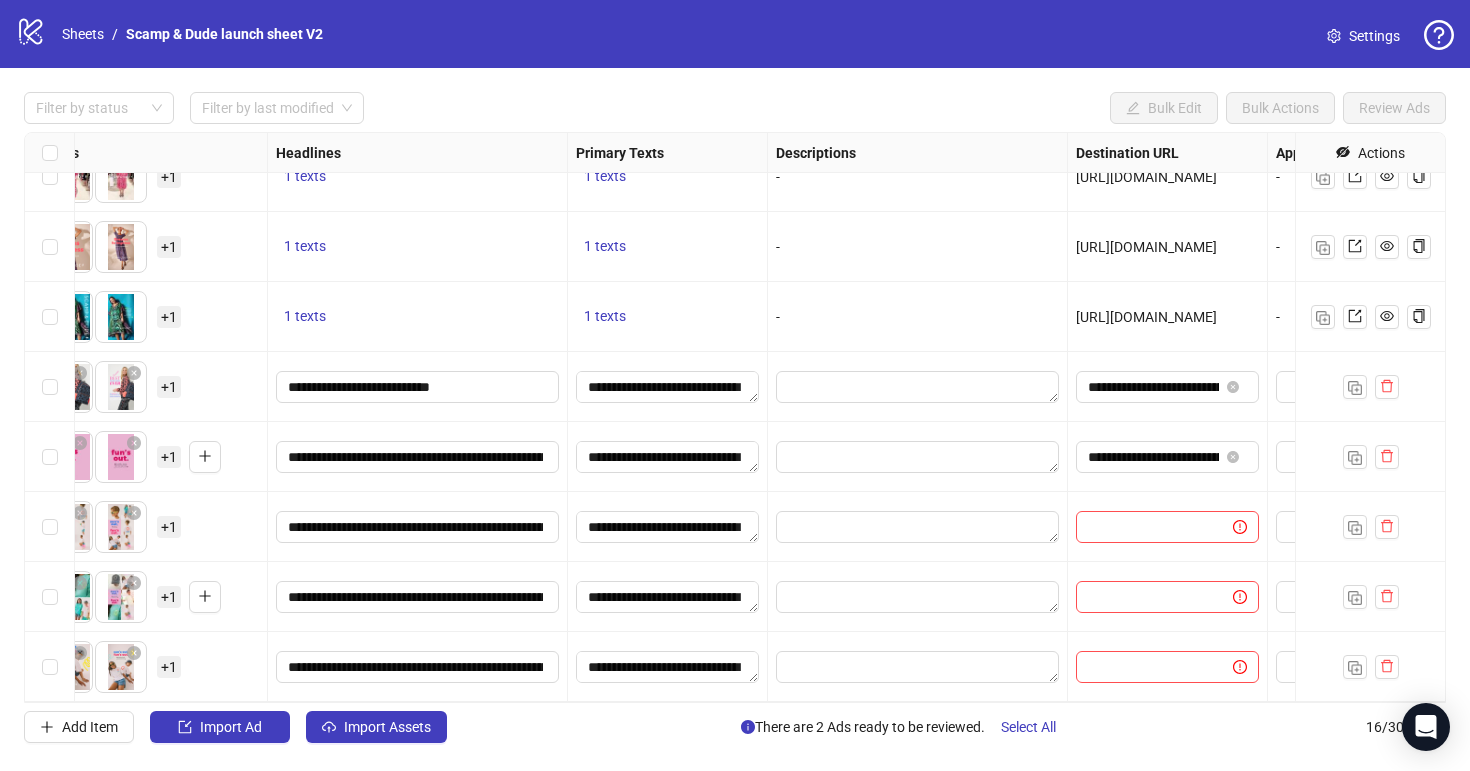 scroll, scrollTop: 591, scrollLeft: 1028, axis: both 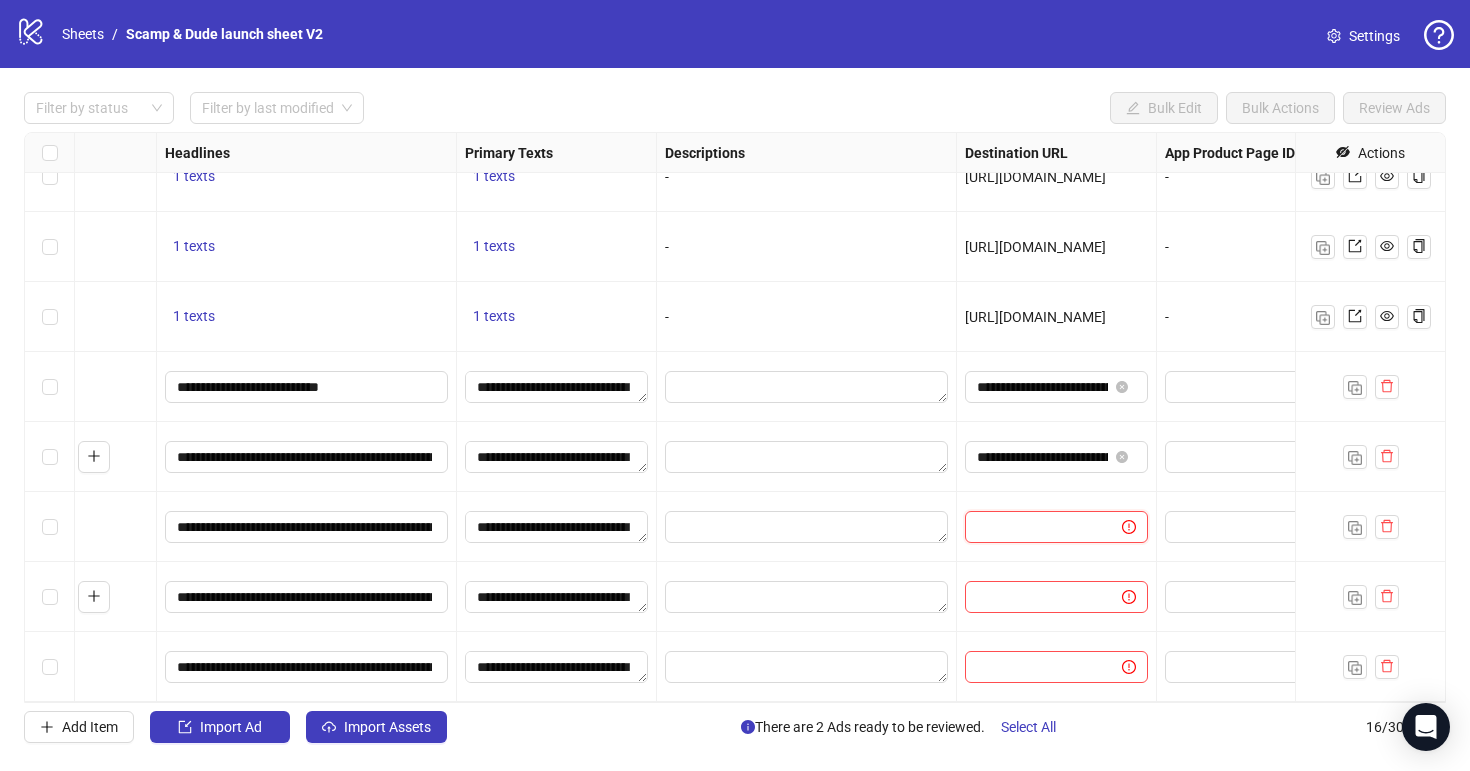 click at bounding box center [1035, 527] 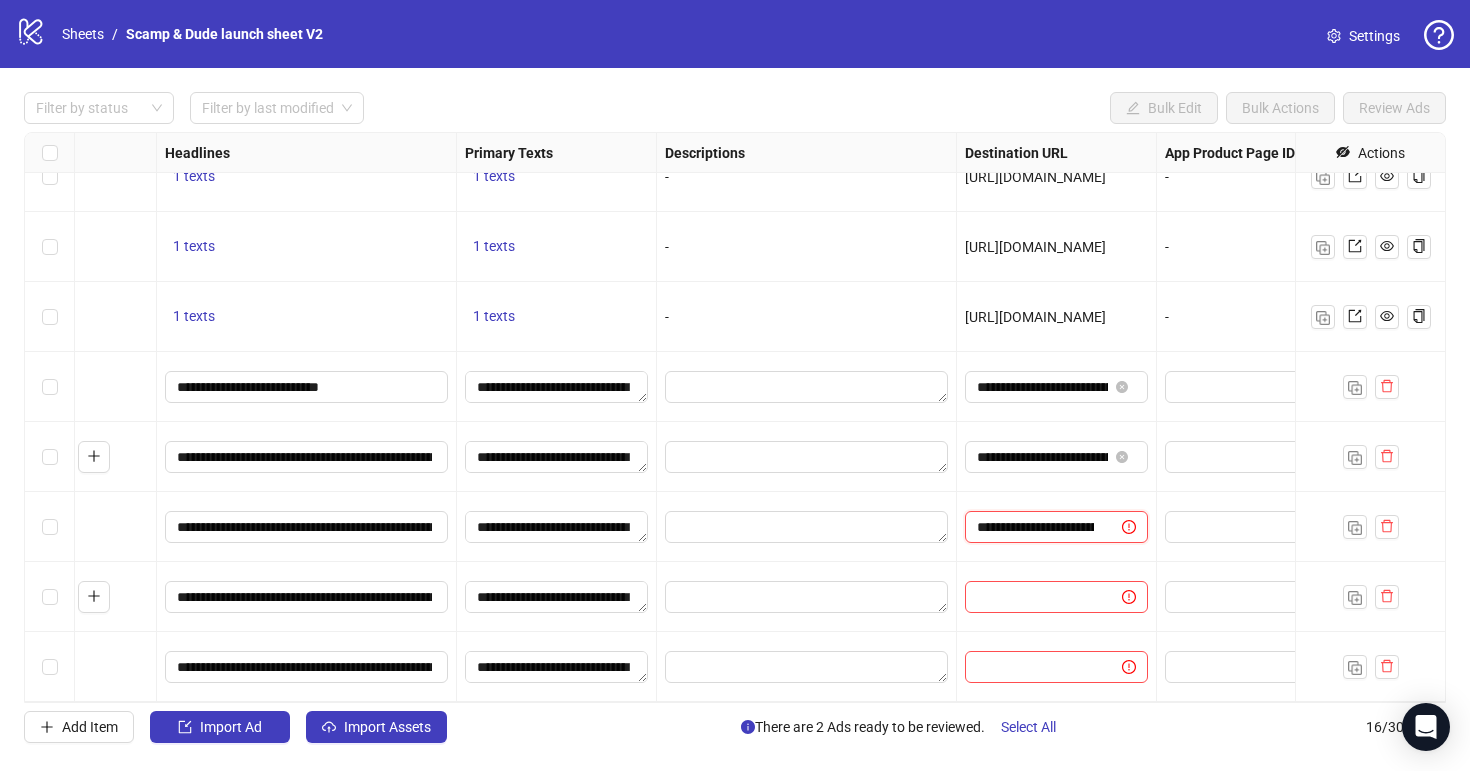 scroll, scrollTop: 0, scrollLeft: 147, axis: horizontal 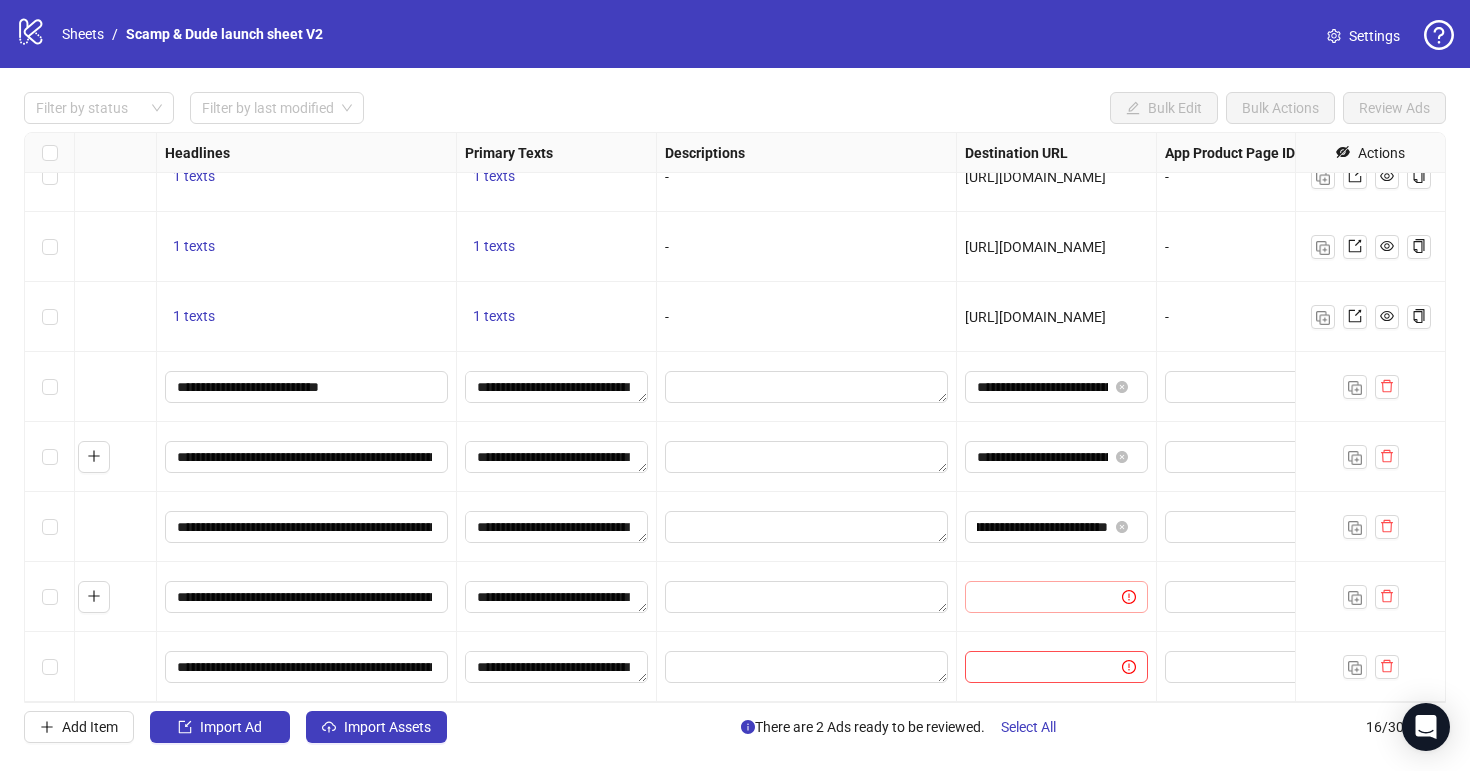 click at bounding box center [1056, 597] 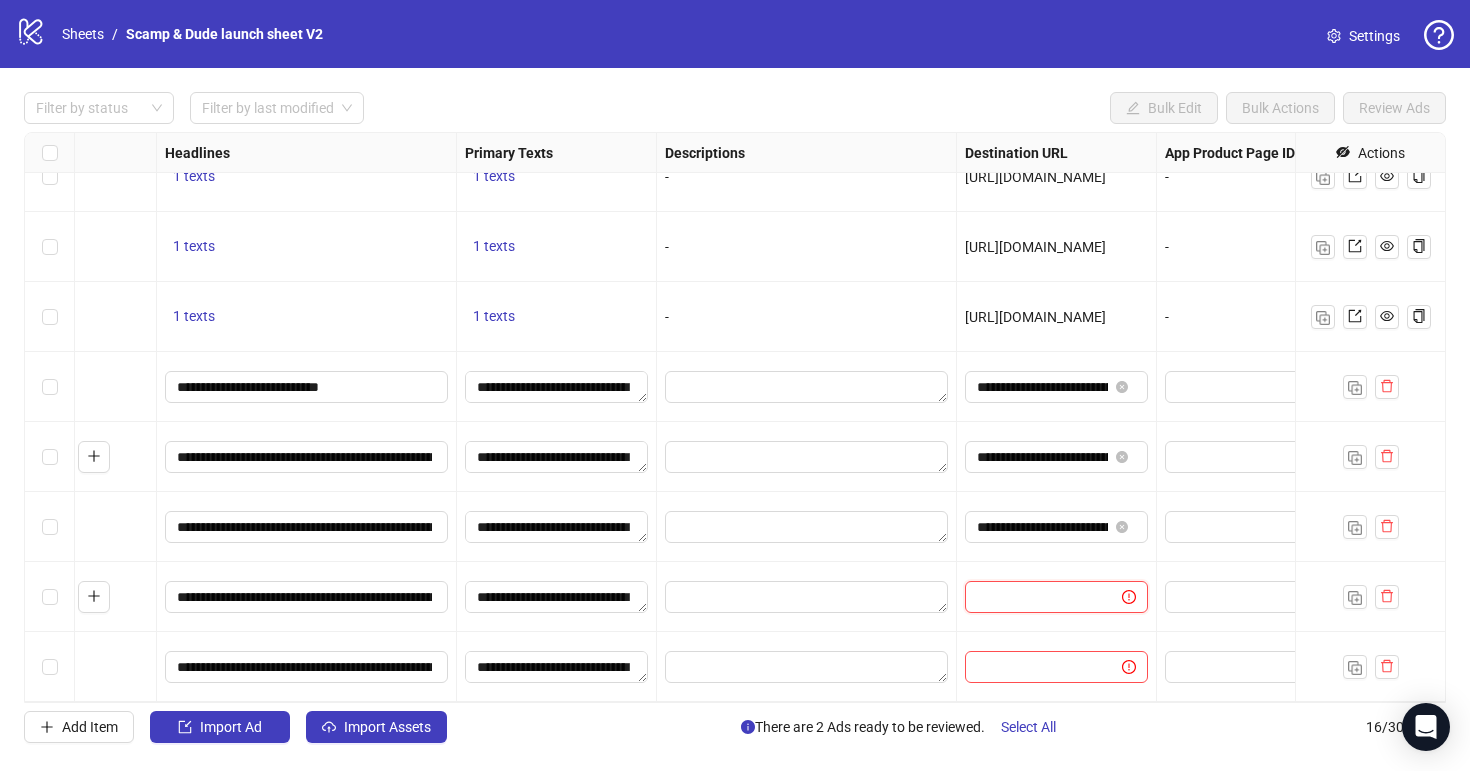 paste on "**********" 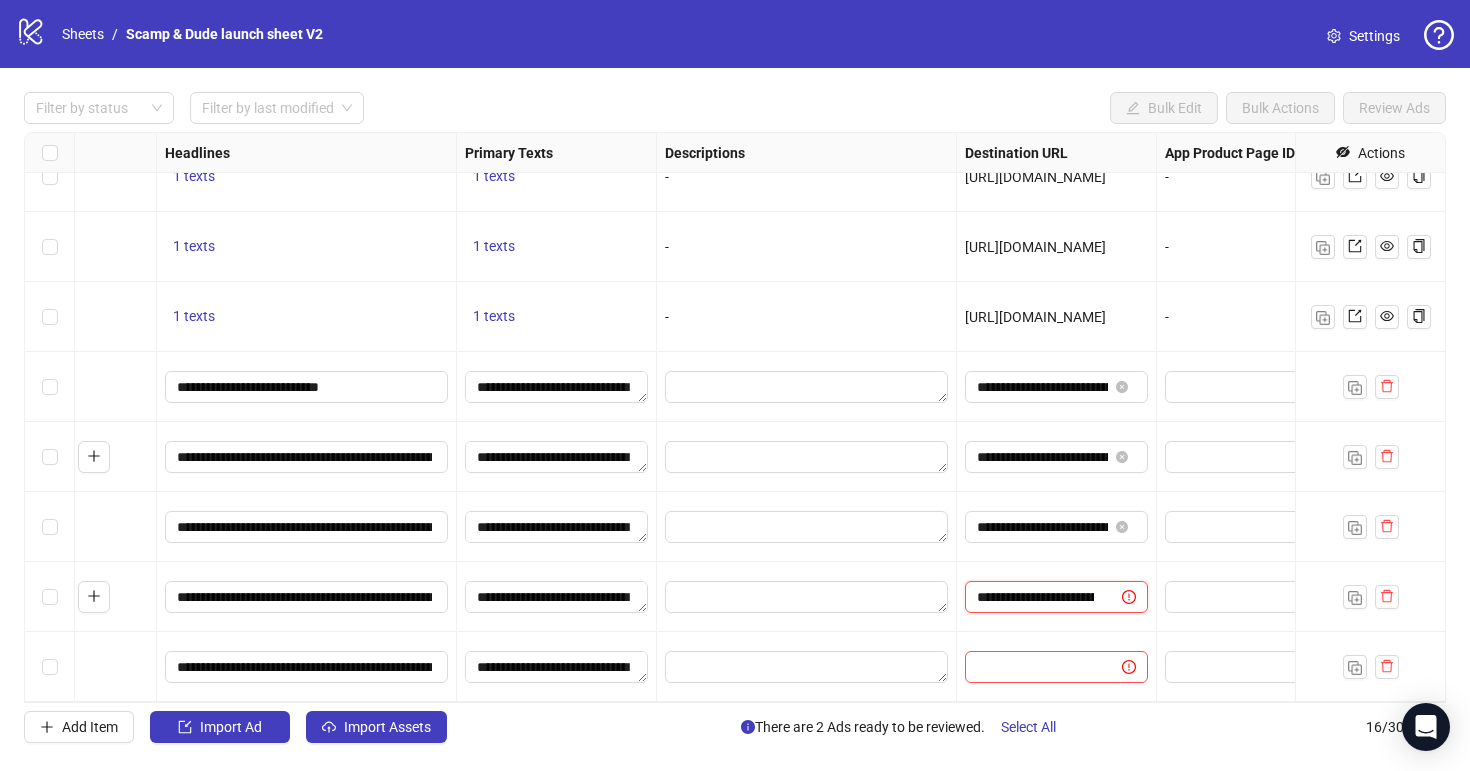 scroll, scrollTop: 0, scrollLeft: 147, axis: horizontal 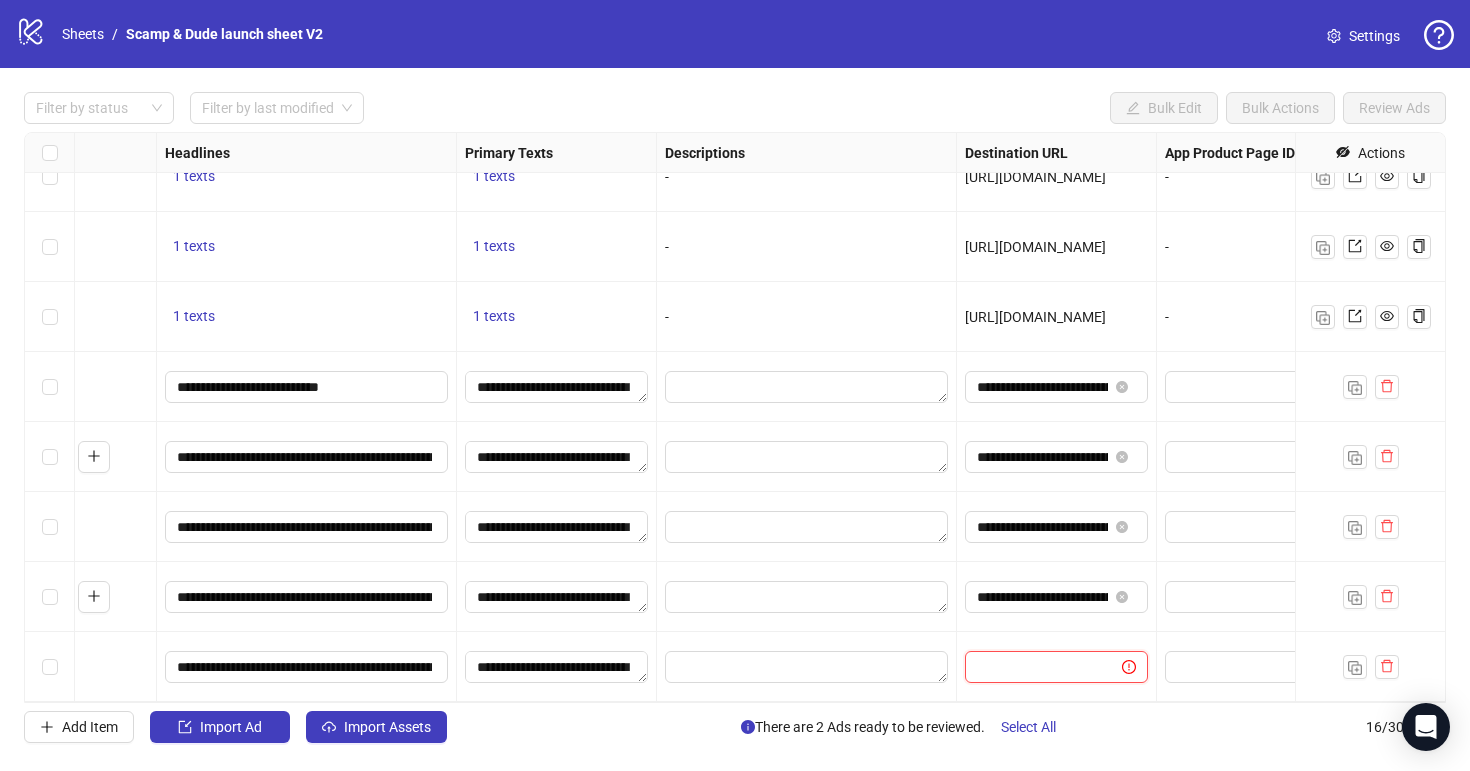 click at bounding box center (1035, 667) 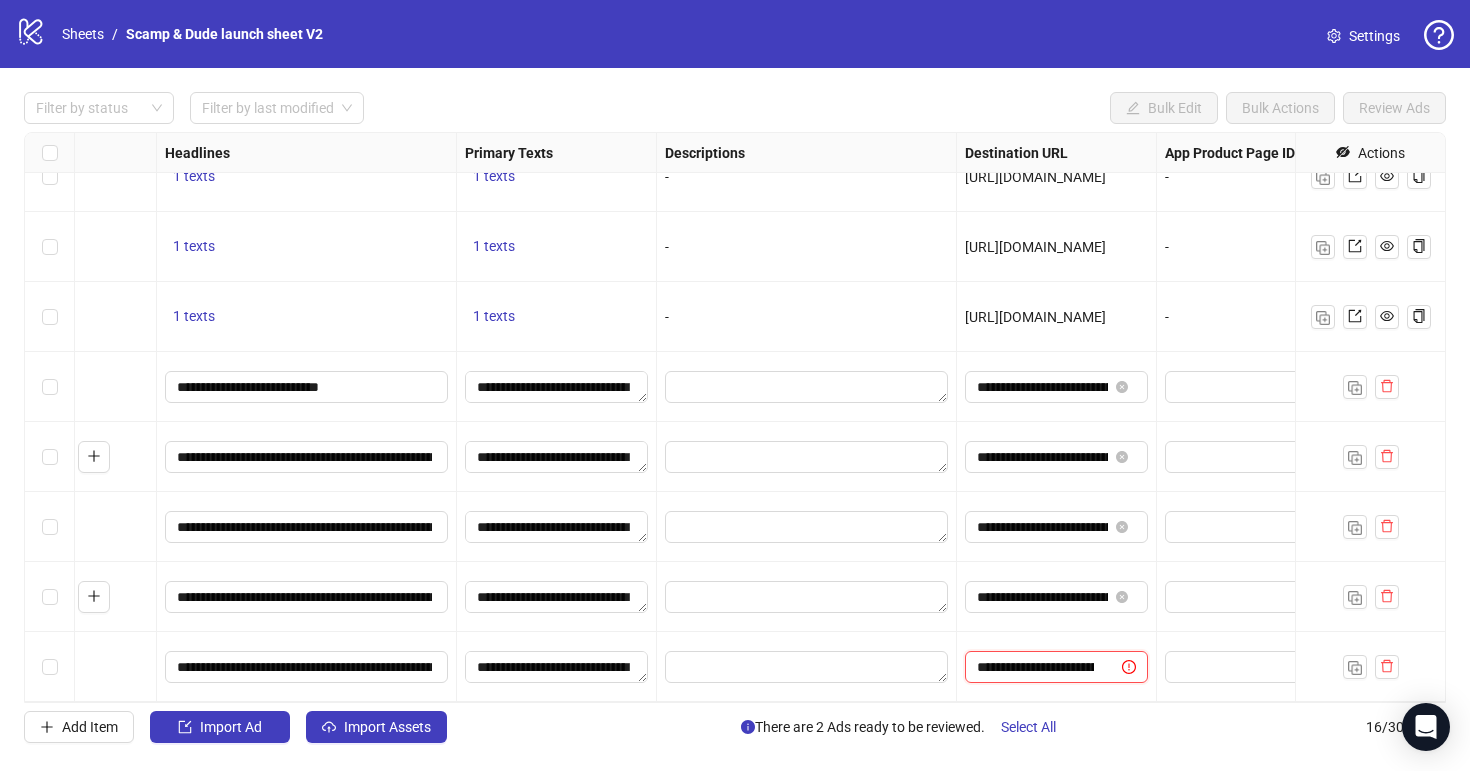 scroll, scrollTop: 0, scrollLeft: 147, axis: horizontal 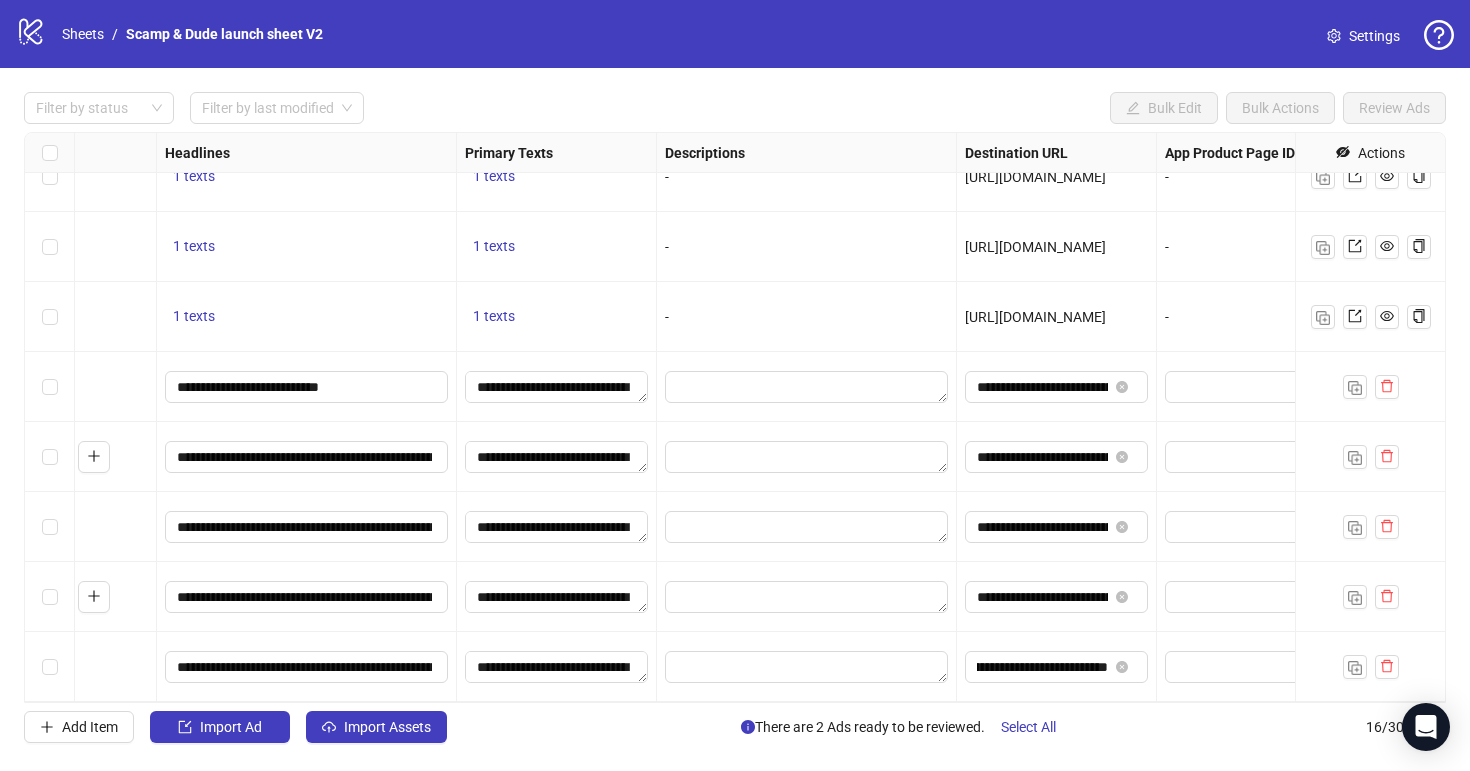 click on "**********" at bounding box center (1057, 667) 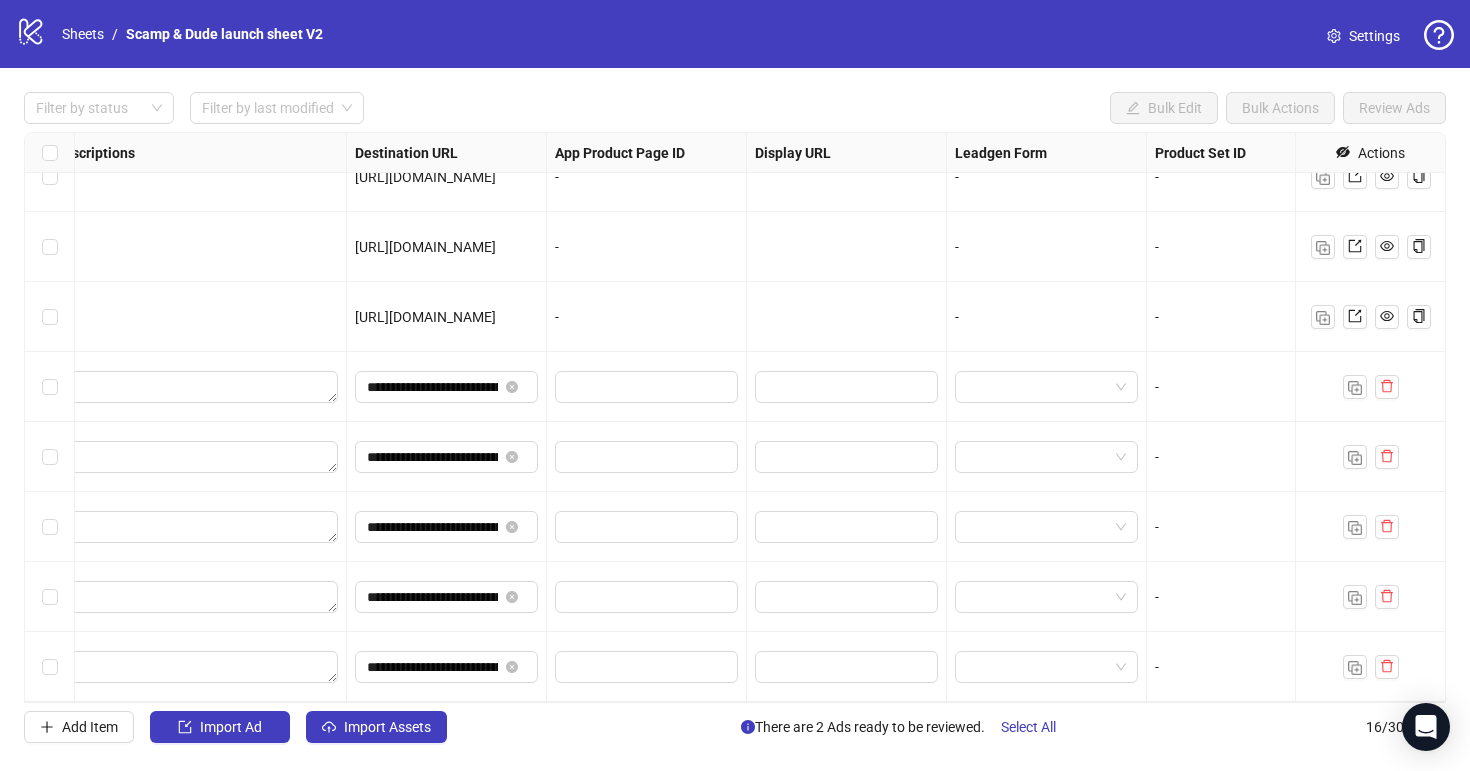 scroll, scrollTop: 591, scrollLeft: 1850, axis: both 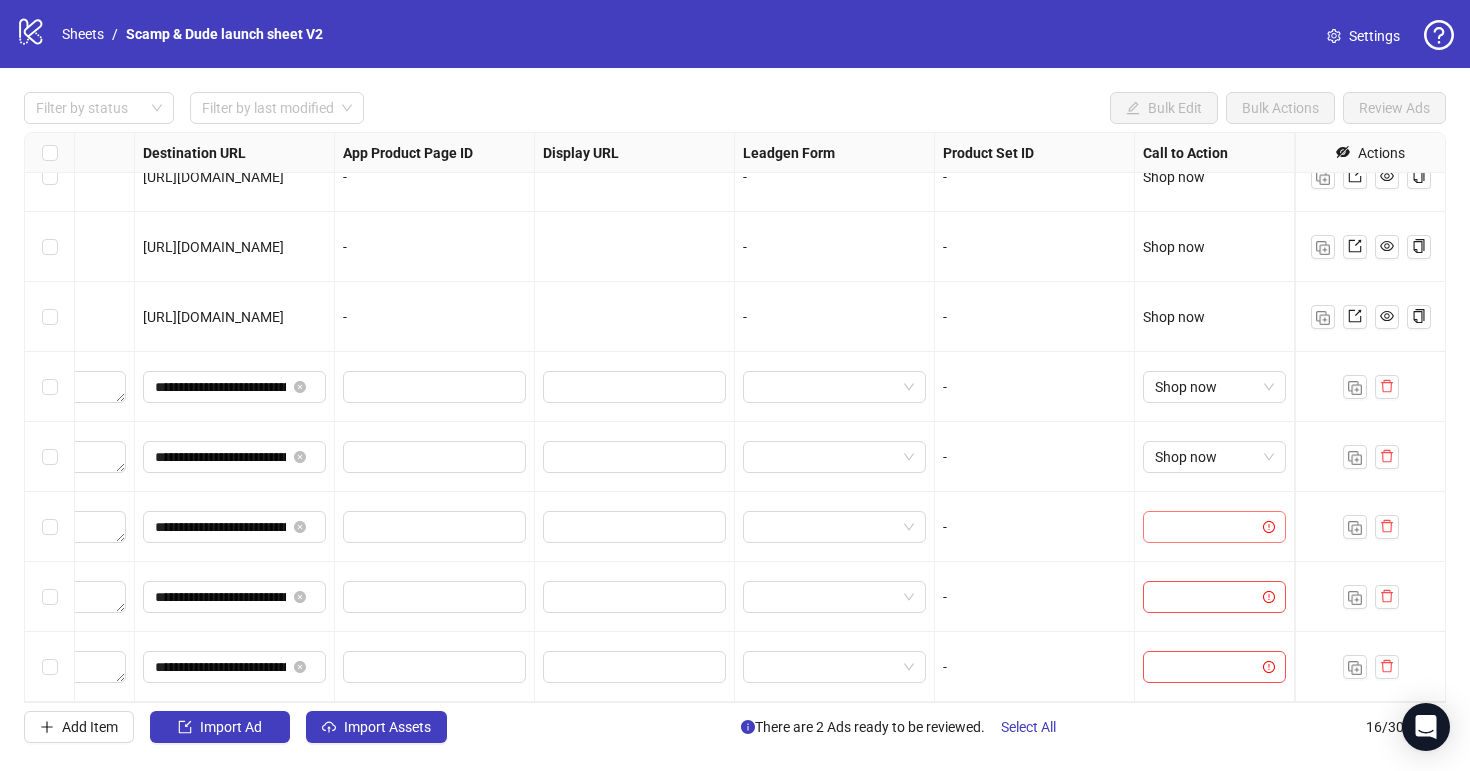 click at bounding box center (1205, 527) 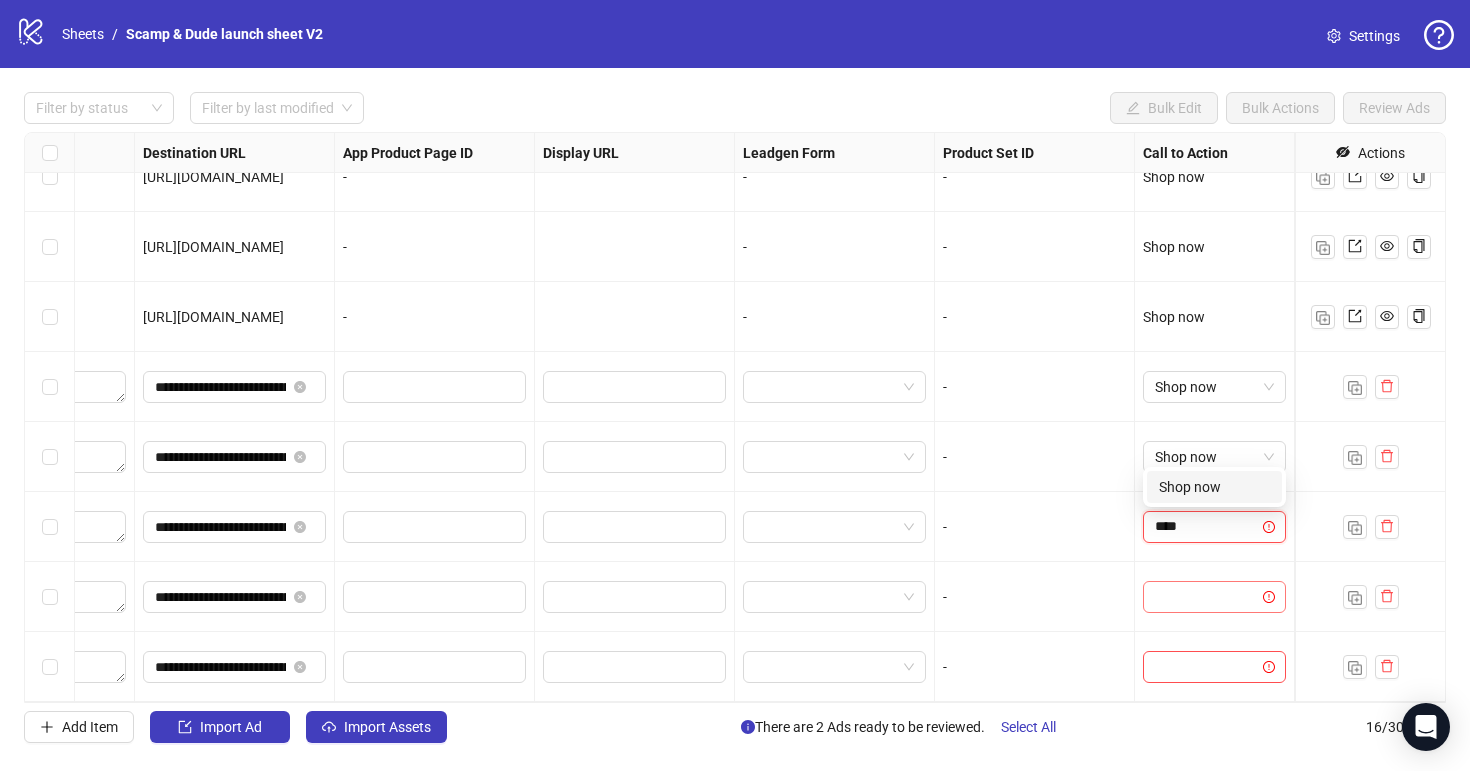 type on "****" 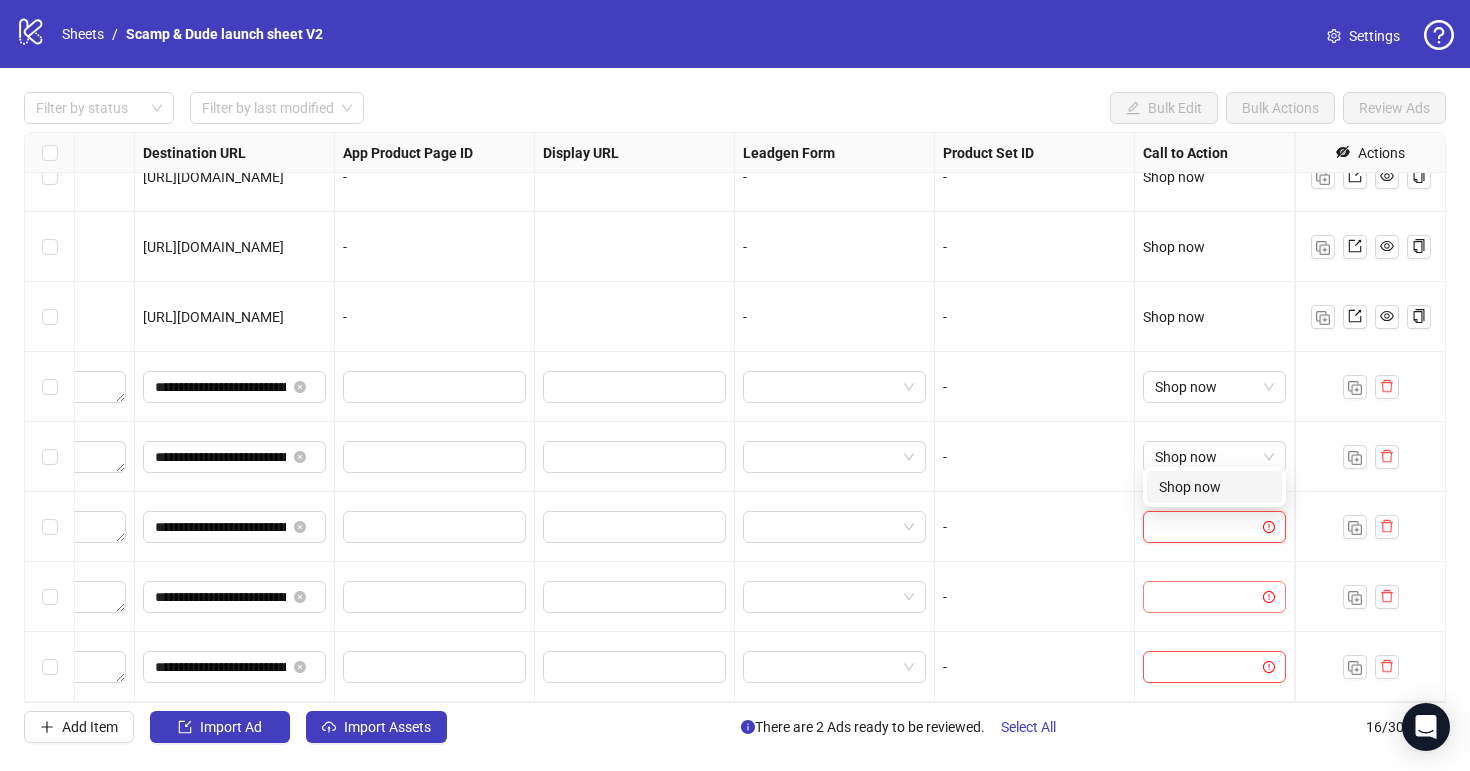 click at bounding box center [1205, 597] 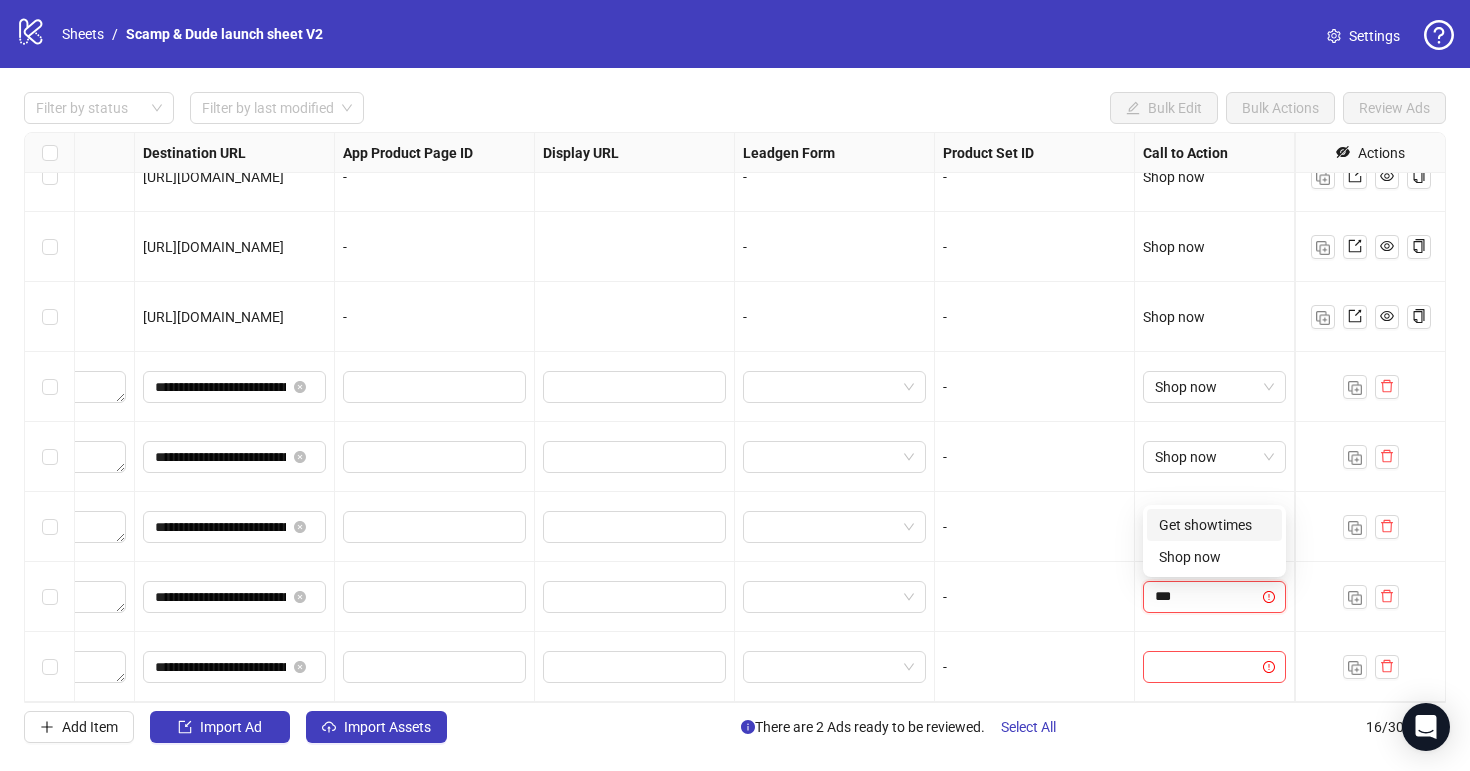 type on "****" 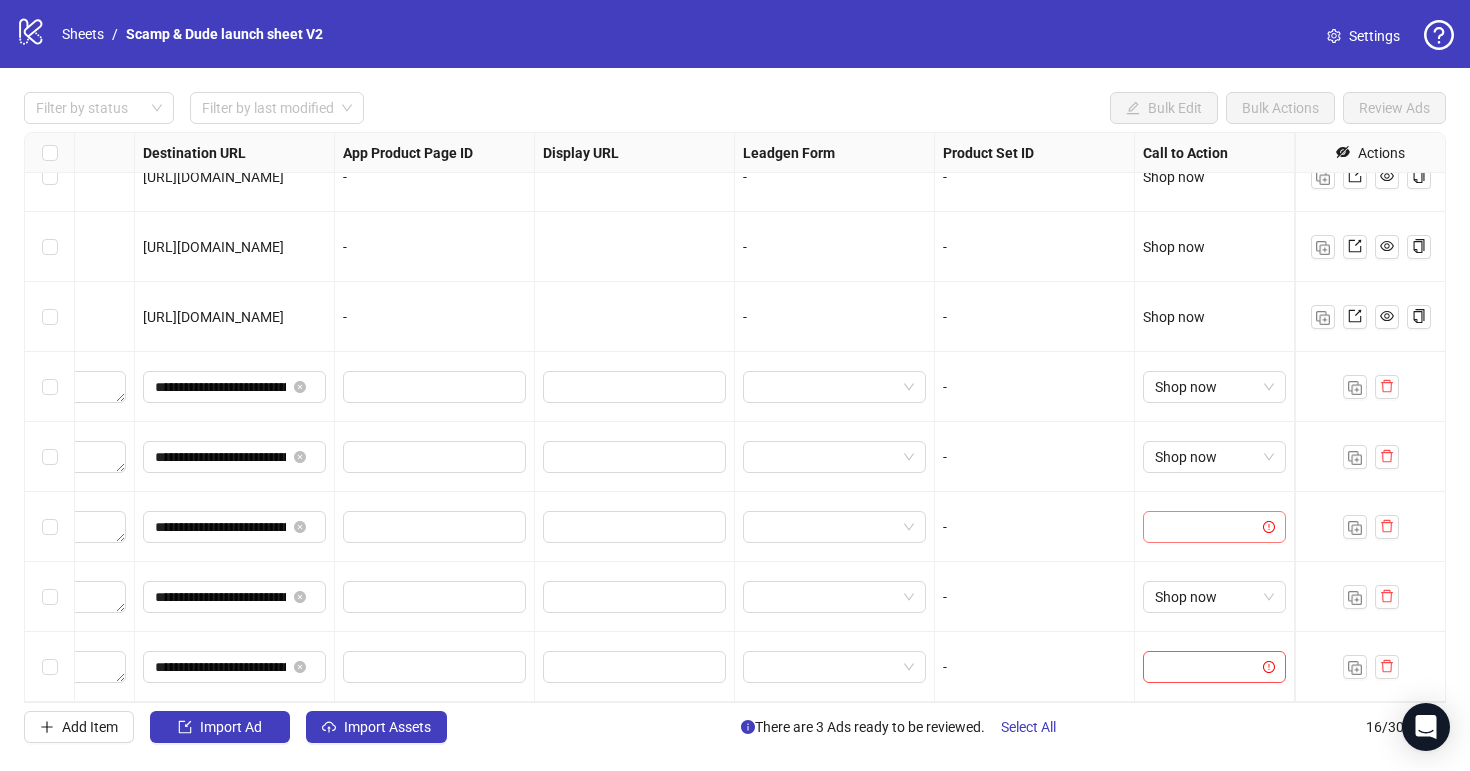 click at bounding box center (1205, 527) 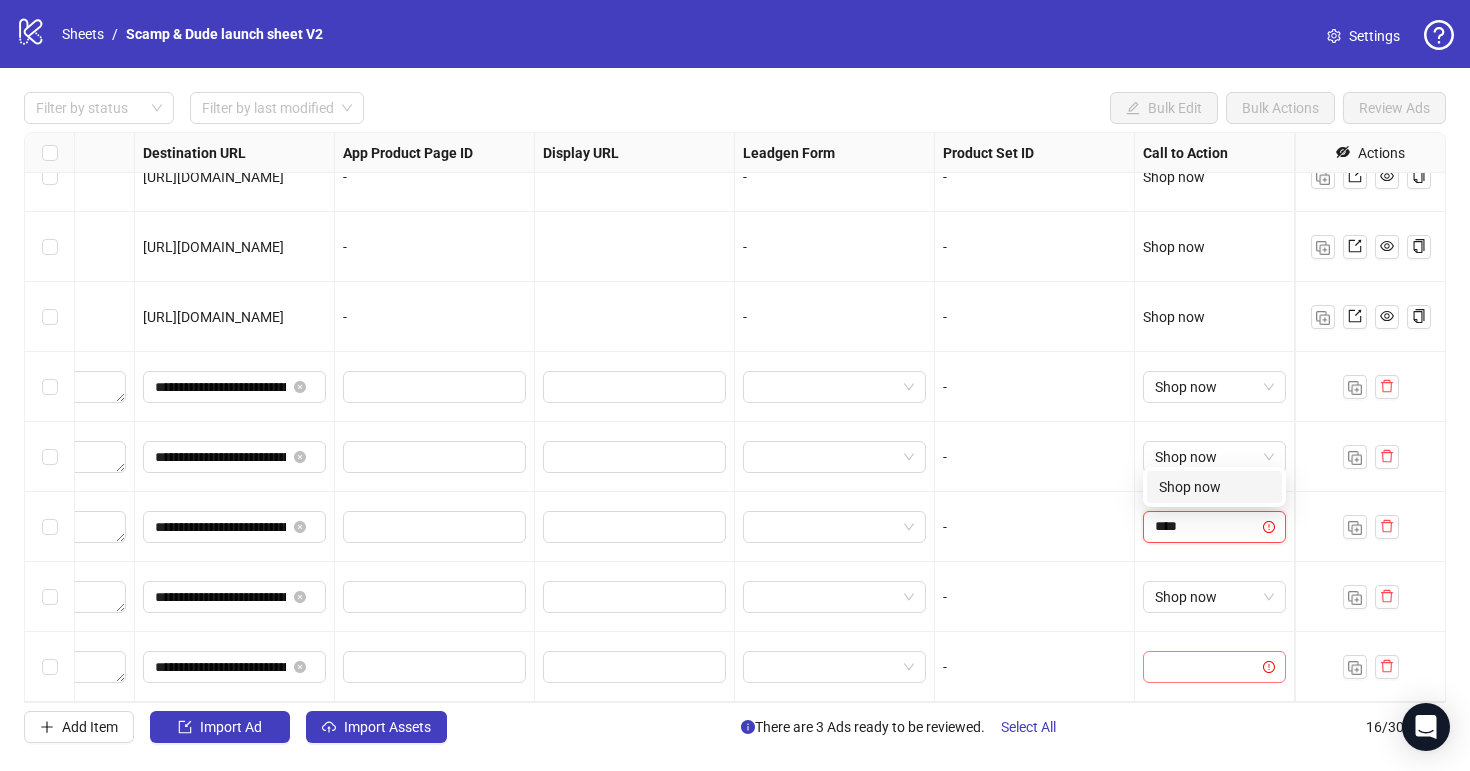 type on "****" 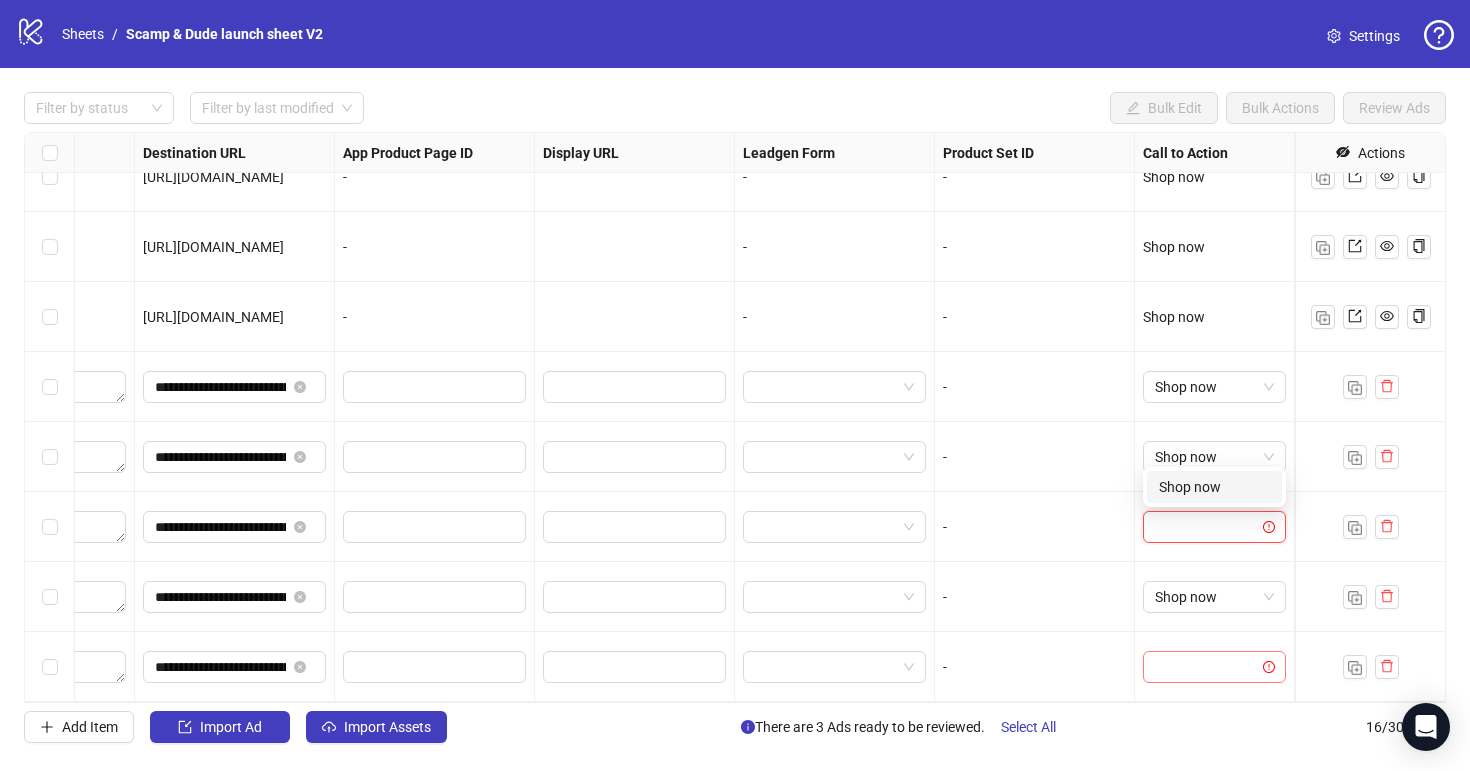 click at bounding box center (1205, 667) 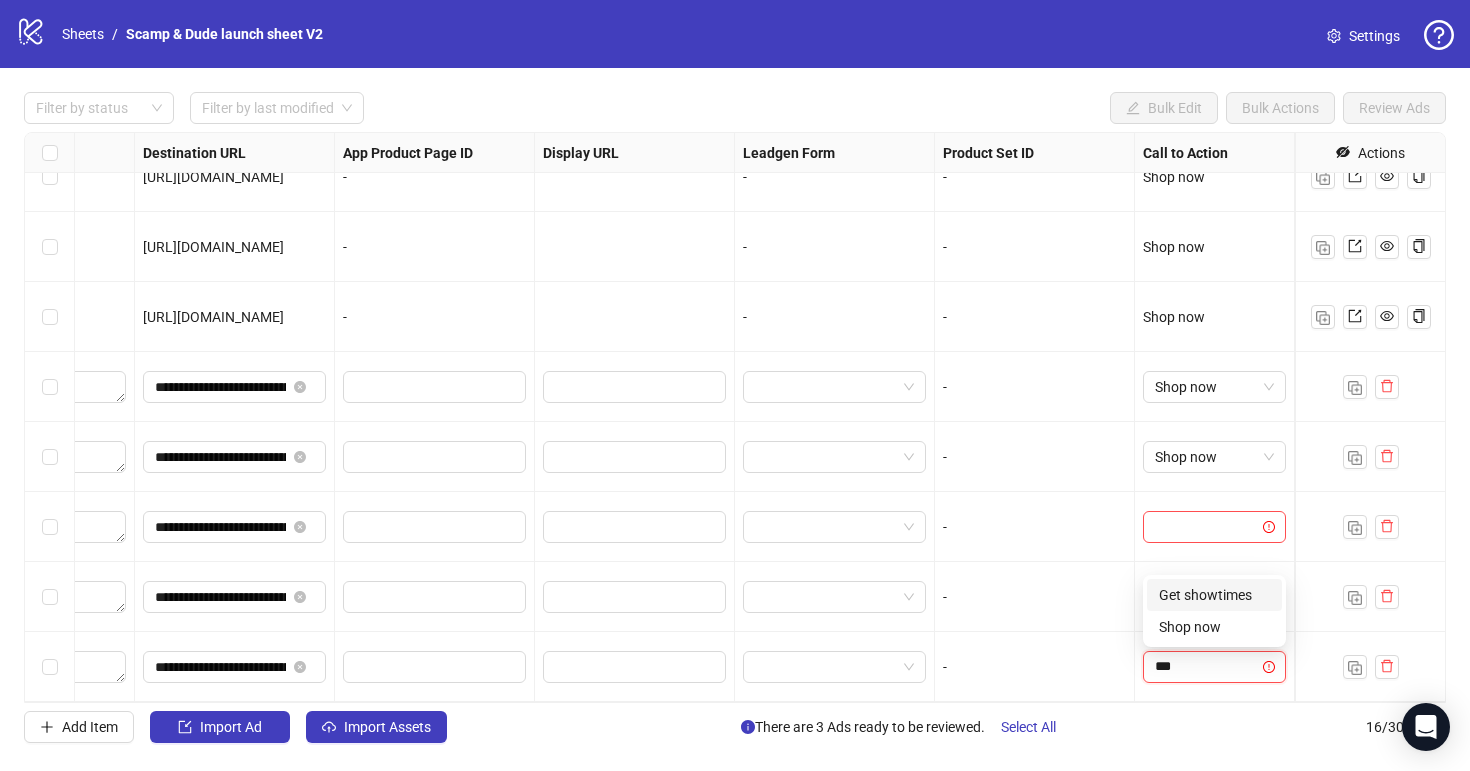 type on "****" 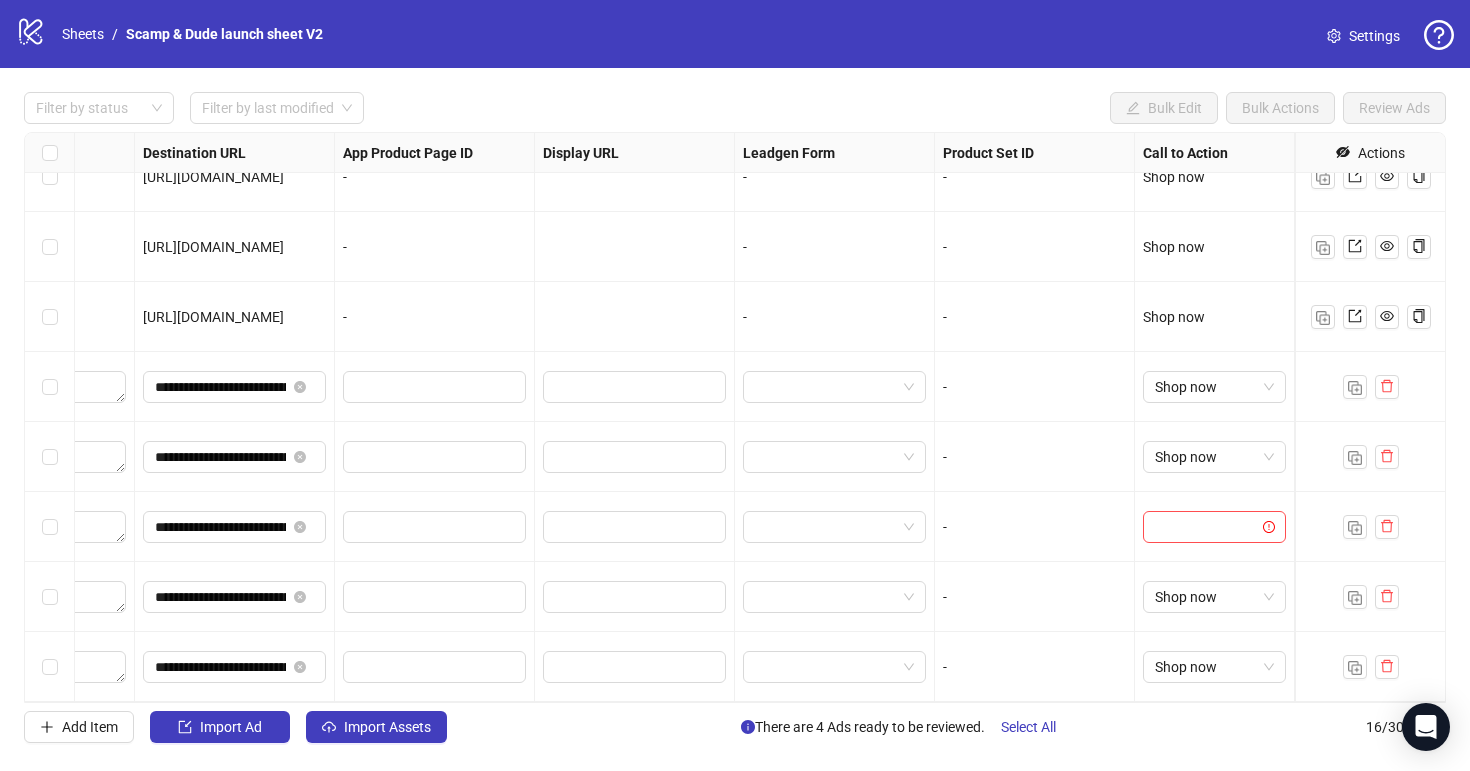 click at bounding box center [1215, 527] 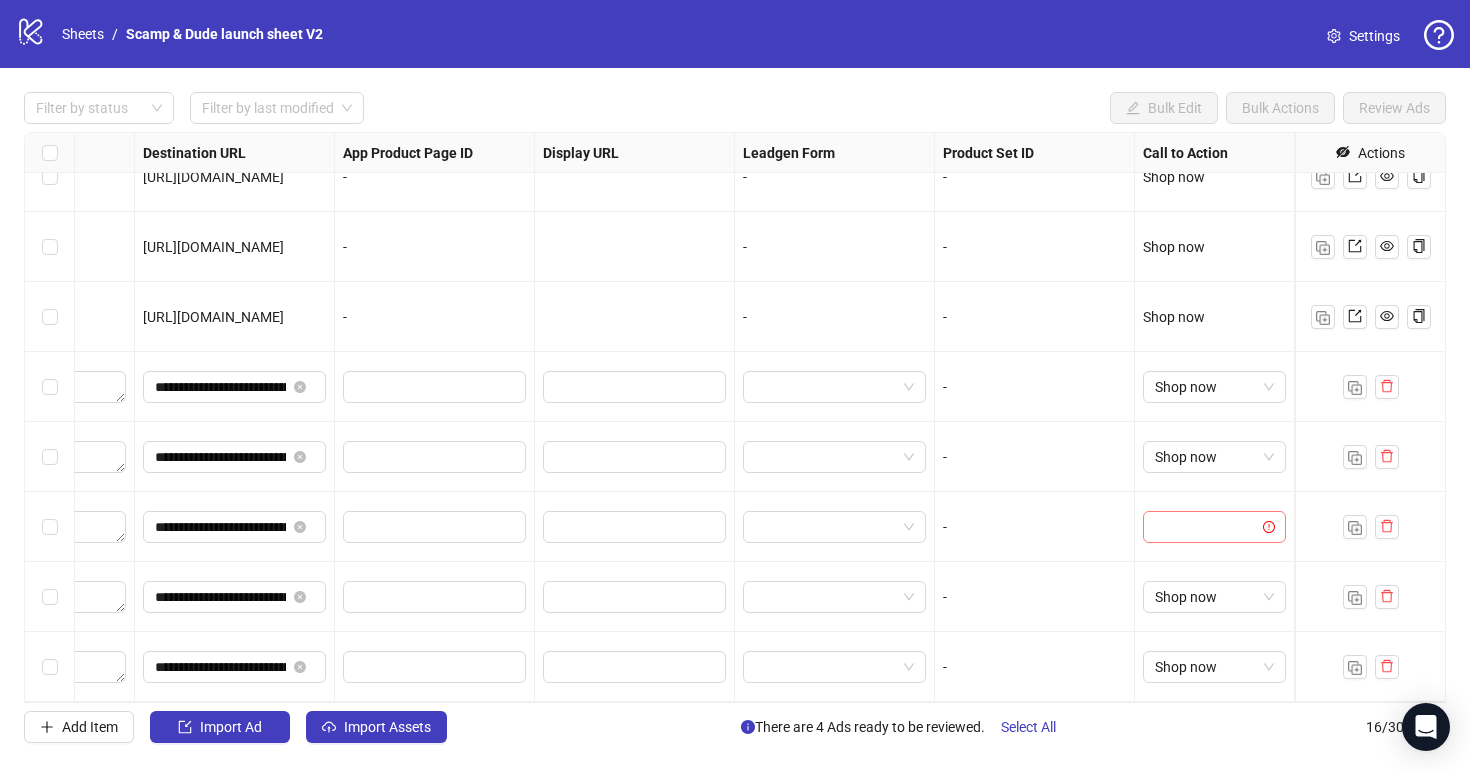 click at bounding box center (1205, 527) 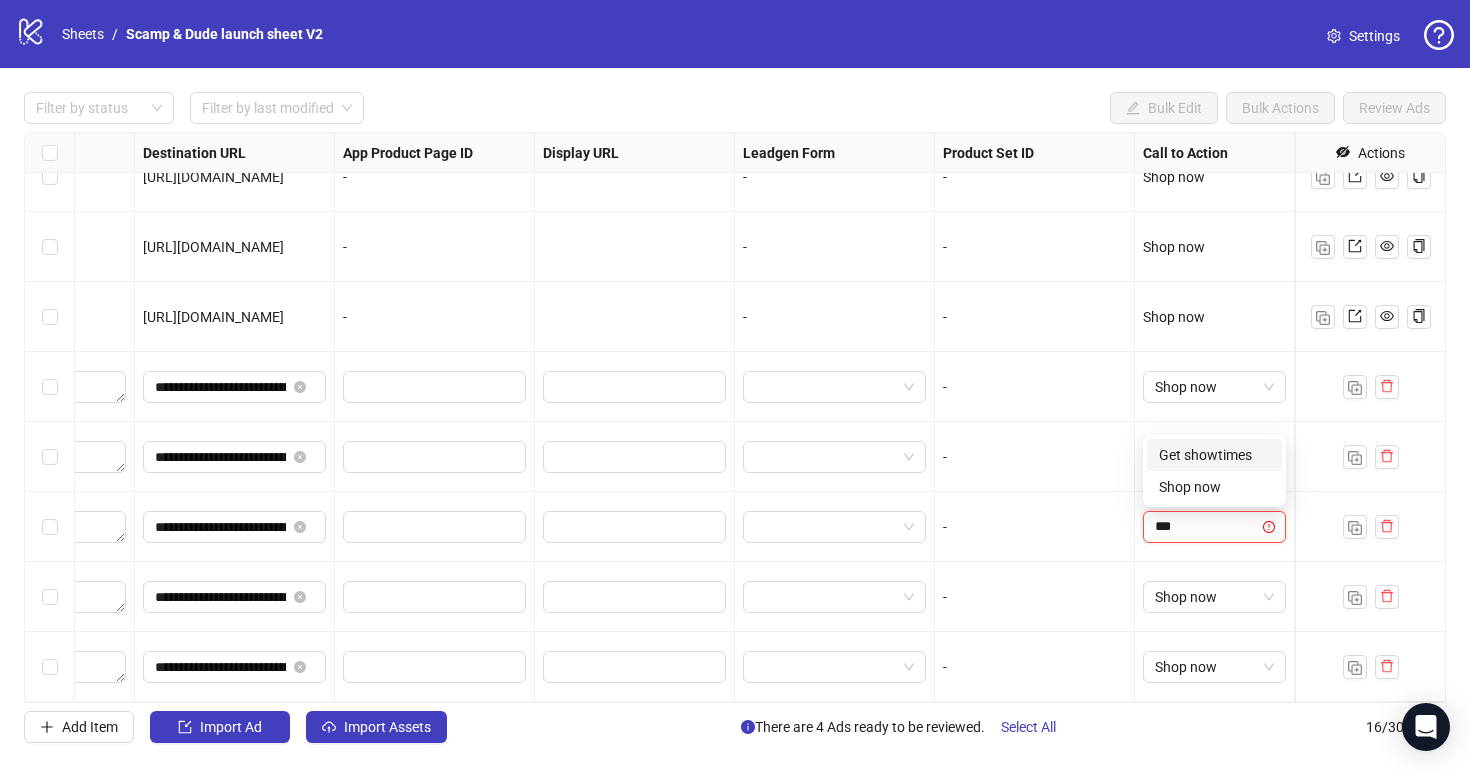 type on "****" 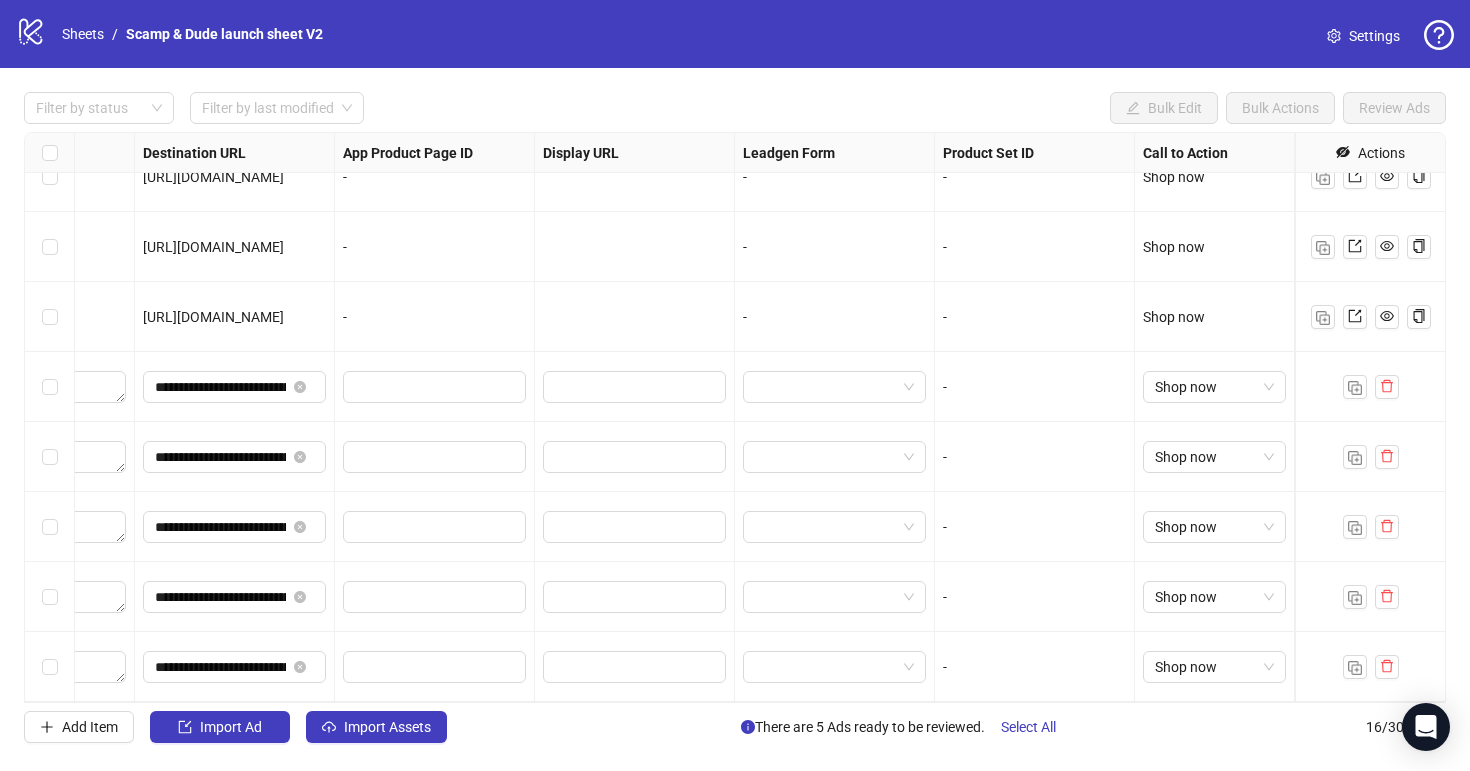 scroll, scrollTop: 591, scrollLeft: 1850, axis: both 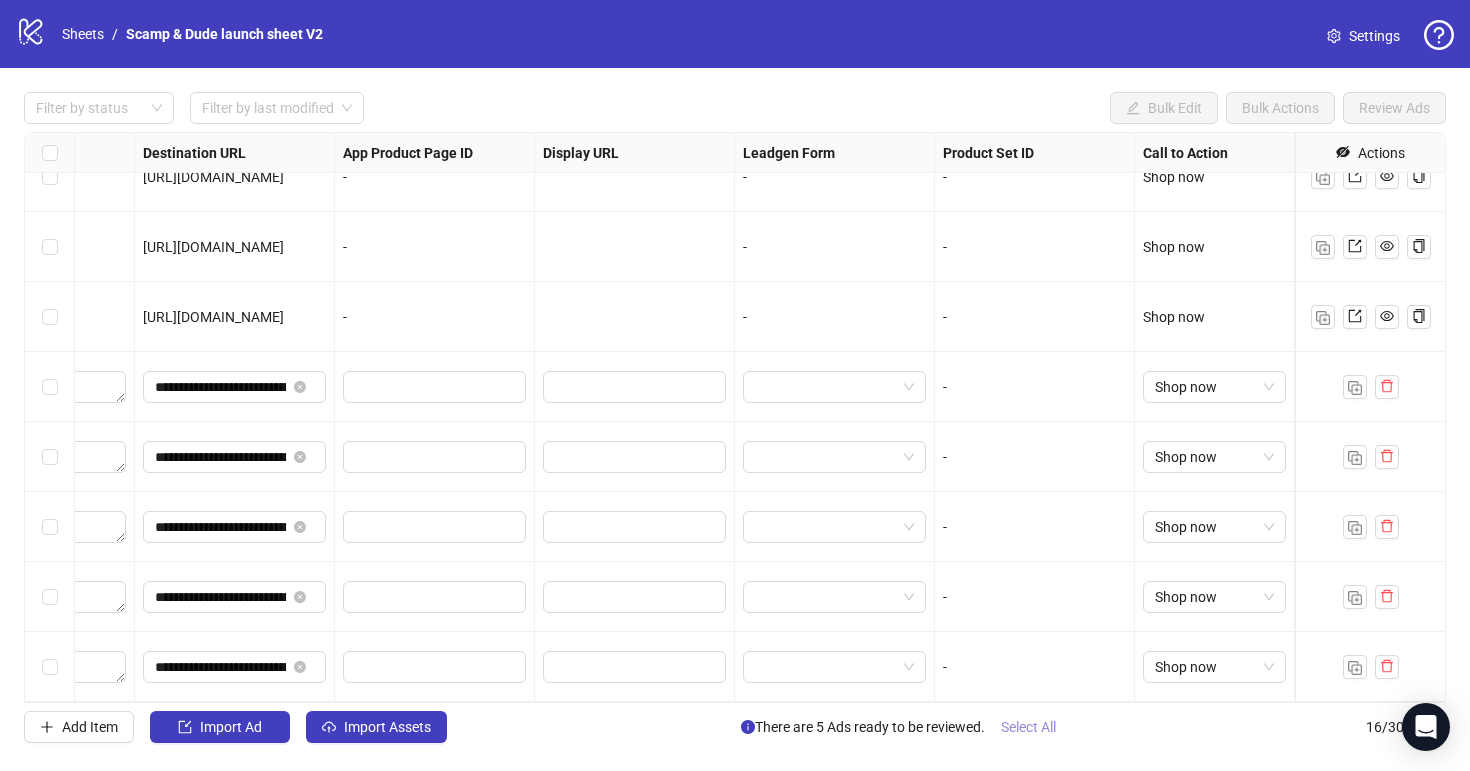click on "Select All" at bounding box center [1028, 727] 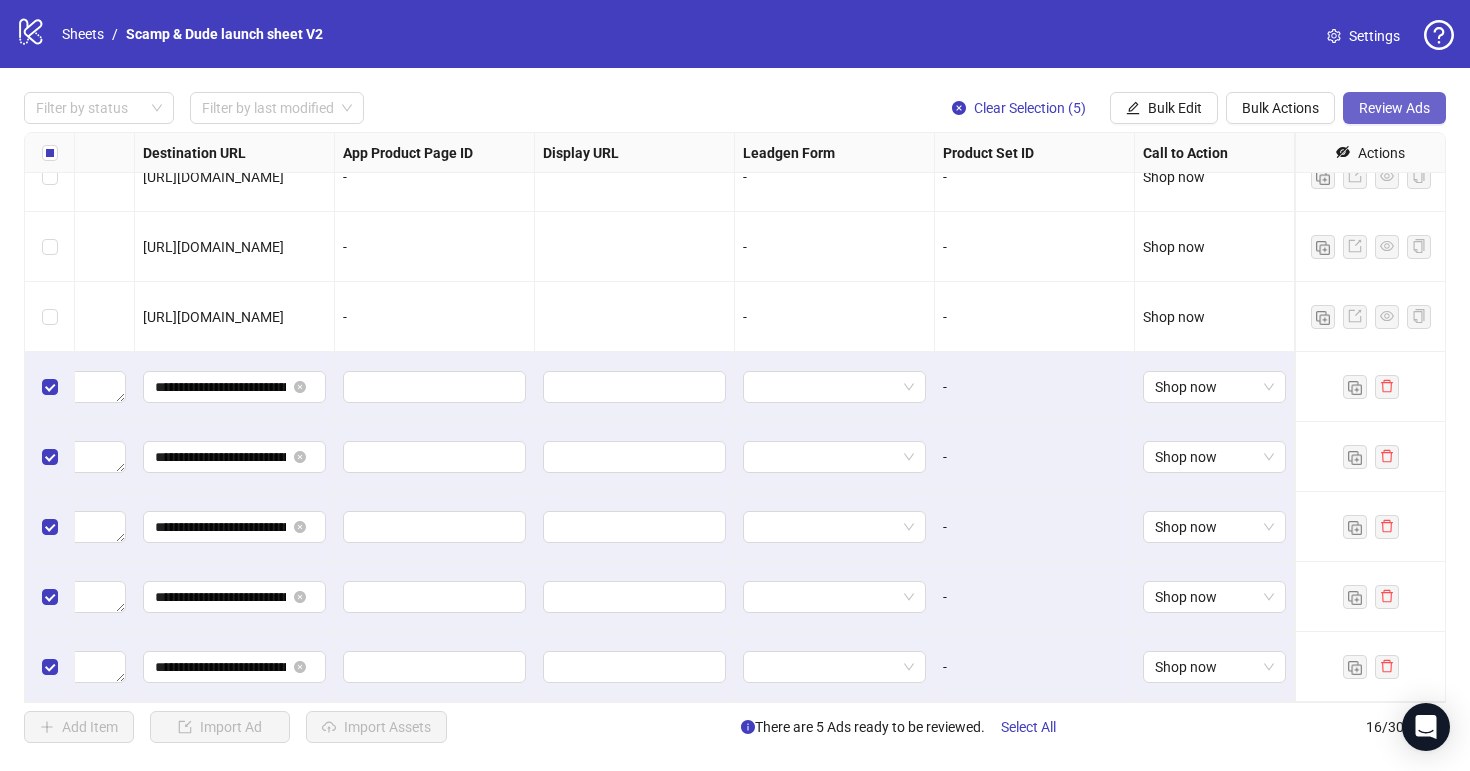 click on "Review Ads" at bounding box center (1394, 108) 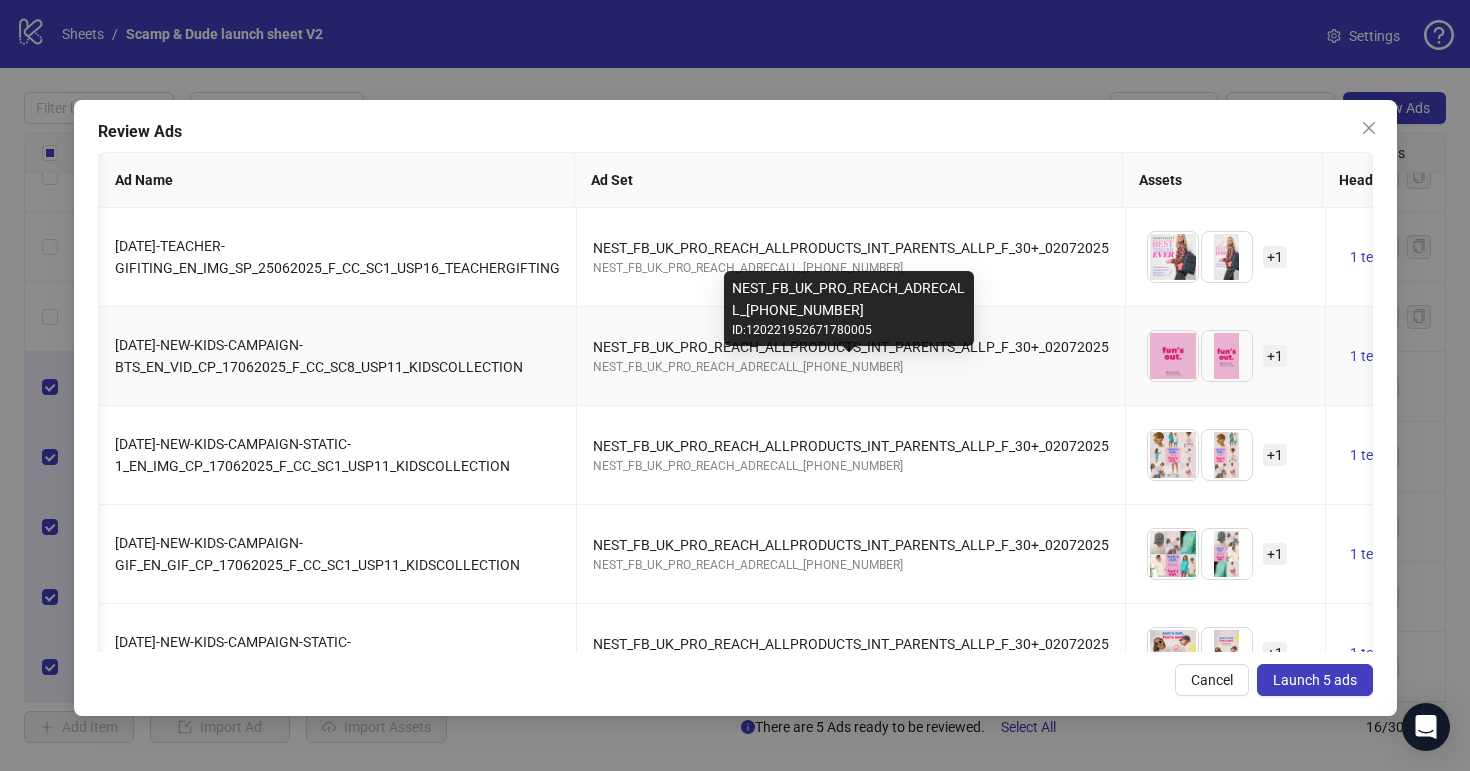 scroll, scrollTop: 0, scrollLeft: 44, axis: horizontal 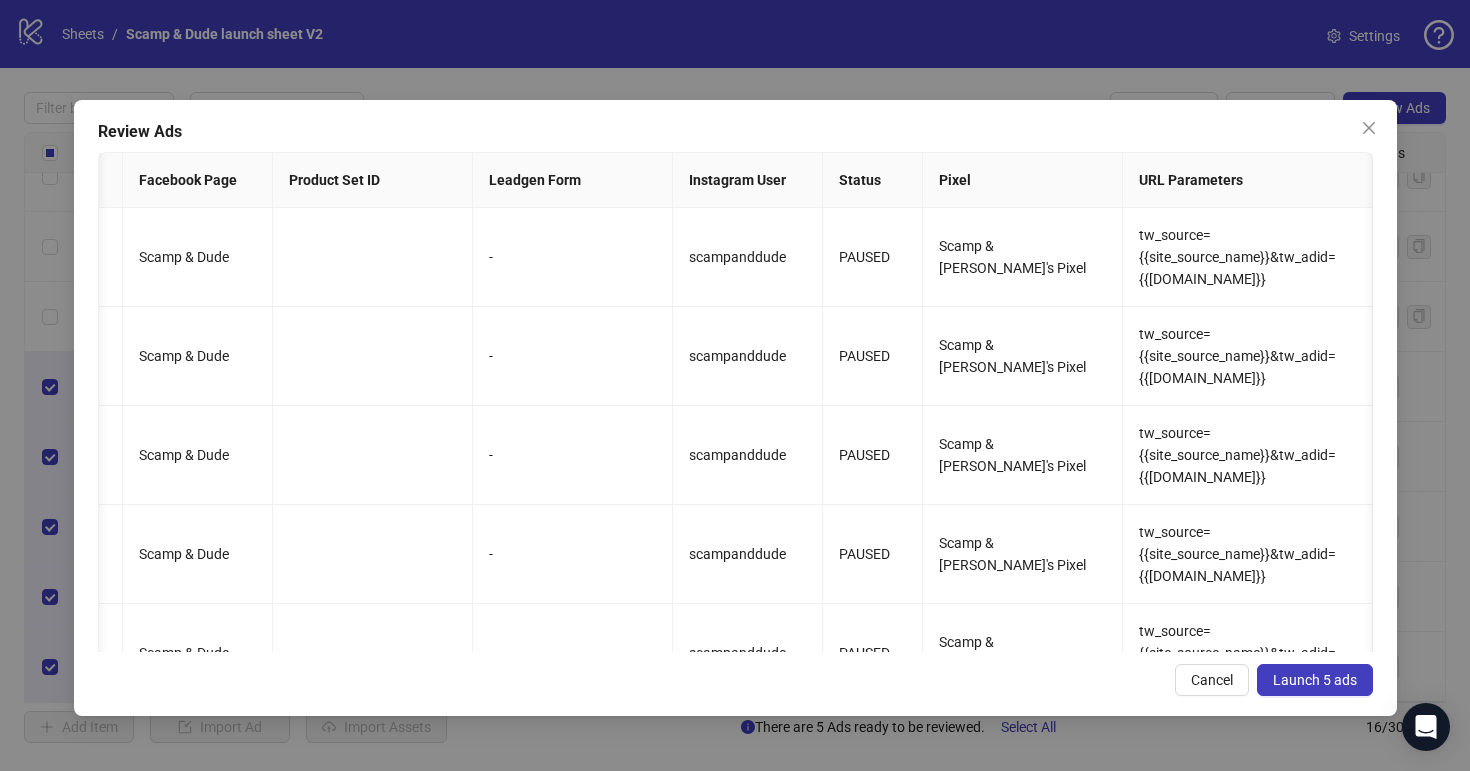 click on "Launch 5 ads" at bounding box center (1315, 680) 